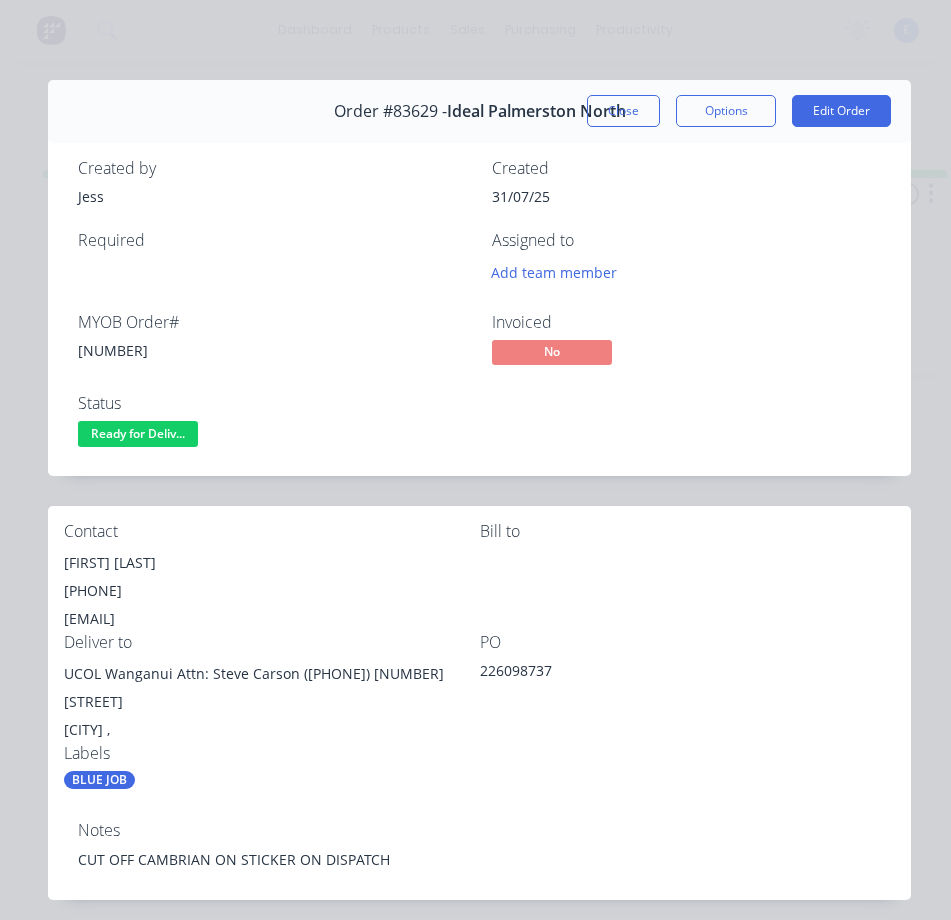 scroll, scrollTop: 0, scrollLeft: 0, axis: both 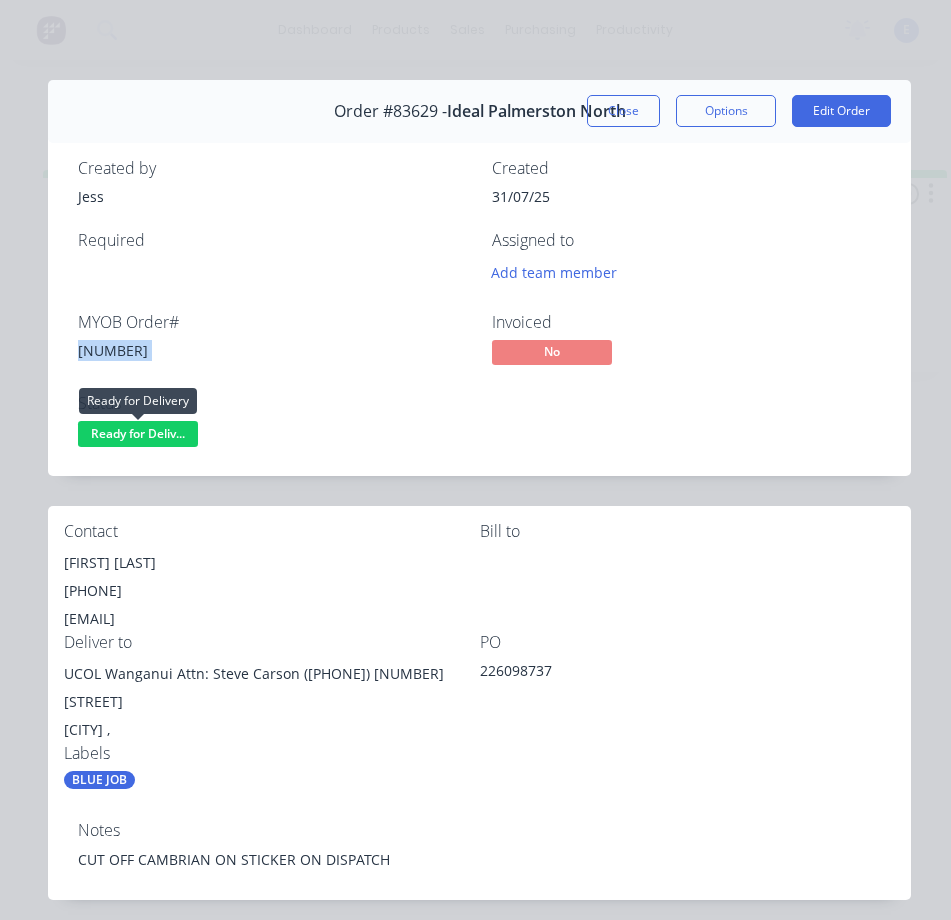 click on "Ready for Deliv..." at bounding box center [138, 433] 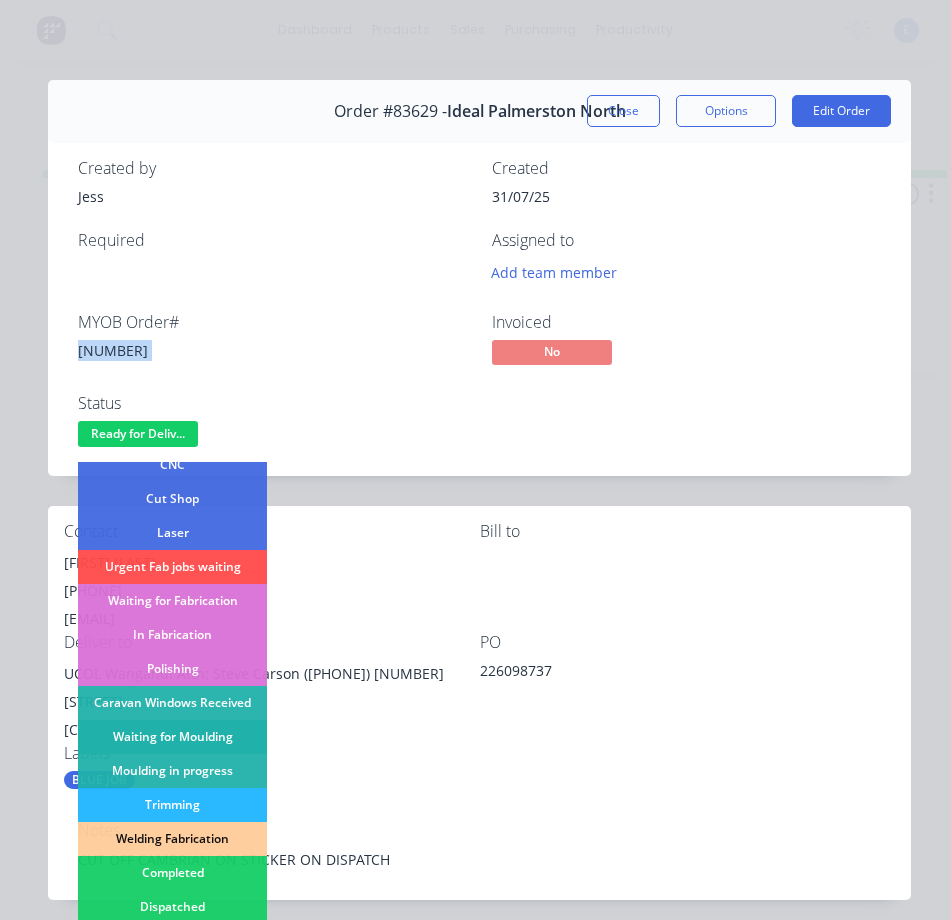 scroll, scrollTop: 200, scrollLeft: 0, axis: vertical 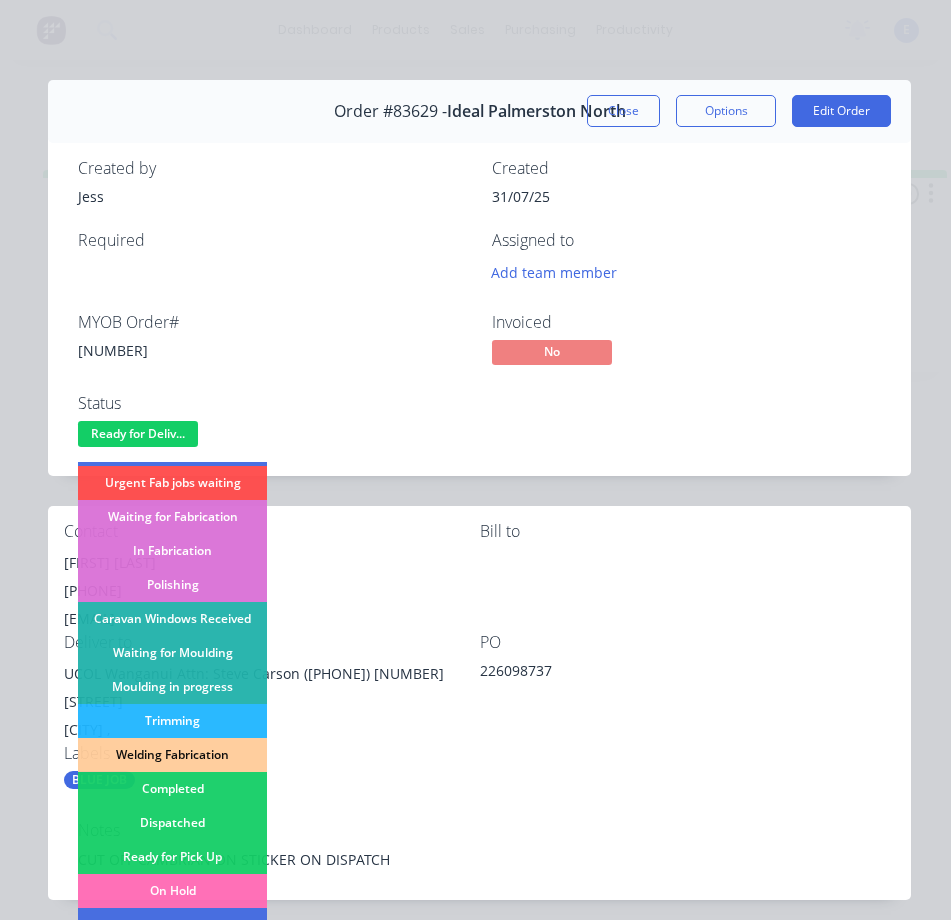 click on "Dispatched" at bounding box center (172, 823) 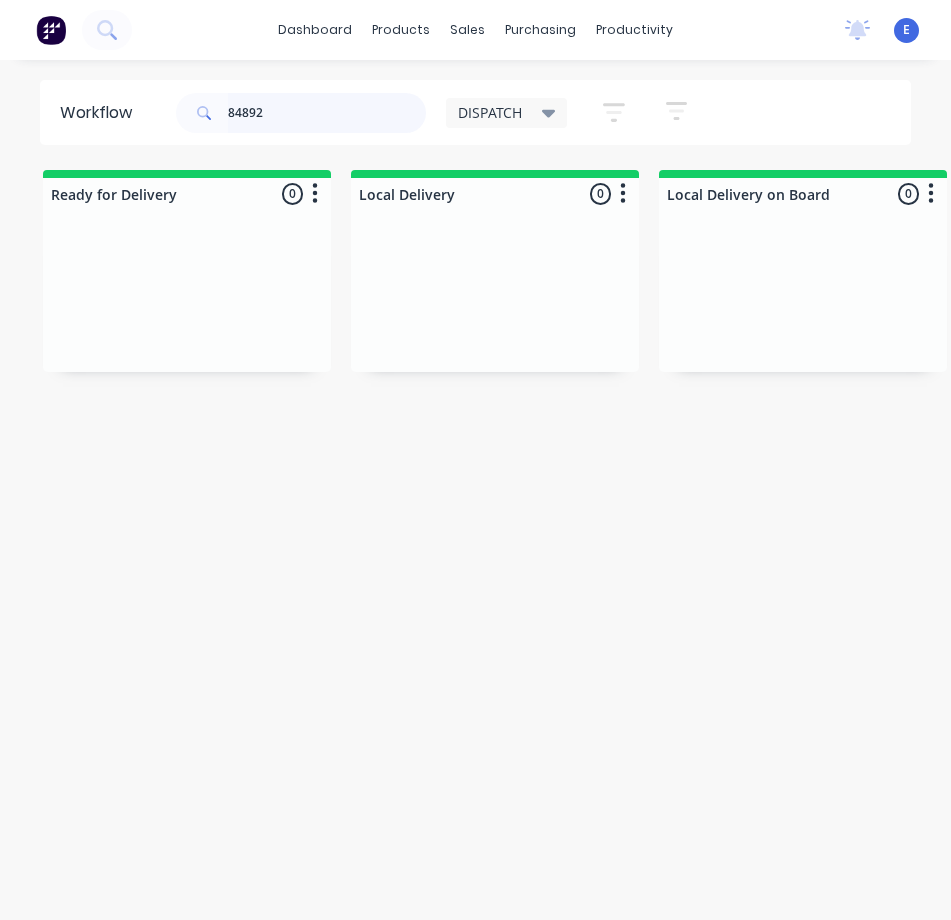 click on "84892" at bounding box center (327, 113) 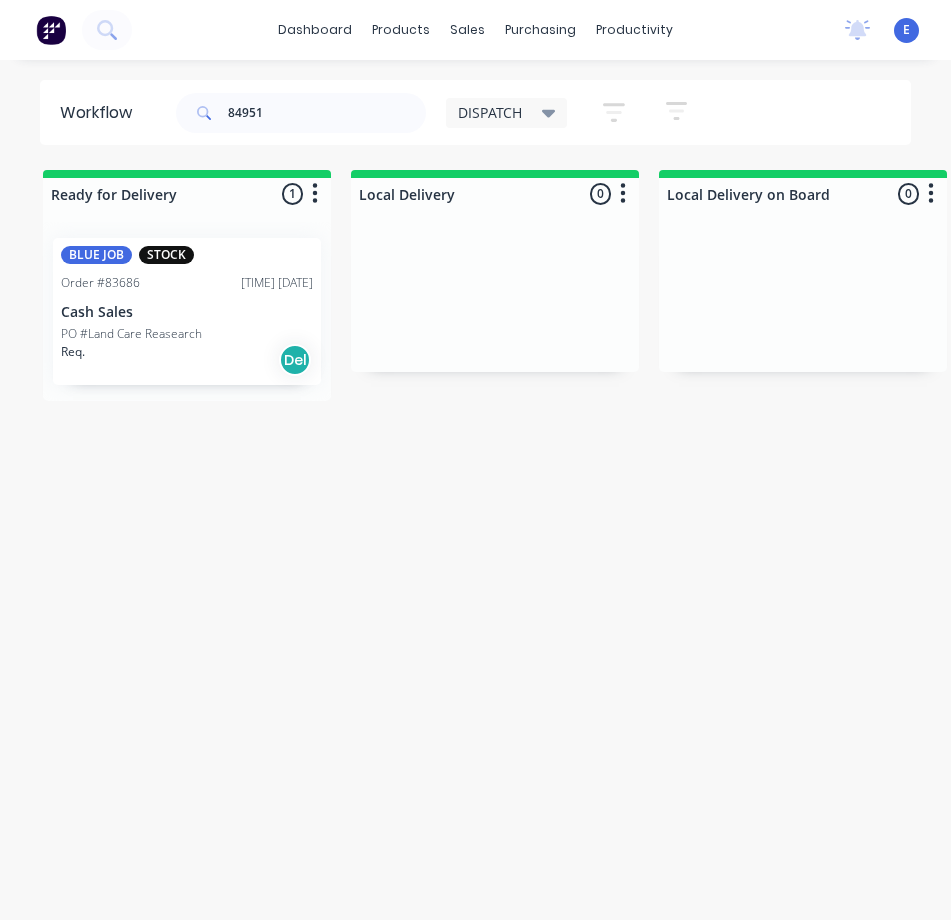 click on "Req. Del" at bounding box center (187, 360) 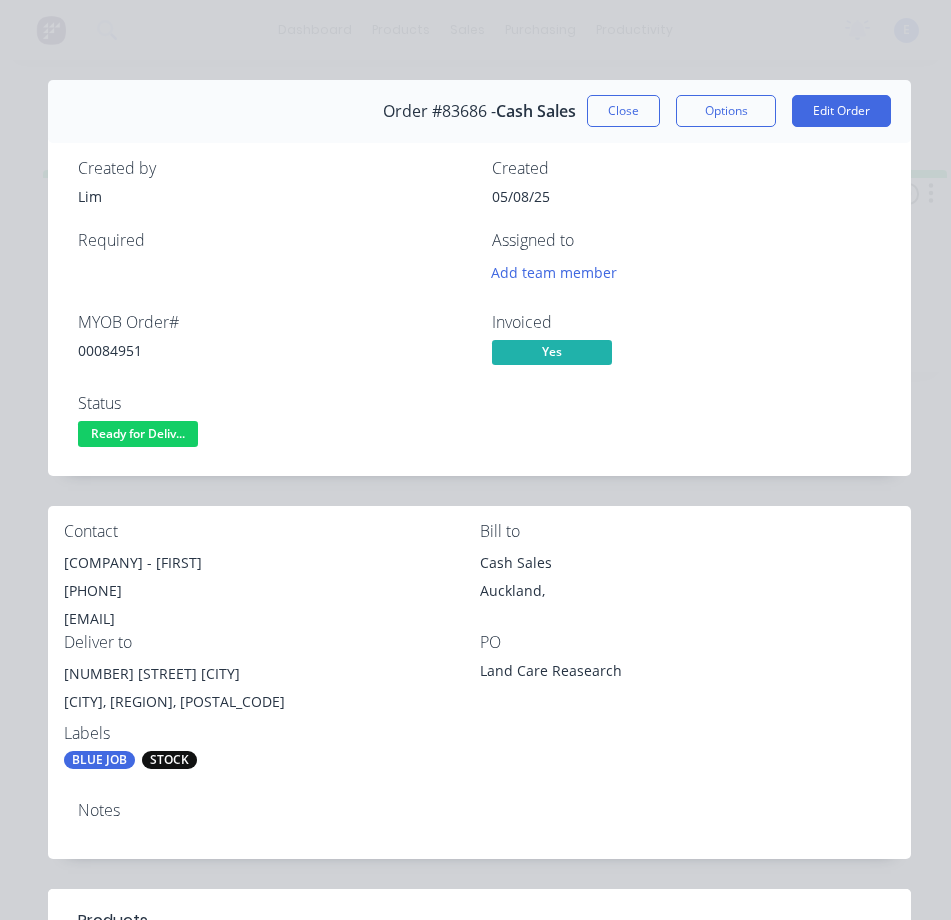 click on "00084951" at bounding box center [273, 350] 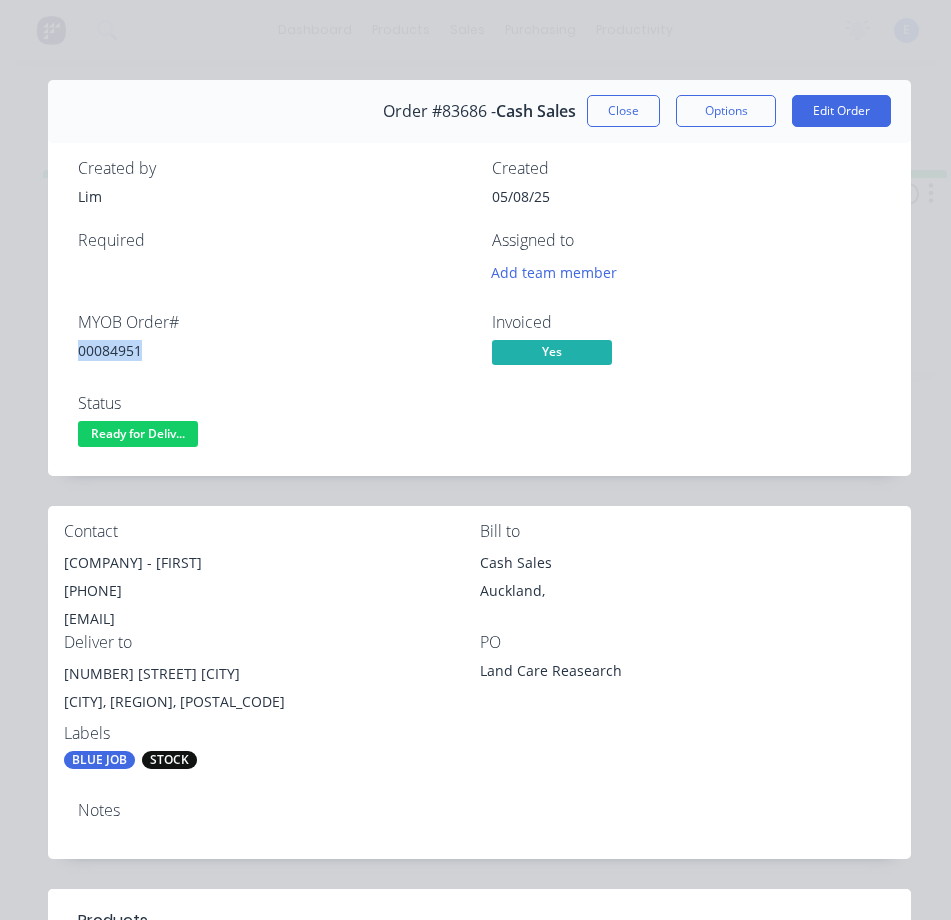 click on "00084951" at bounding box center (273, 350) 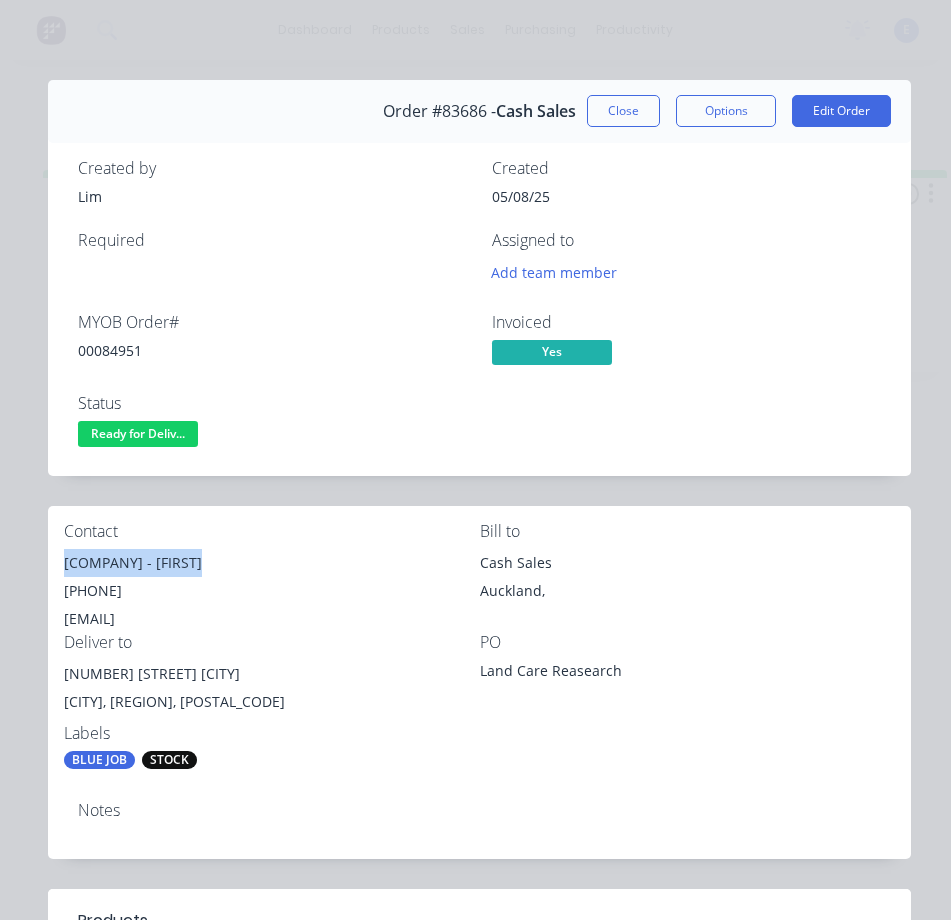 drag, startPoint x: 201, startPoint y: 563, endPoint x: 50, endPoint y: 566, distance: 151.0298 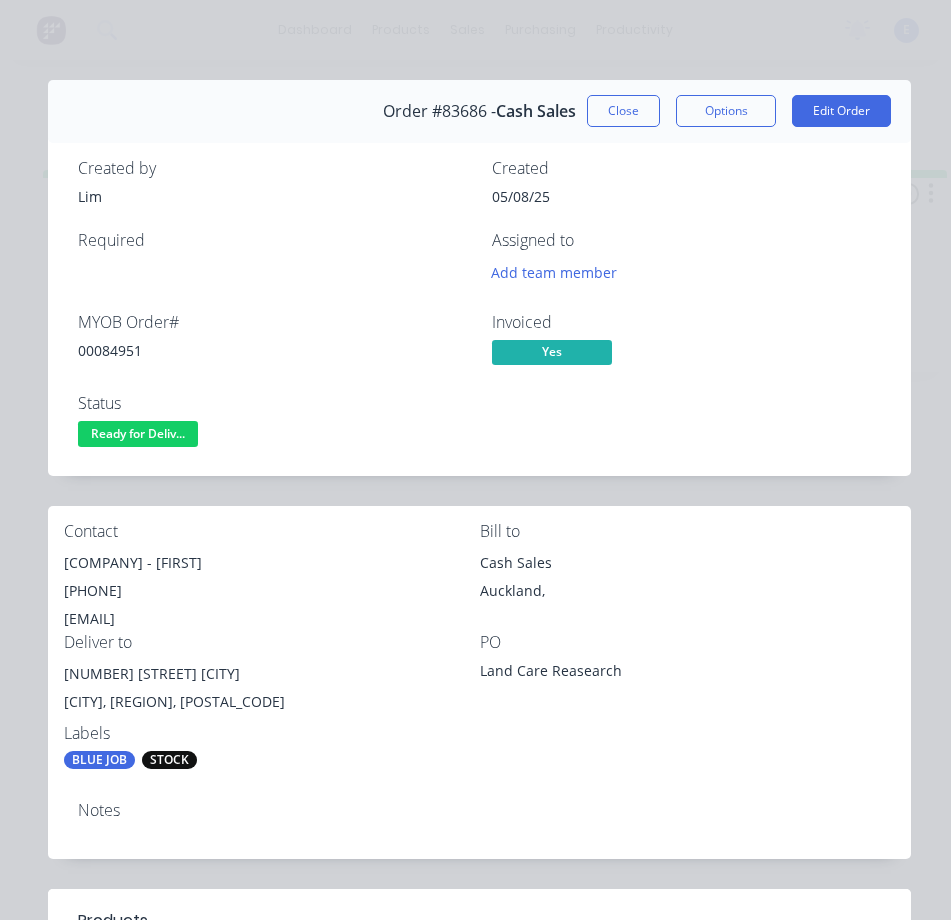 click on "[COMPANY] - [FIRST]" at bounding box center [272, 563] 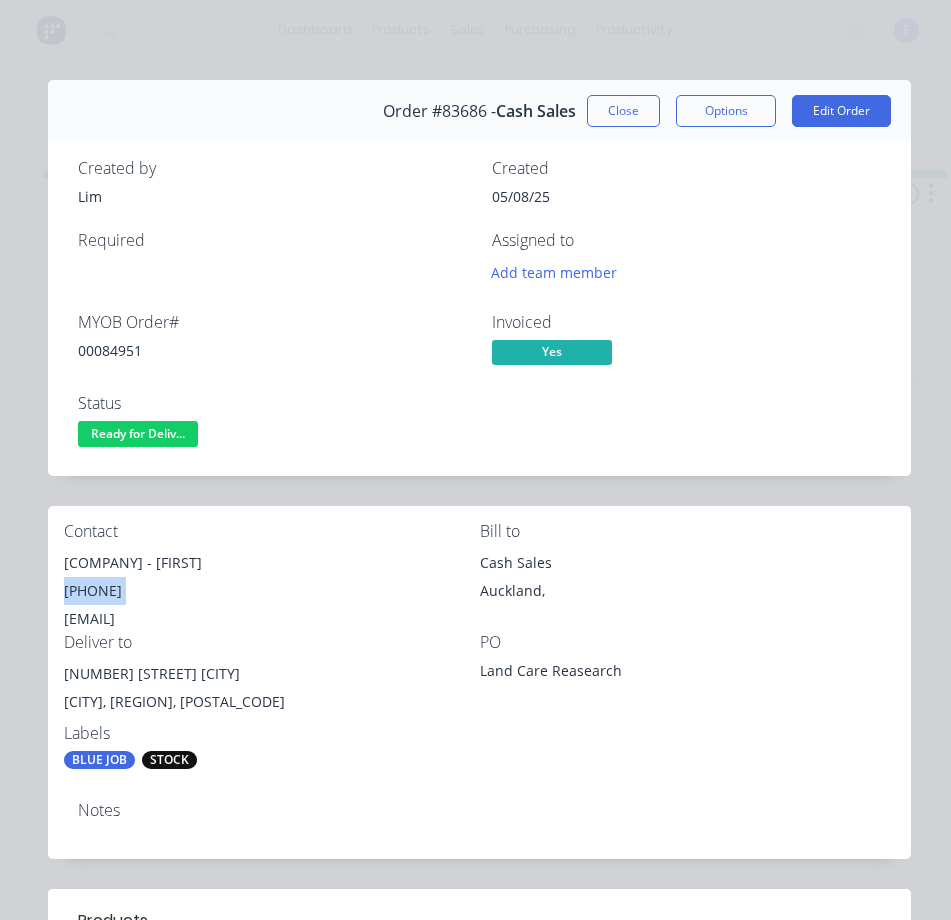 click on "[PHONE]" at bounding box center [272, 591] 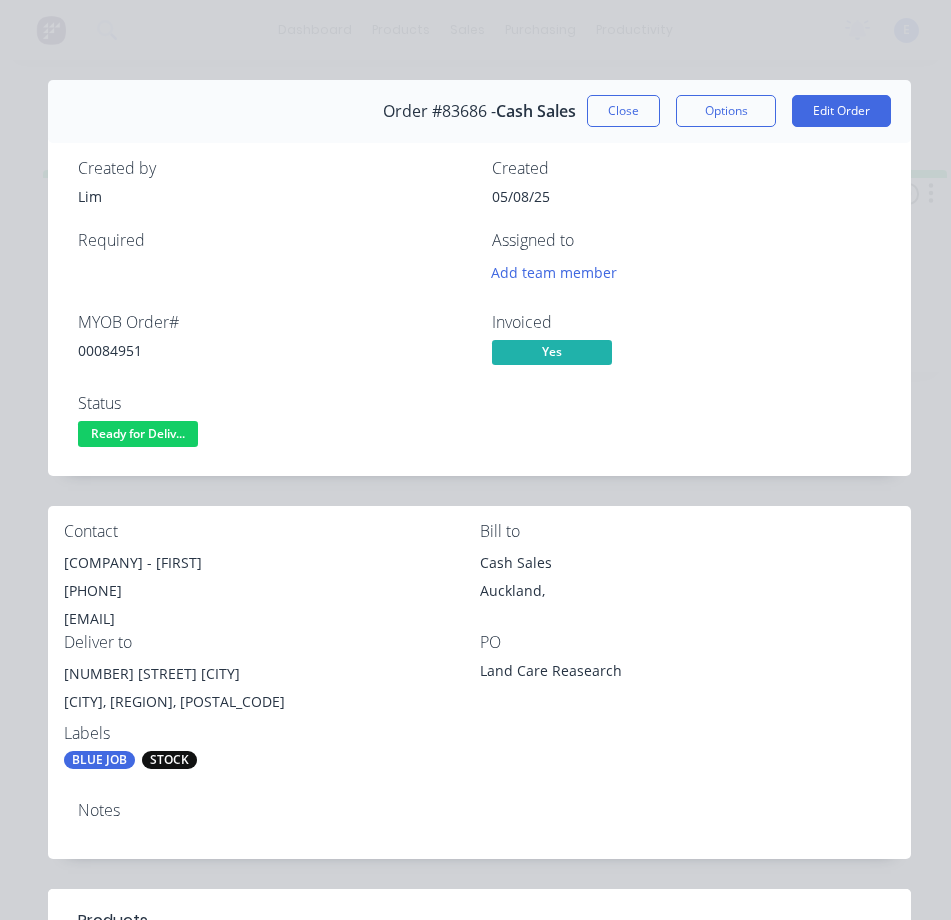 click on "[EMAIL]" at bounding box center [272, 619] 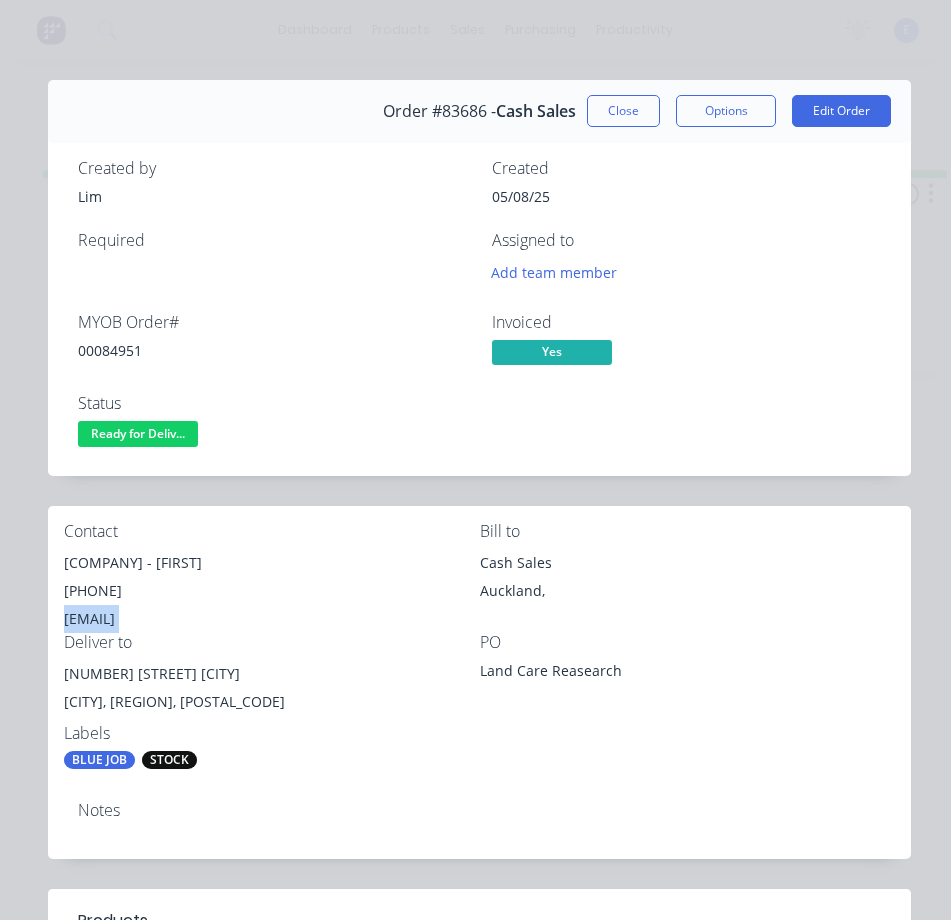 click on "[EMAIL]" at bounding box center [272, 619] 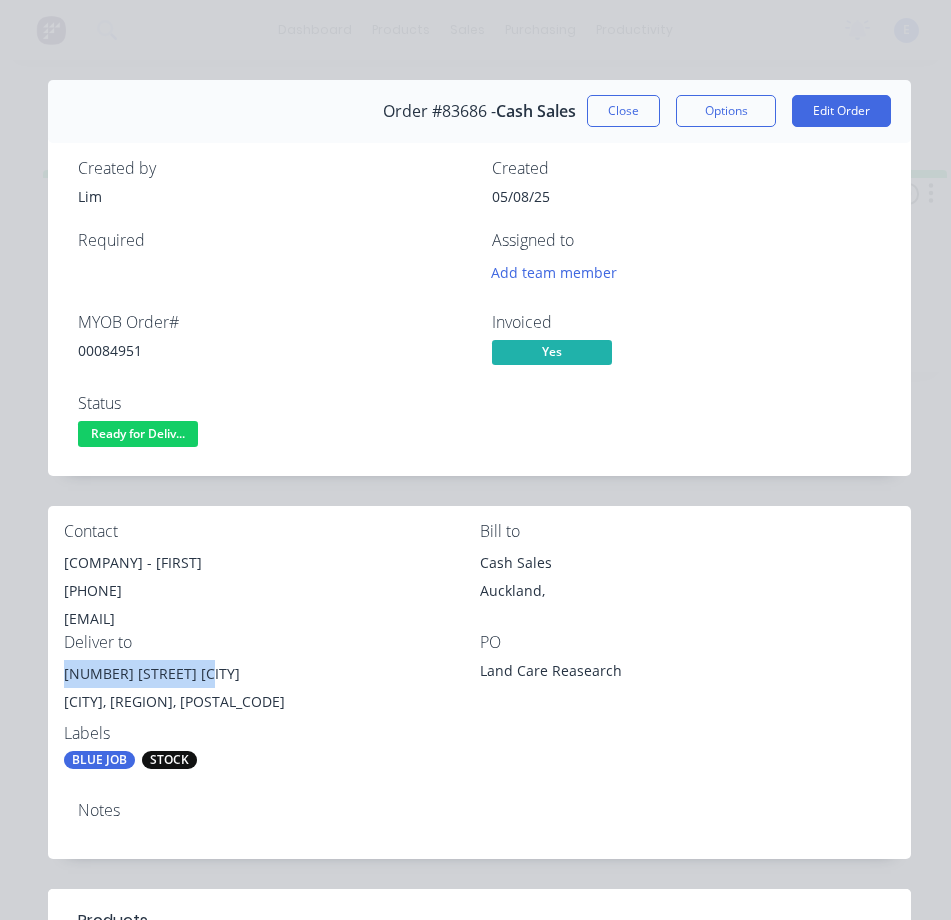 drag, startPoint x: 196, startPoint y: 671, endPoint x: 86, endPoint y: 669, distance: 110.01818 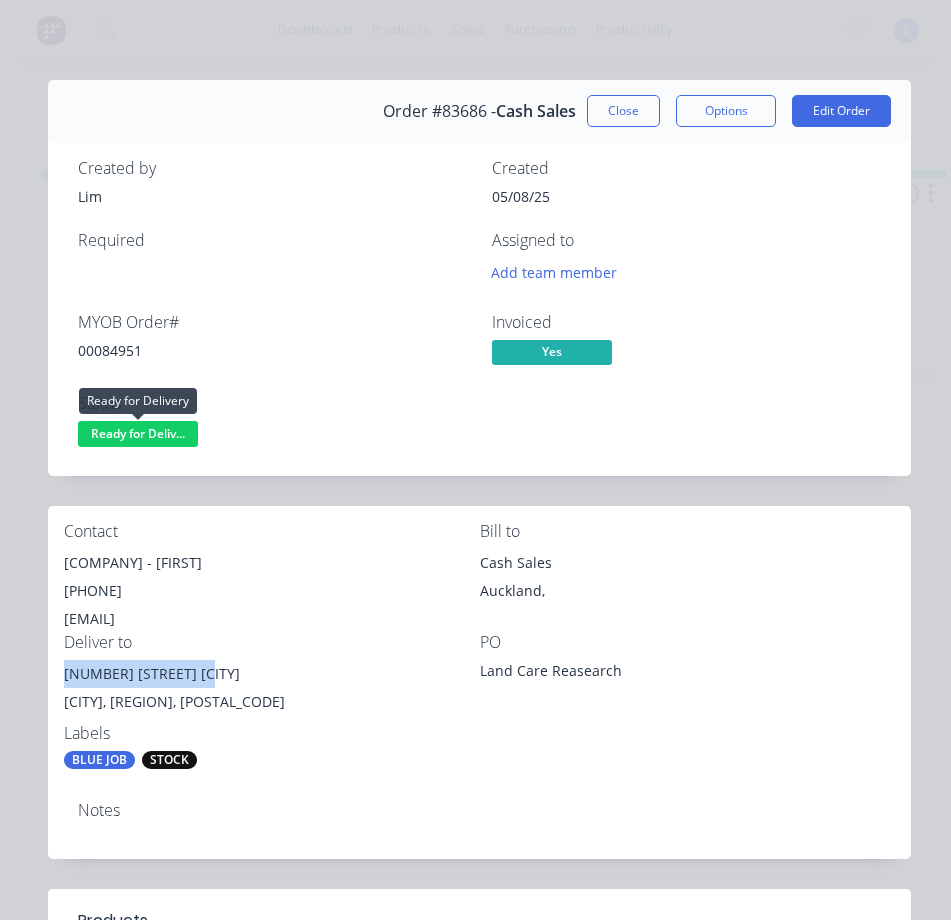 click on "Ready for Deliv..." at bounding box center [138, 433] 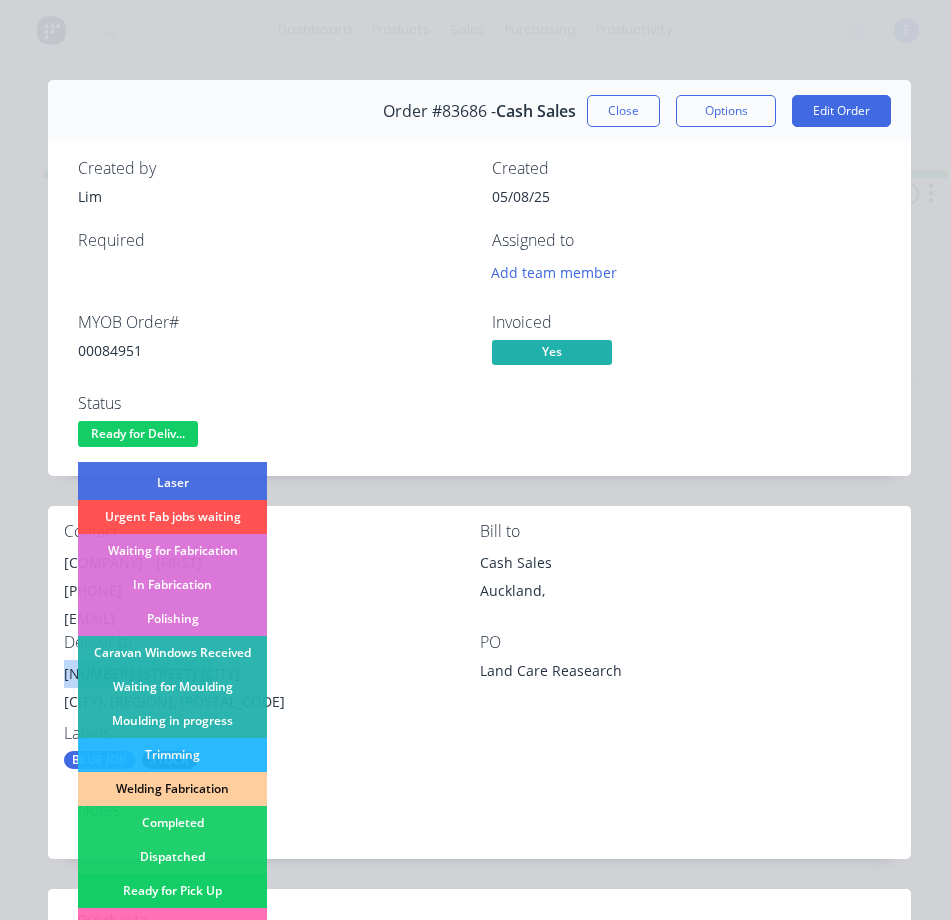 scroll, scrollTop: 390, scrollLeft: 0, axis: vertical 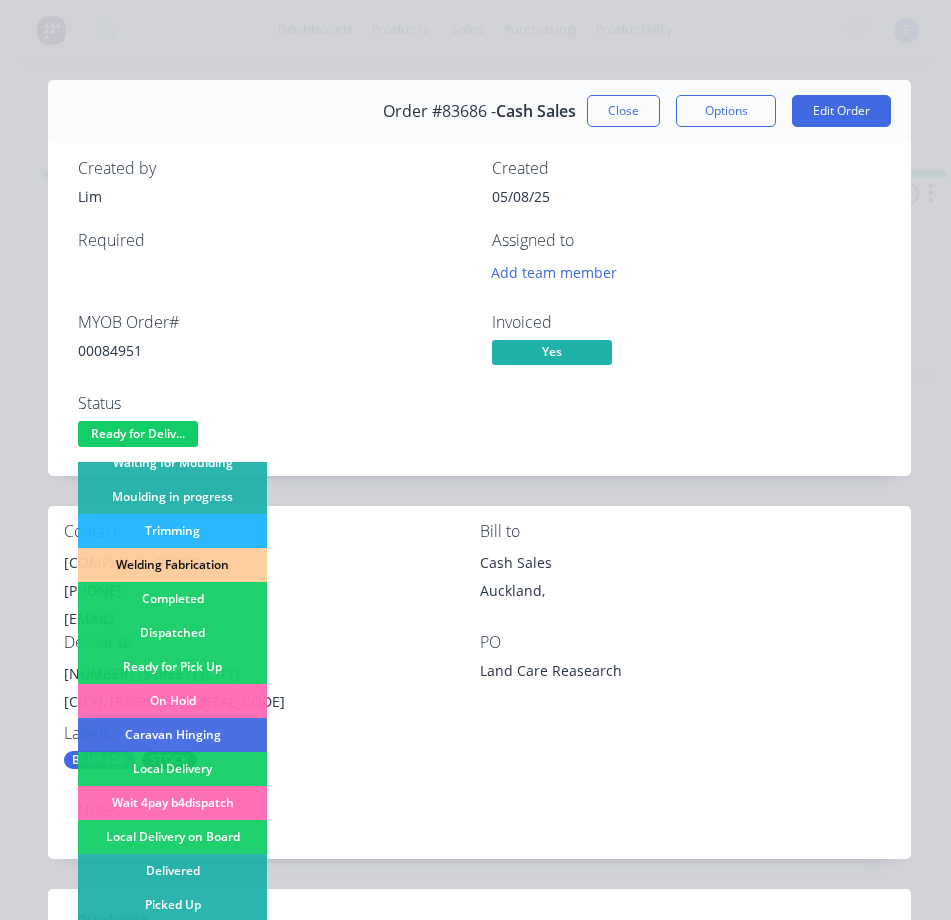 click on "Dispatched" at bounding box center [172, 633] 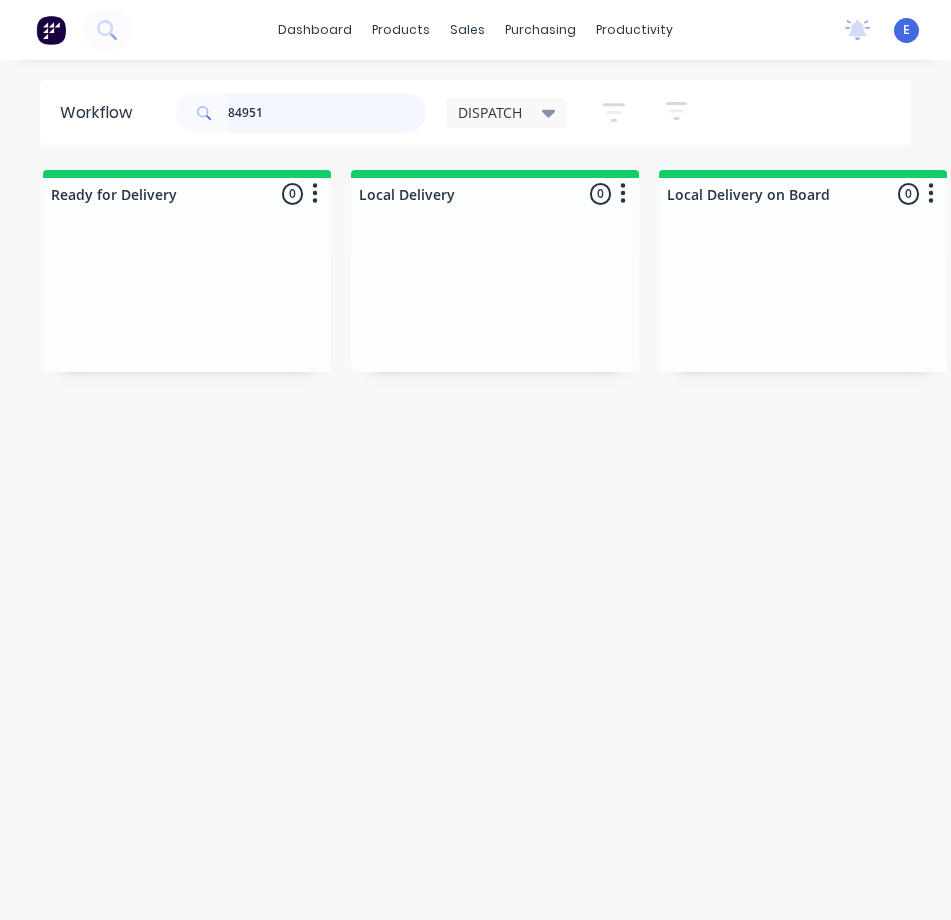 click on "84951" at bounding box center (327, 113) 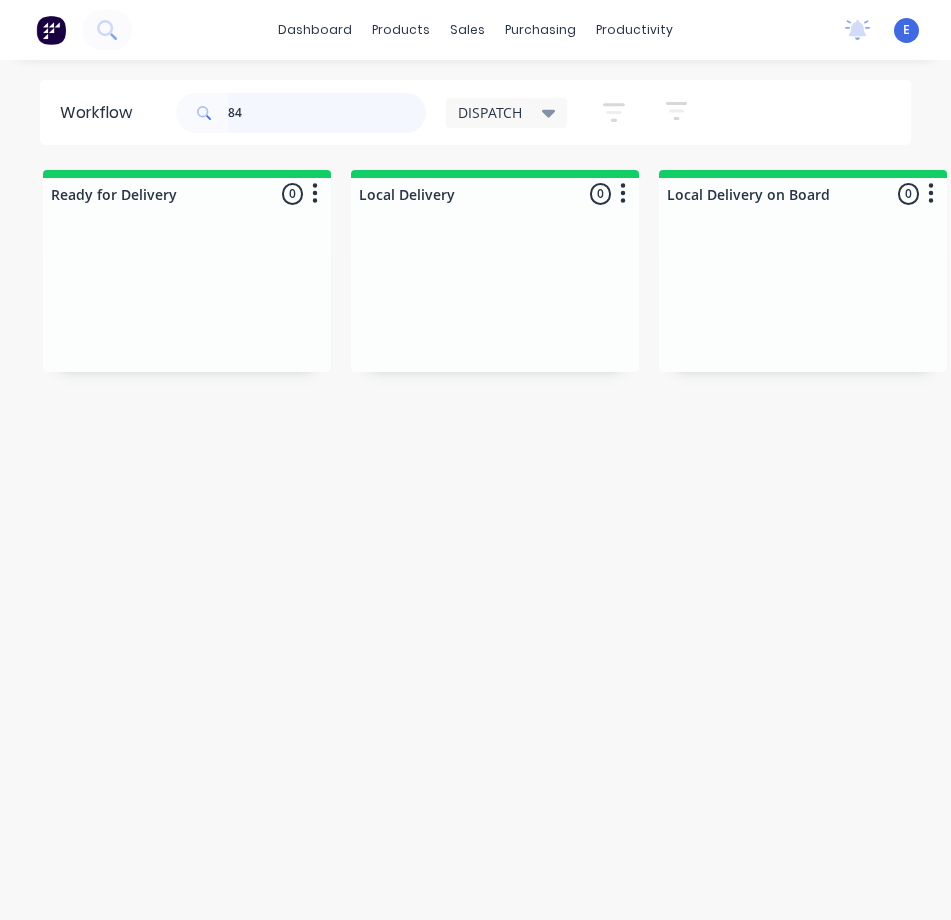type on "8" 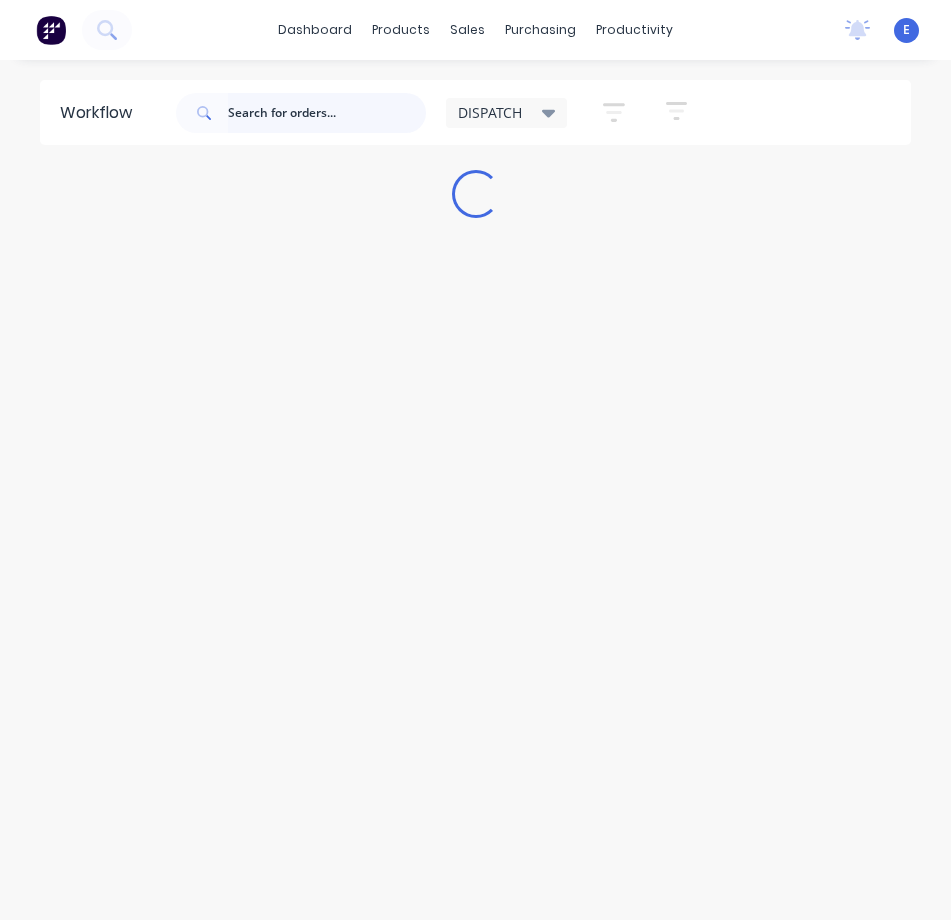 type on "4" 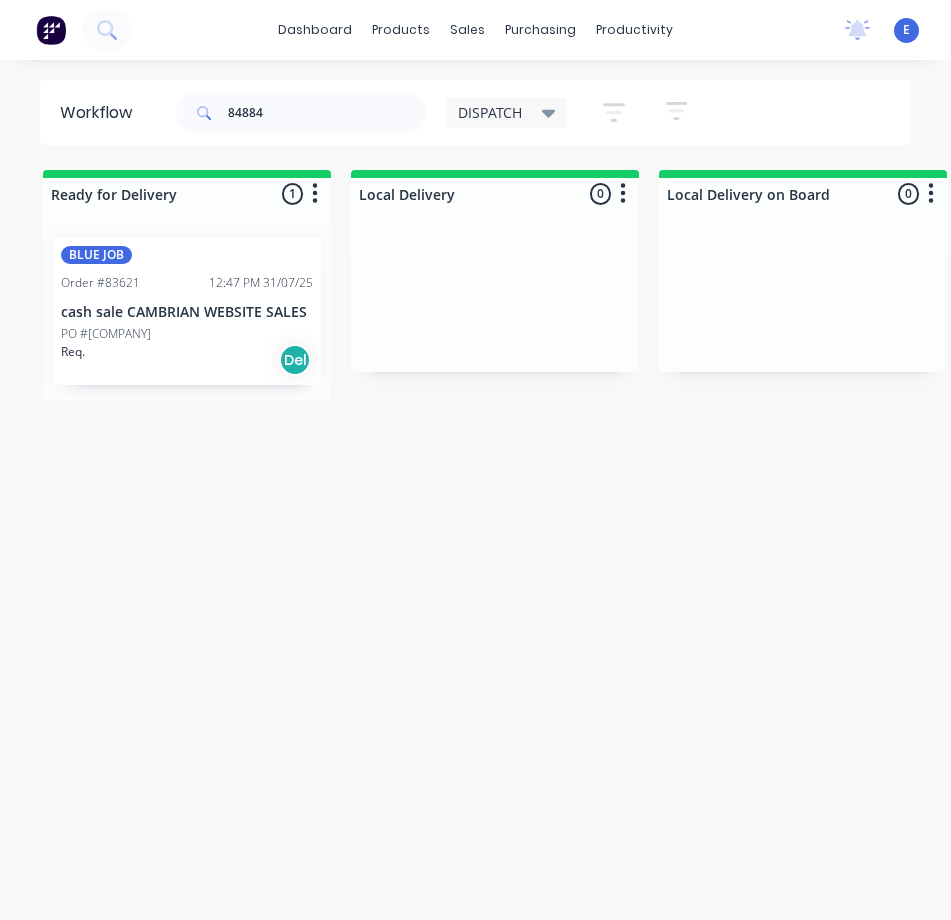 click on "PO #[COMPANY]" at bounding box center (106, 334) 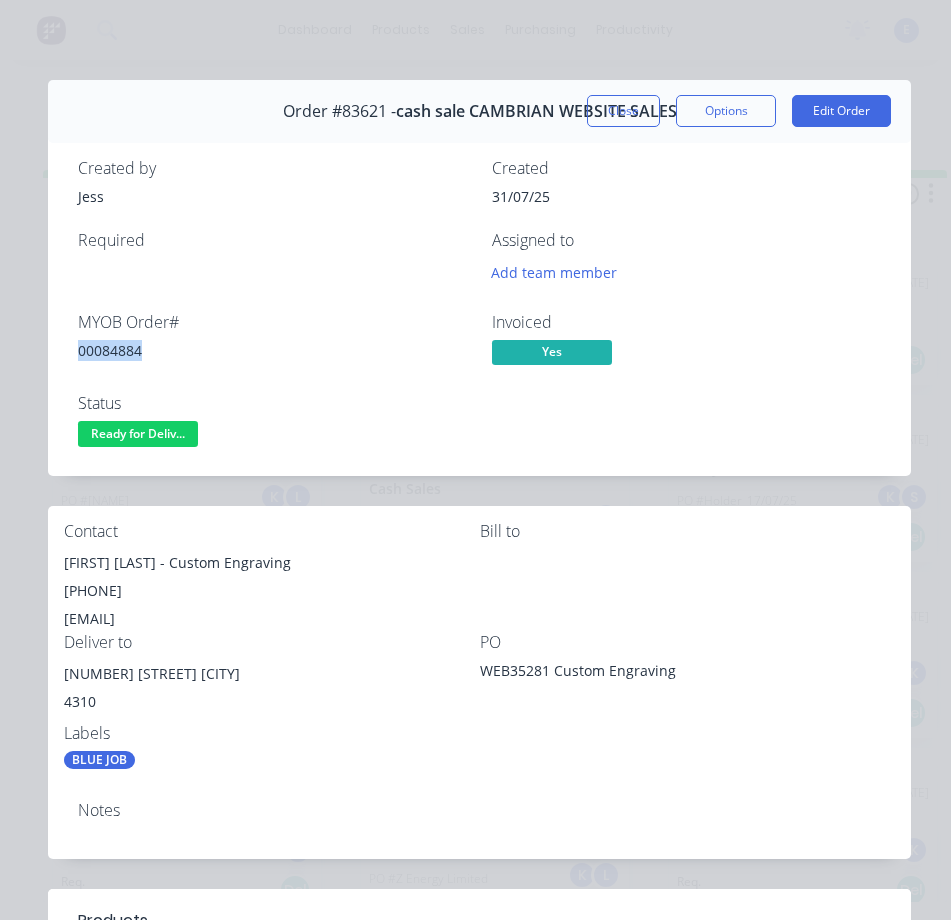 drag, startPoint x: 150, startPoint y: 345, endPoint x: 97, endPoint y: 355, distance: 53.935146 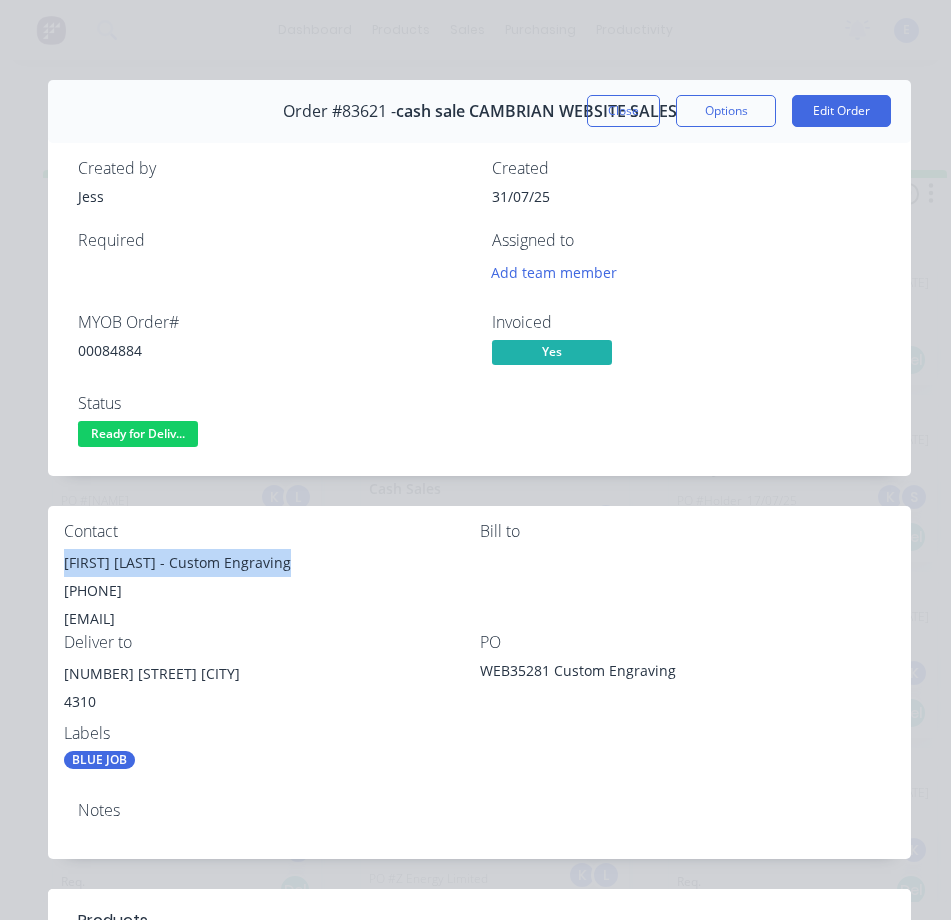 drag, startPoint x: 307, startPoint y: 560, endPoint x: 97, endPoint y: 554, distance: 210.0857 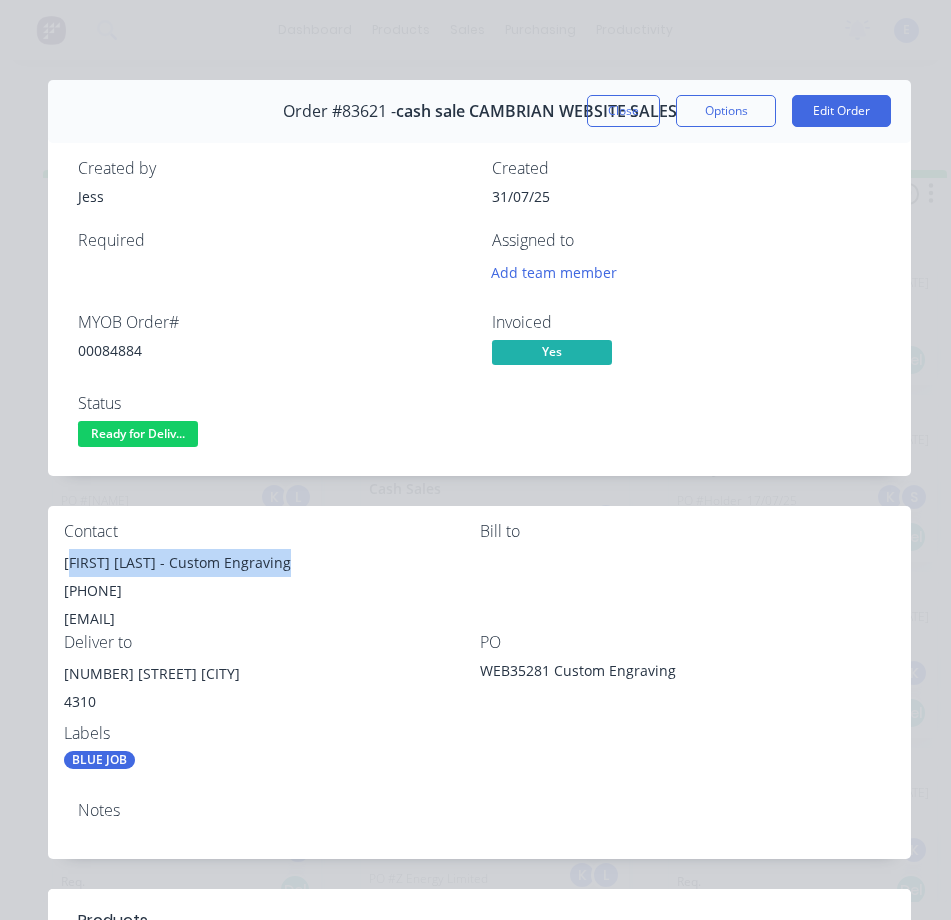 drag, startPoint x: 314, startPoint y: 573, endPoint x: 297, endPoint y: 587, distance: 22.022715 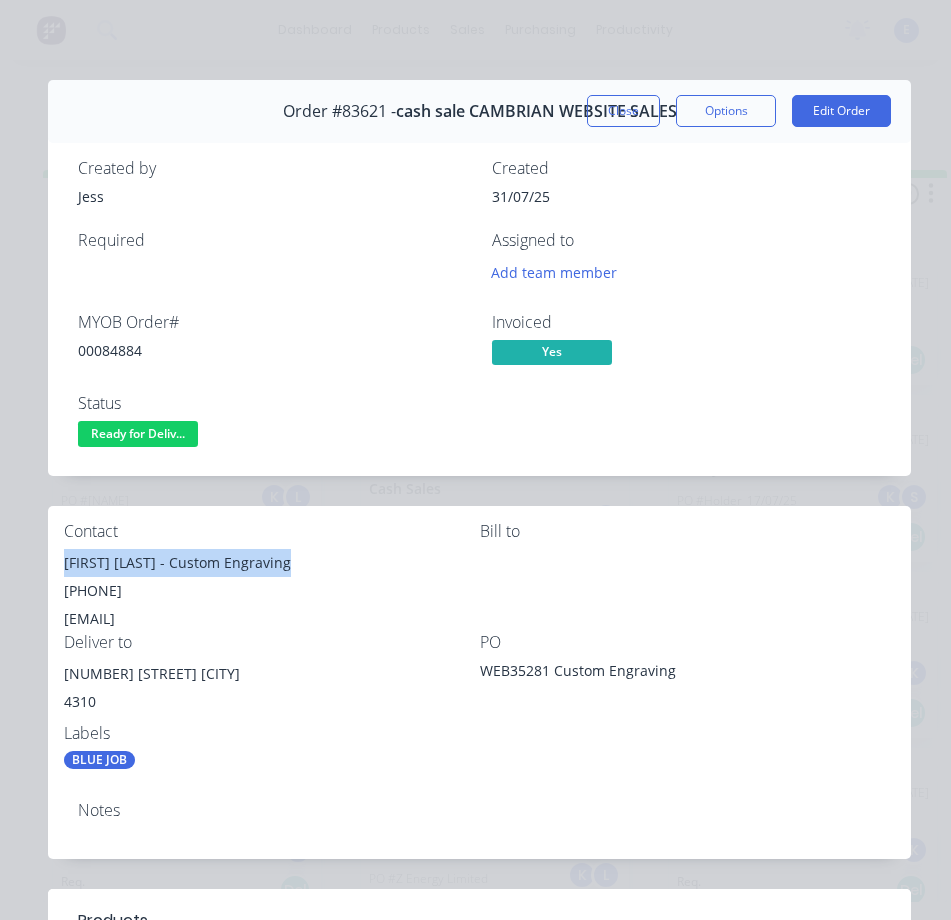 drag, startPoint x: 312, startPoint y: 565, endPoint x: 93, endPoint y: 566, distance: 219.00229 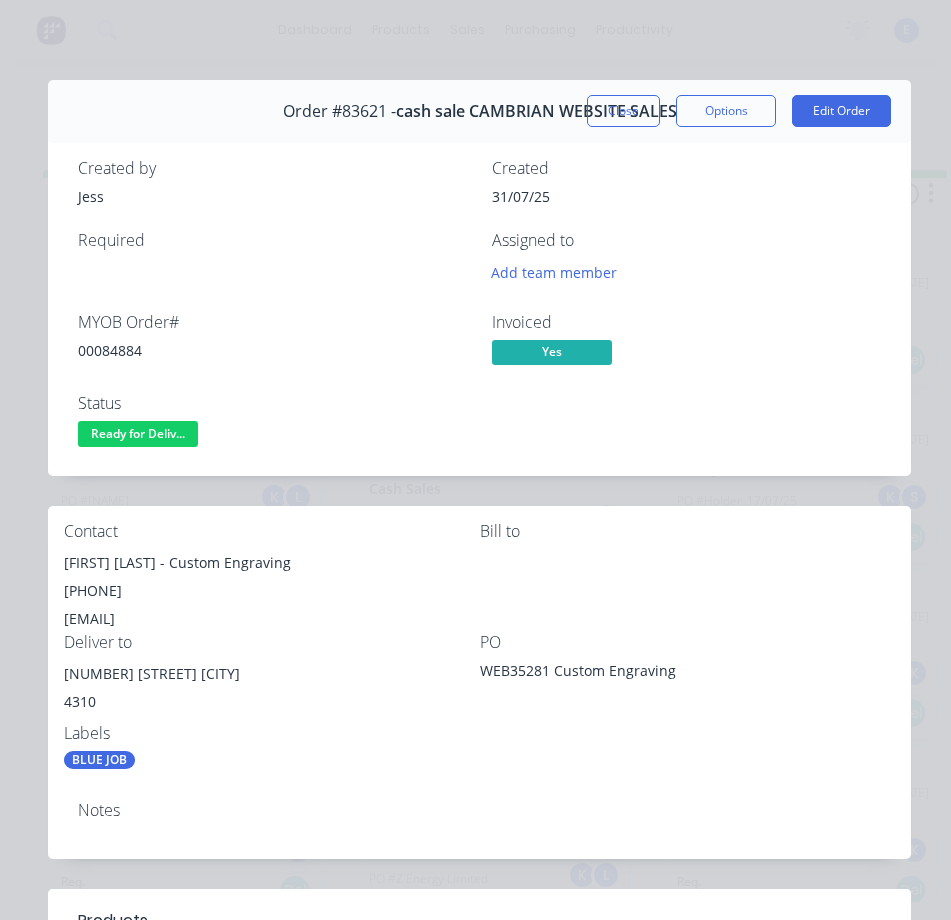 click on "Deliver to" at bounding box center (272, 642) 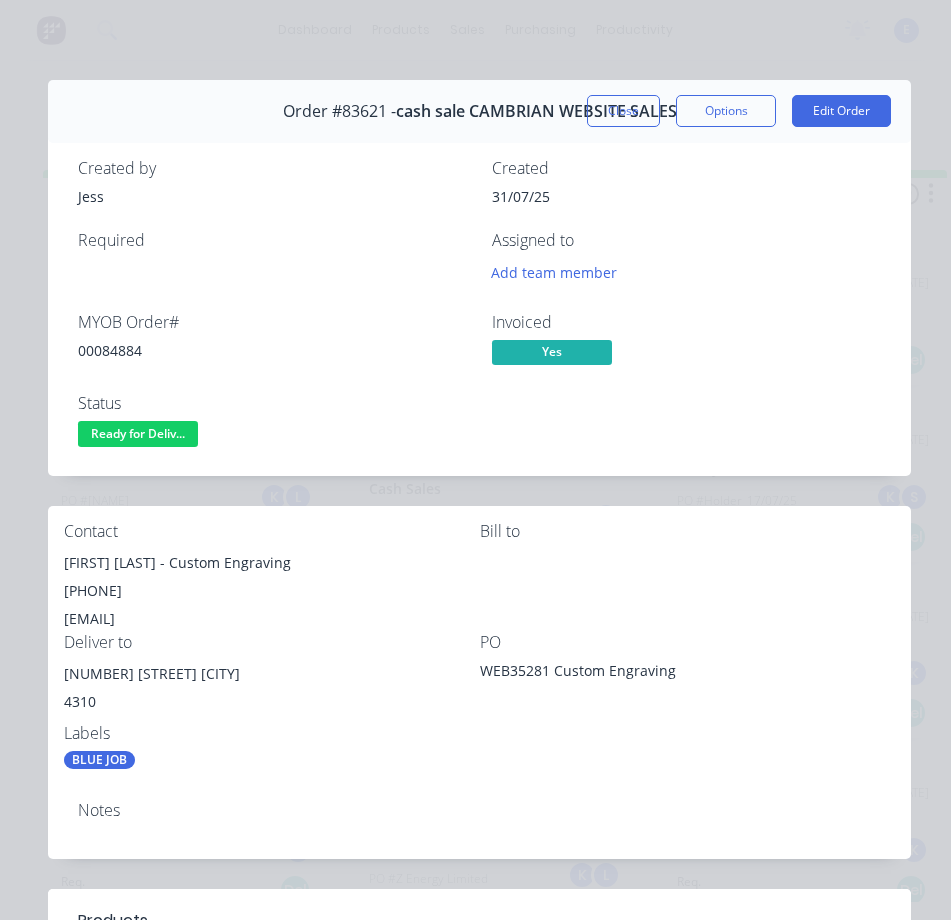 click on "Ready for Deliv..." at bounding box center [138, 433] 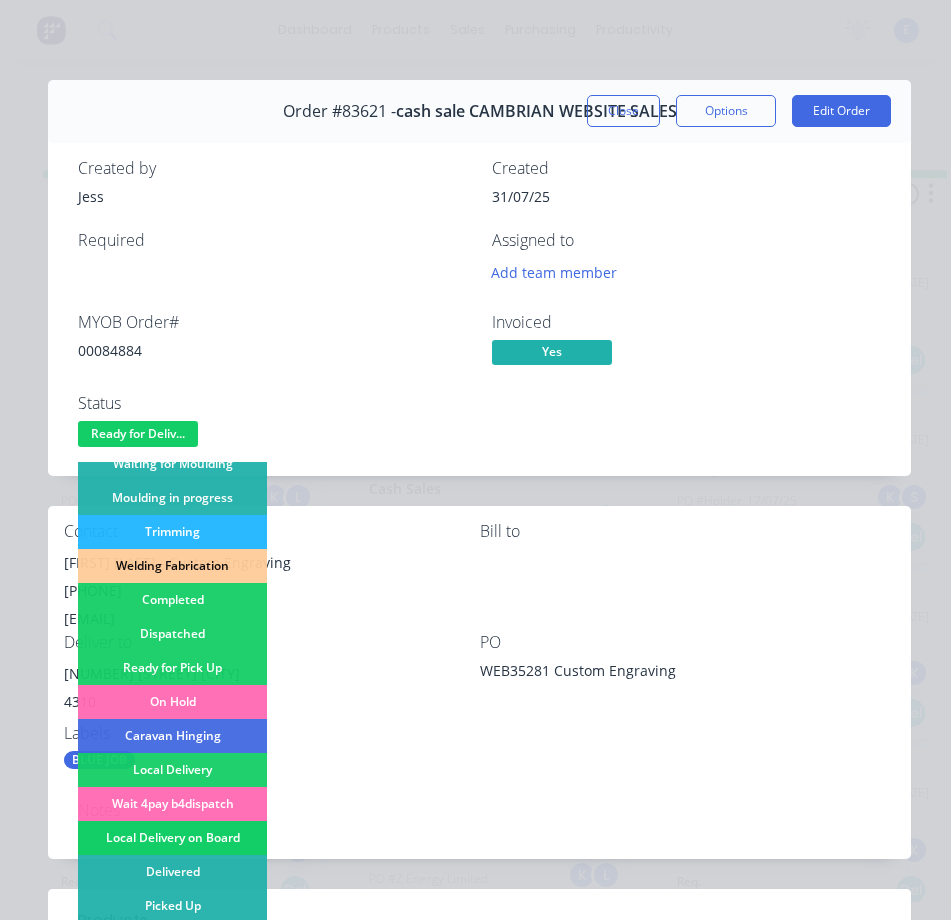 scroll, scrollTop: 390, scrollLeft: 0, axis: vertical 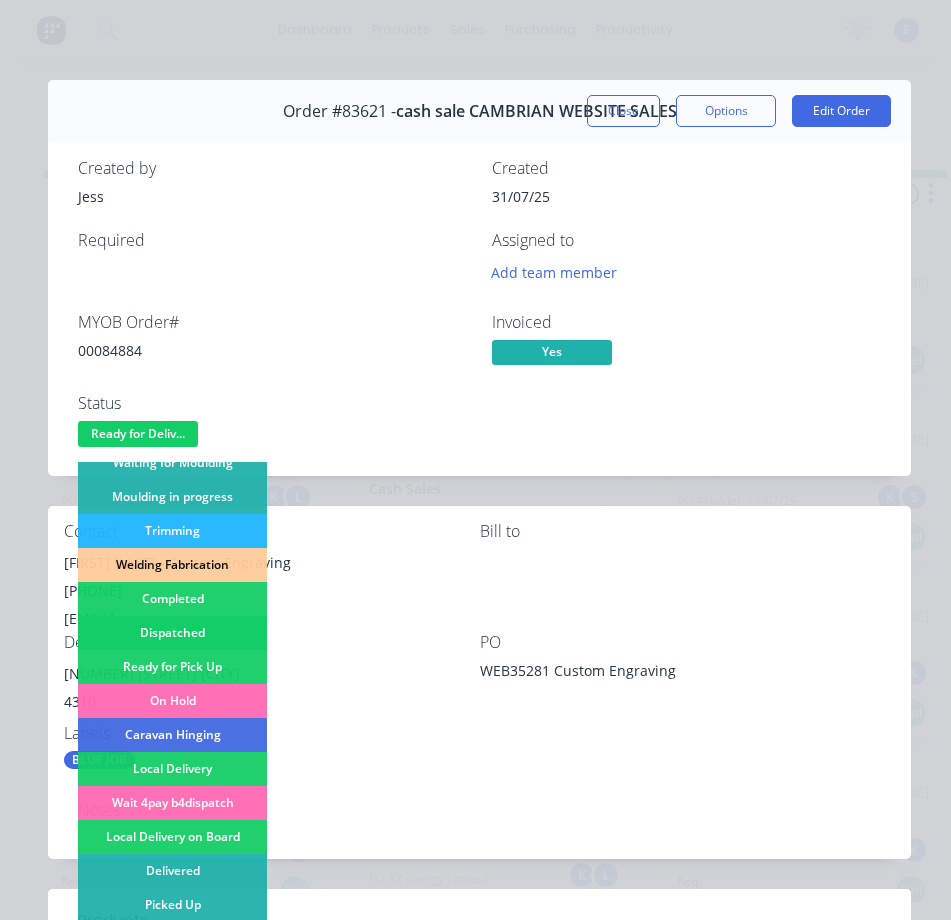 click on "Dispatched" at bounding box center (172, 633) 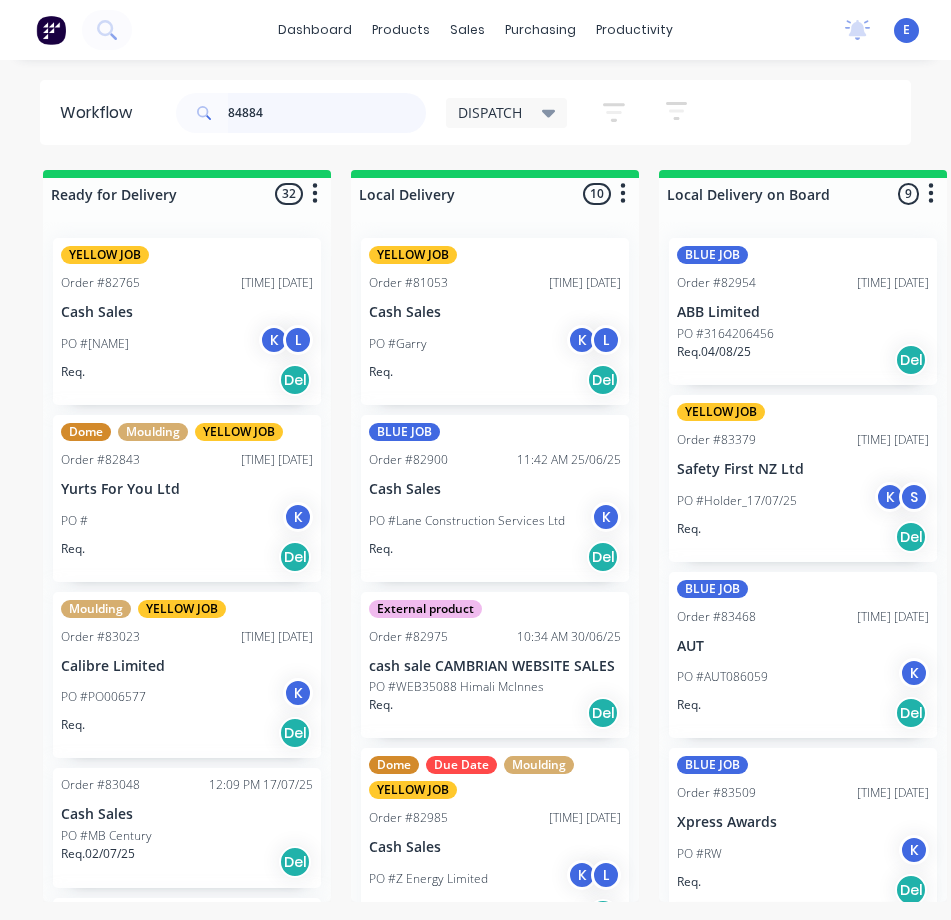 click on "84884" at bounding box center (327, 113) 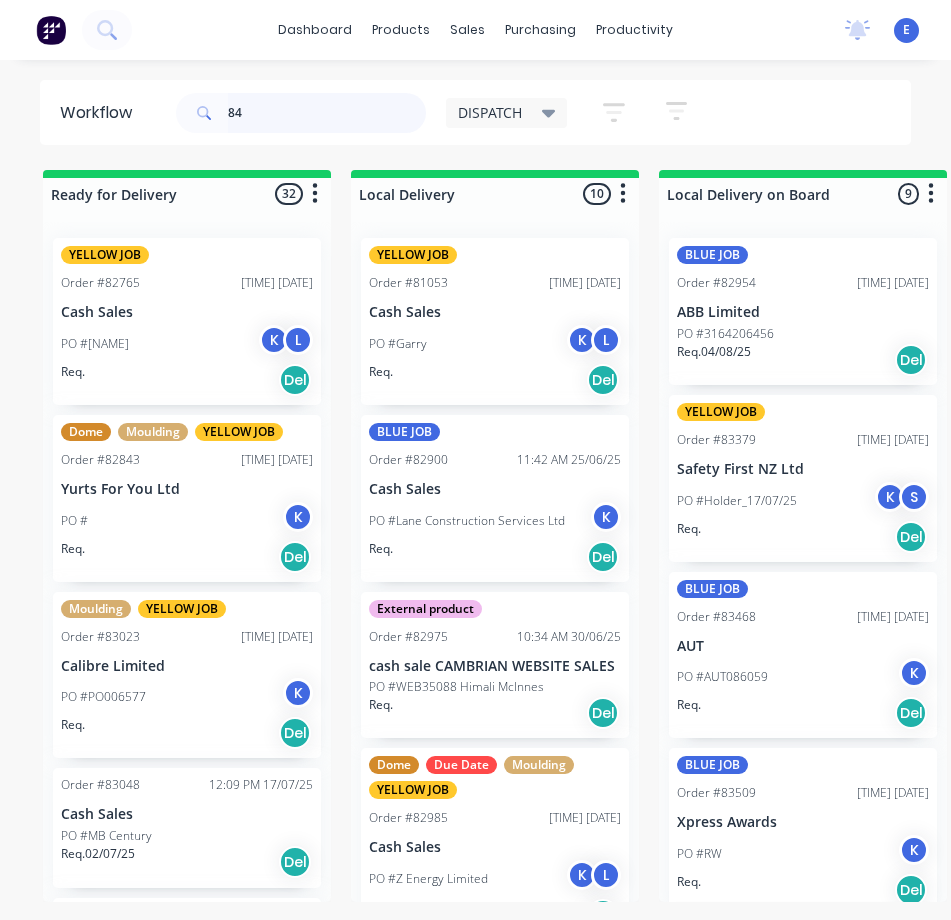 type on "8" 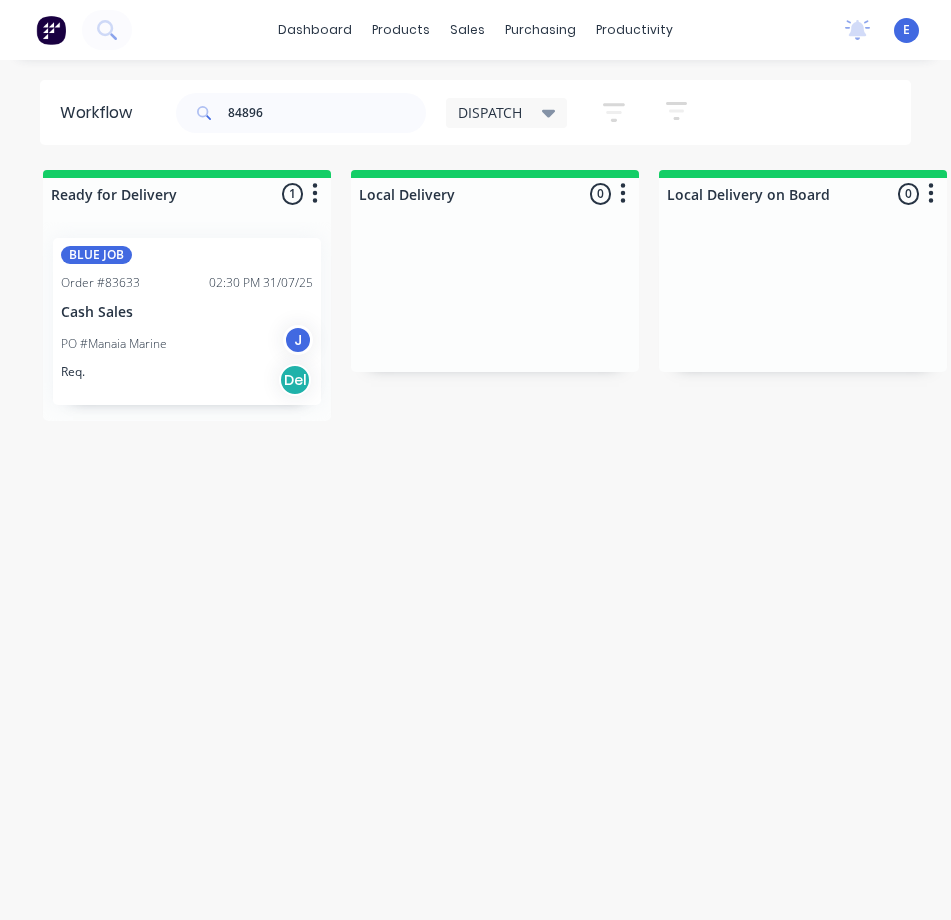 click on "BLUE JOB Order #[ID] [TIME] [DATE] Cash Sales PO #[COMPANY] J Req. Del" at bounding box center (187, 321) 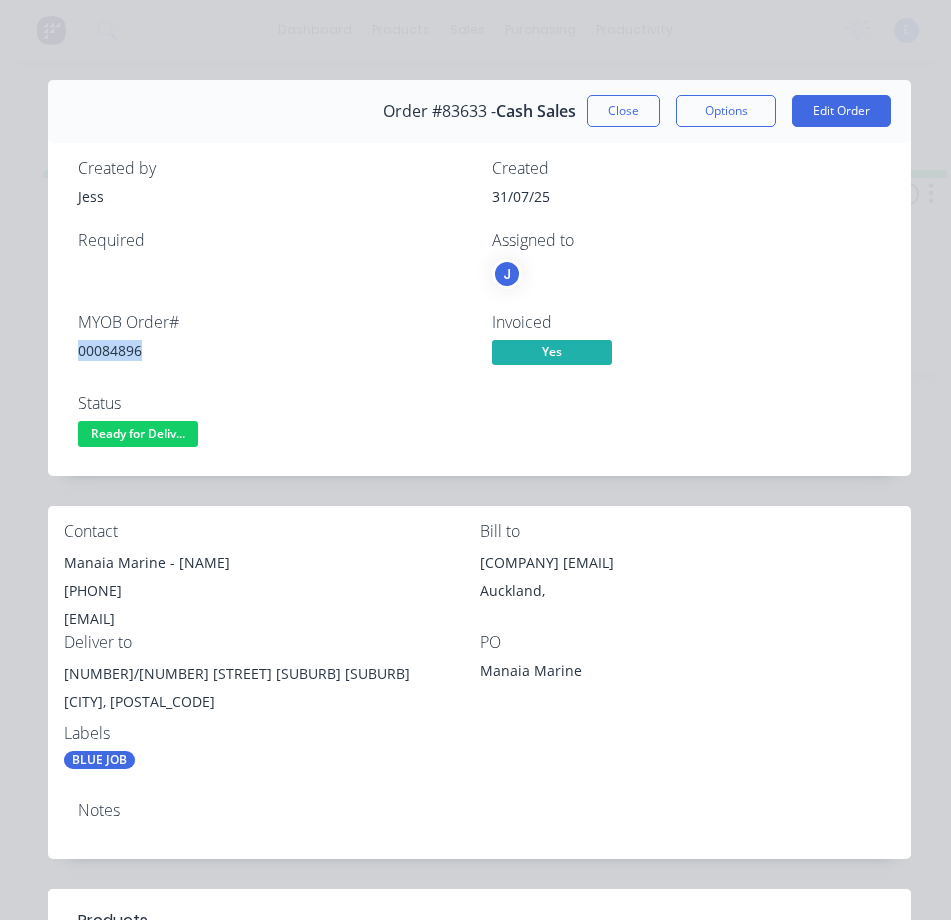 drag, startPoint x: 111, startPoint y: 354, endPoint x: 90, endPoint y: 356, distance: 21.095022 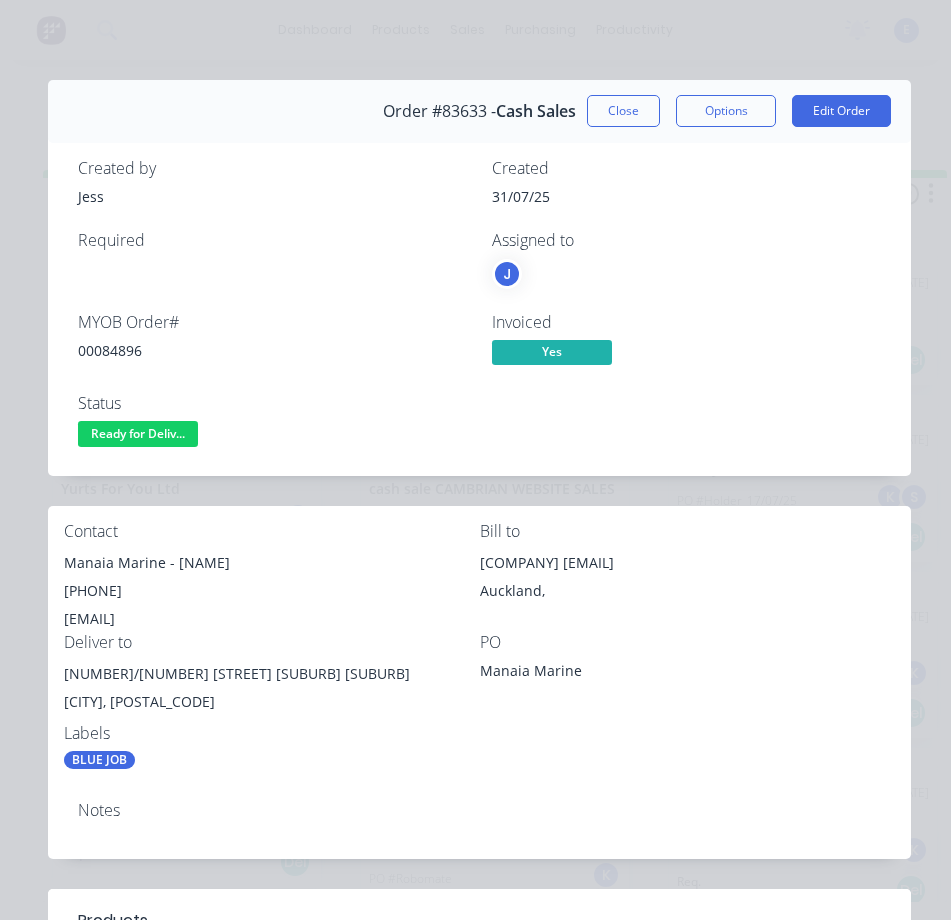 click on "Status Ready for Deliv..." at bounding box center [273, 423] 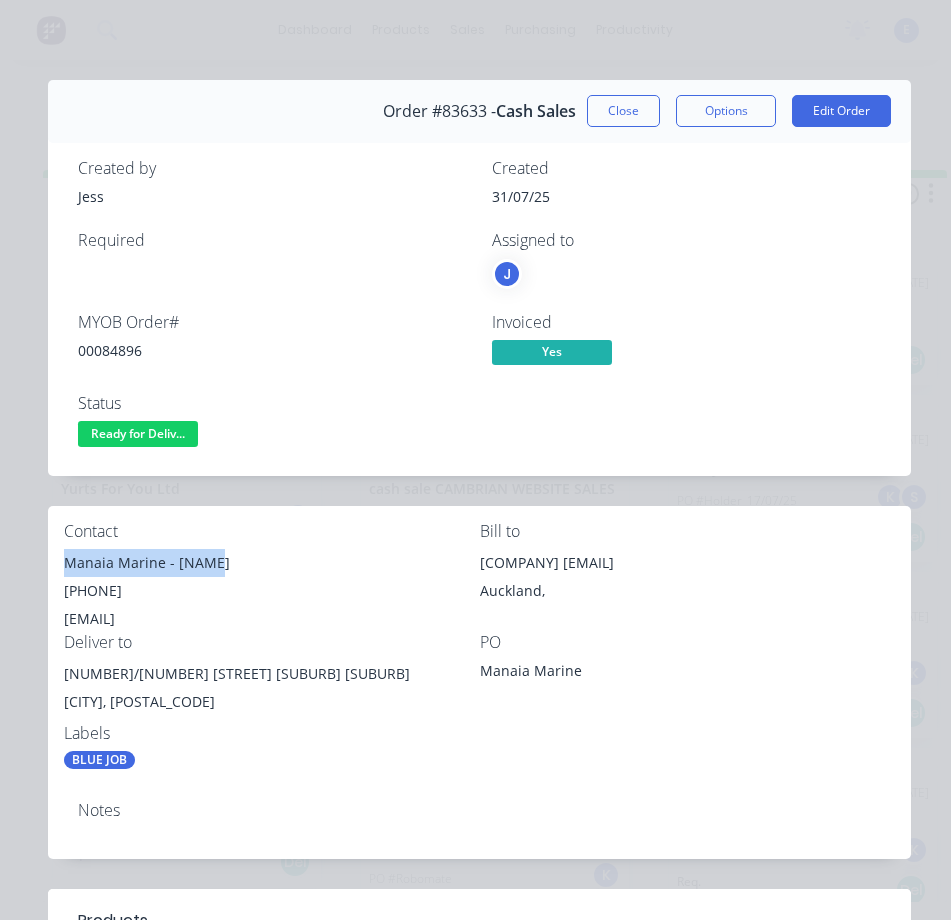 drag, startPoint x: 227, startPoint y: 561, endPoint x: 88, endPoint y: 556, distance: 139.0899 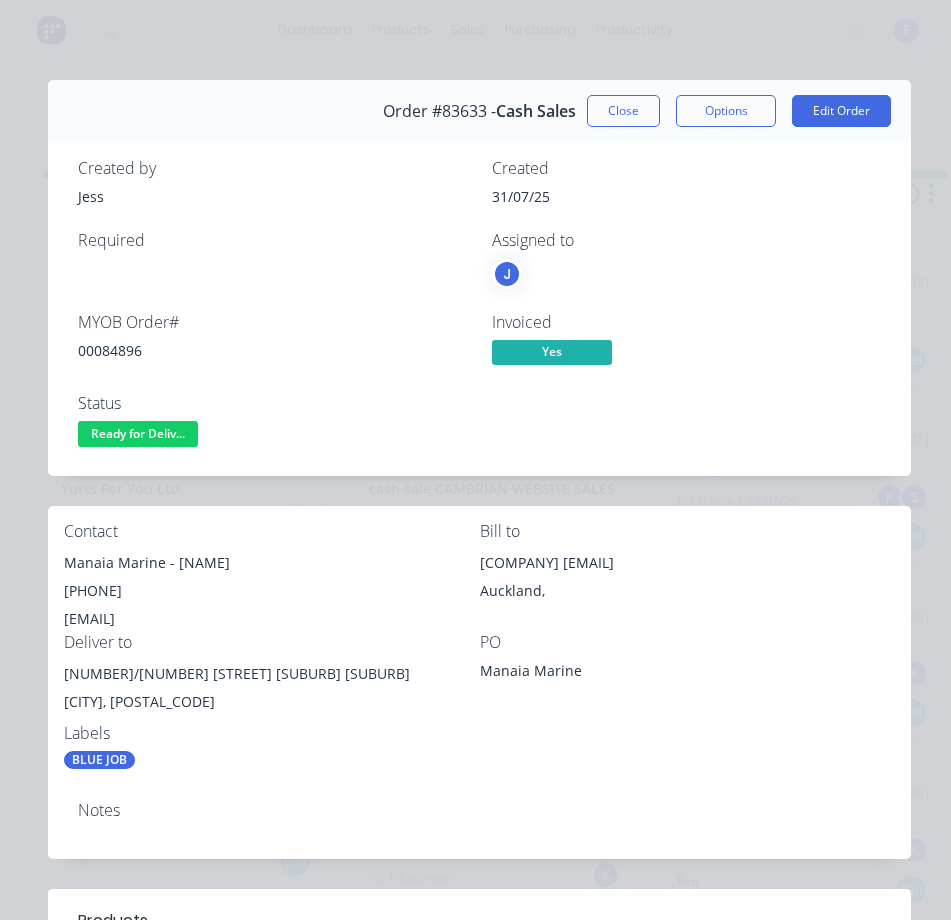 click on "[PHONE]" at bounding box center (272, 591) 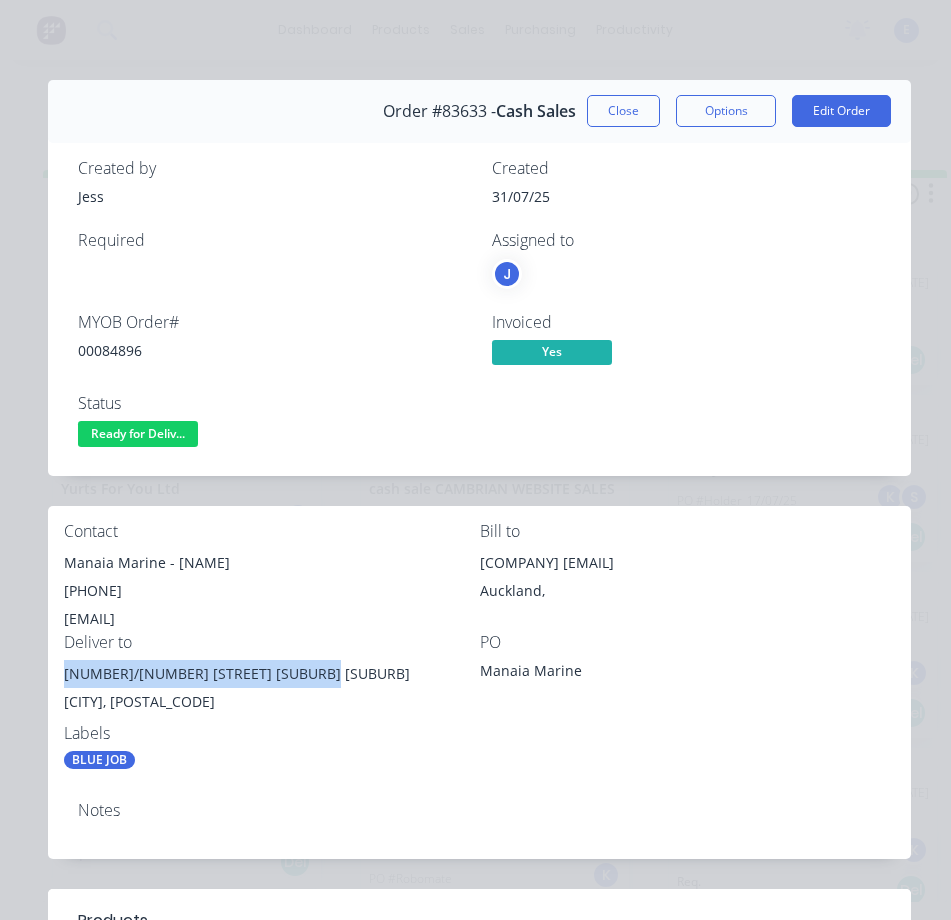 drag, startPoint x: 64, startPoint y: 672, endPoint x: 312, endPoint y: 677, distance: 248.0504 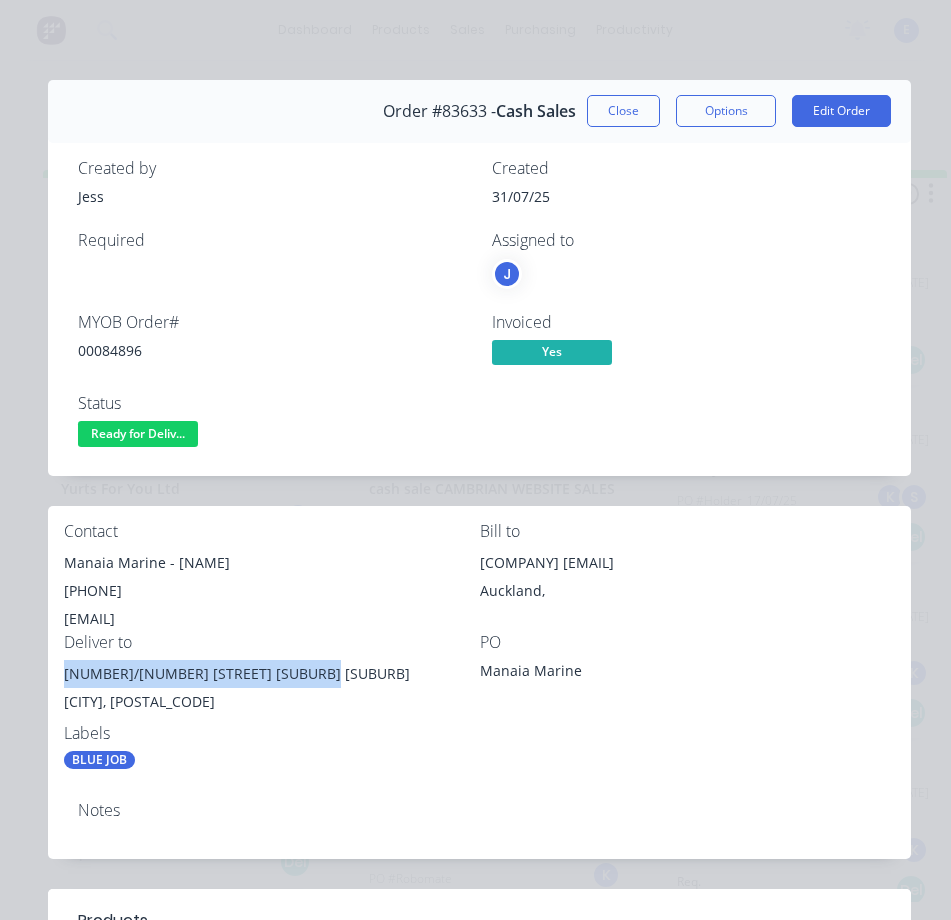 click on "Ready for Deliv..." at bounding box center [138, 433] 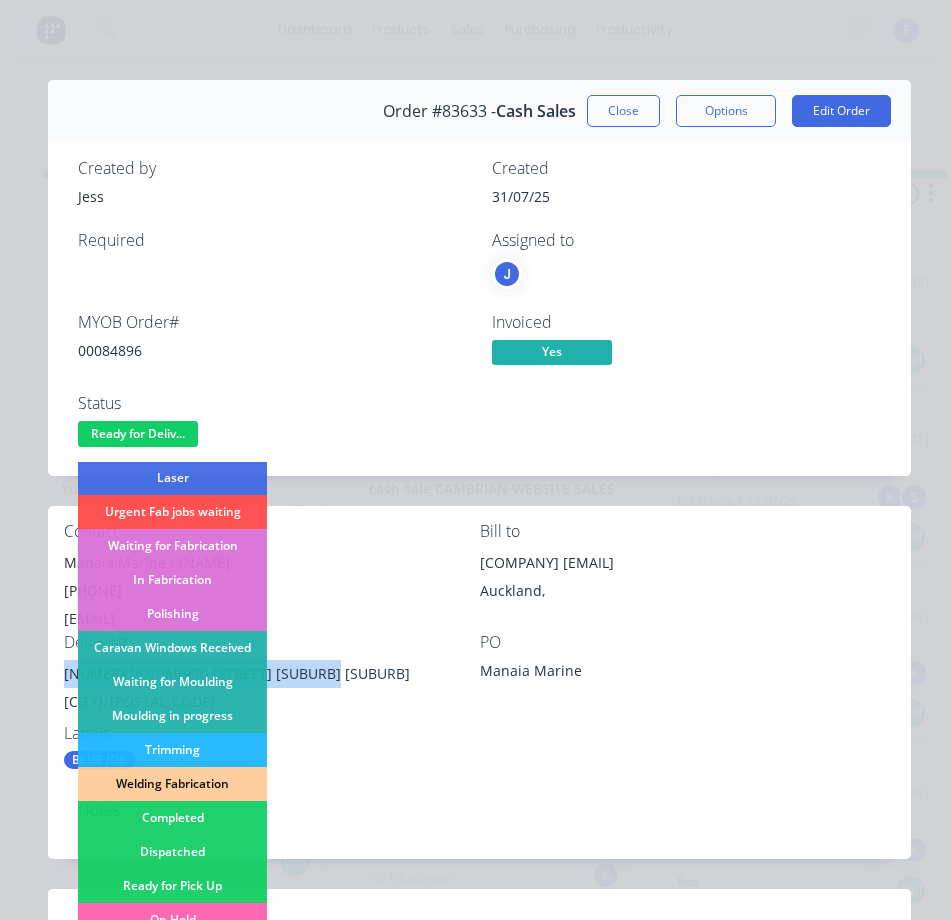 scroll, scrollTop: 390, scrollLeft: 0, axis: vertical 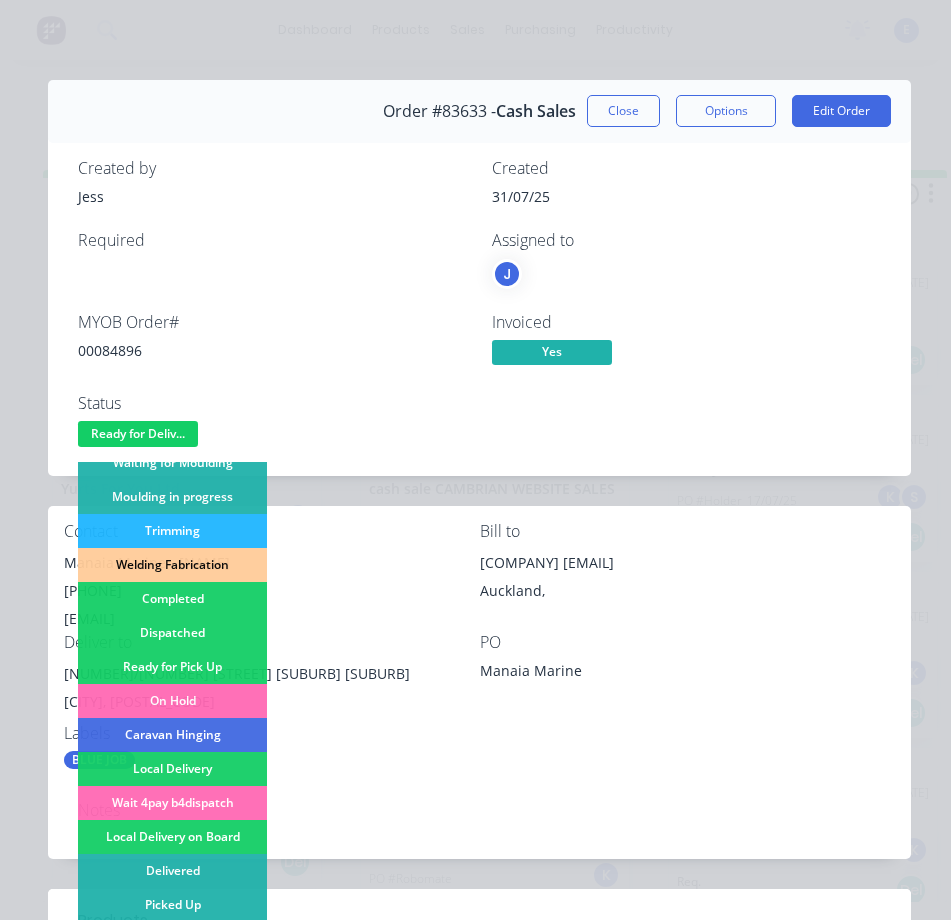 click on "Dispatched" at bounding box center [172, 633] 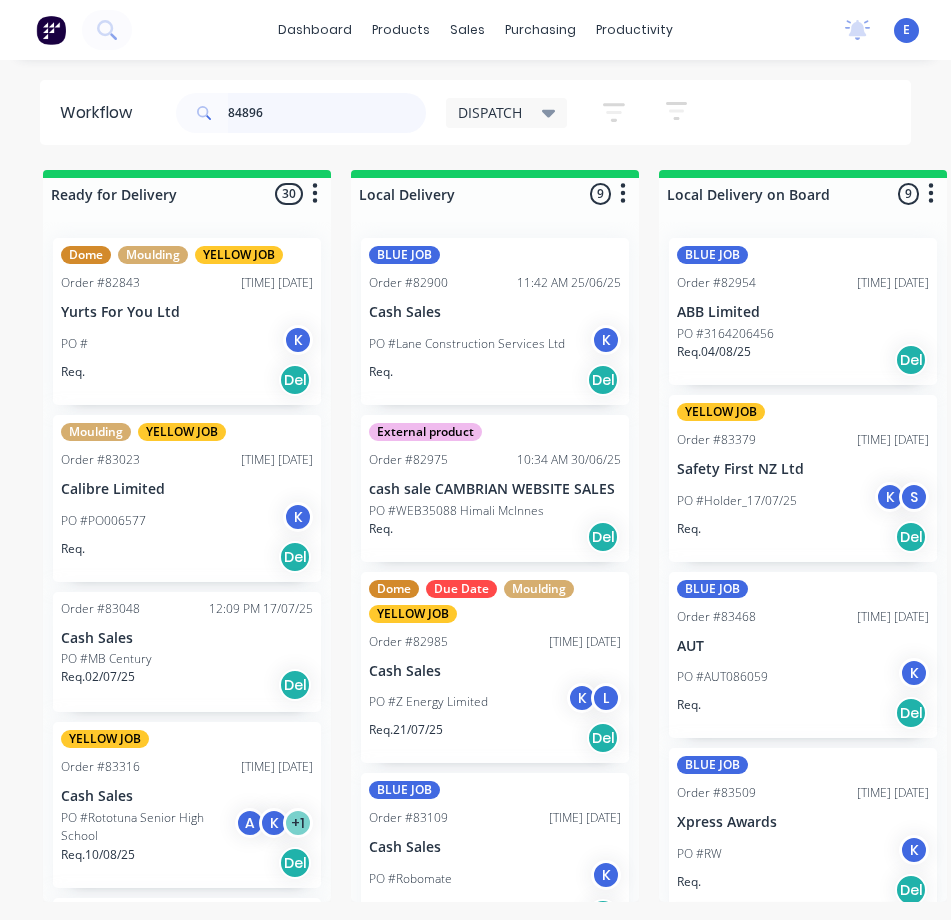 click on "84896" at bounding box center (327, 113) 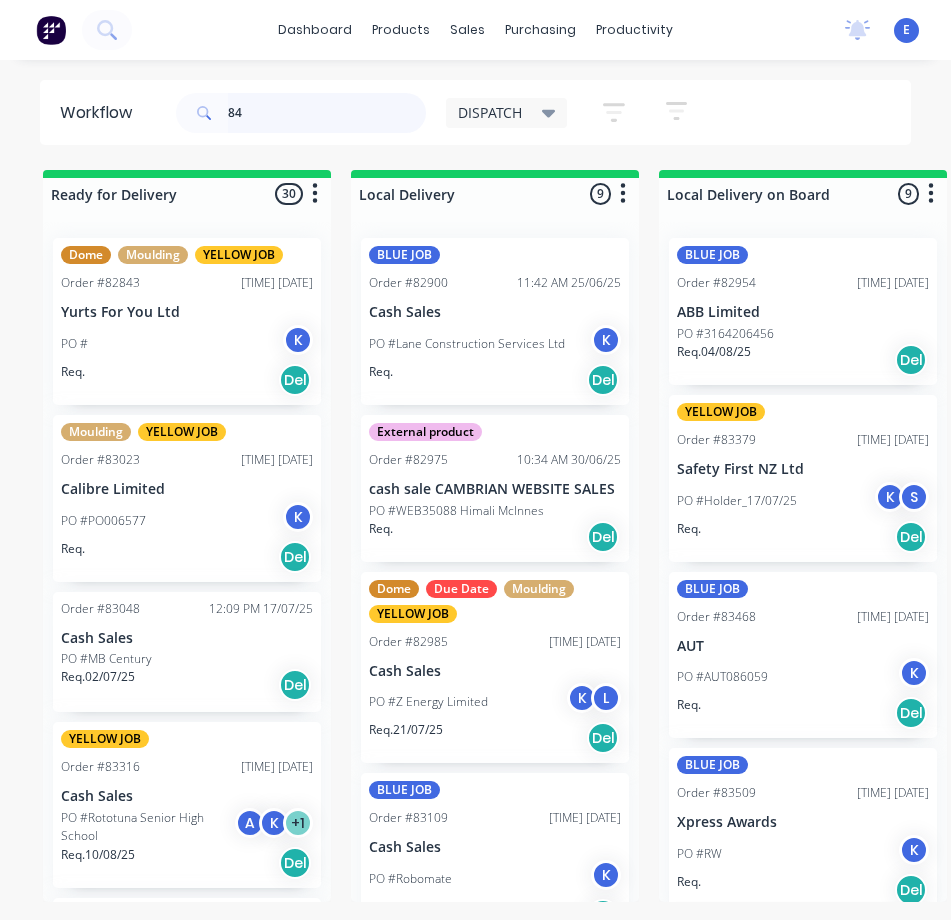 type on "8" 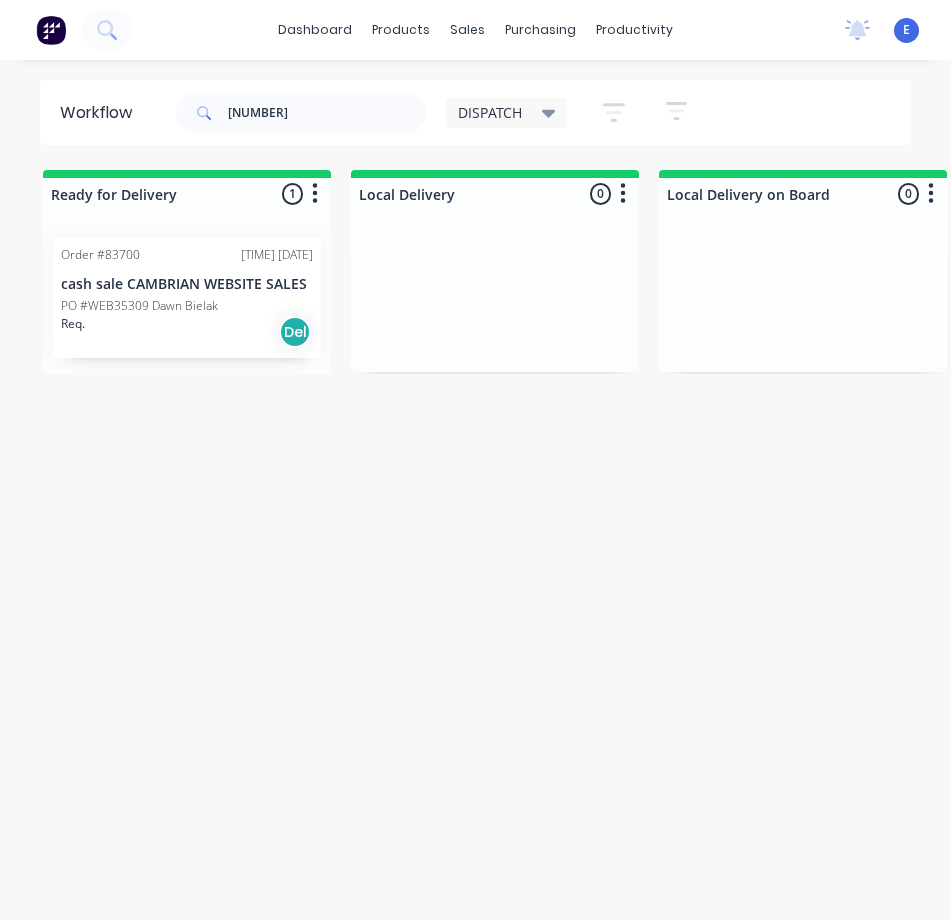 click on "Req. Del" at bounding box center [187, 332] 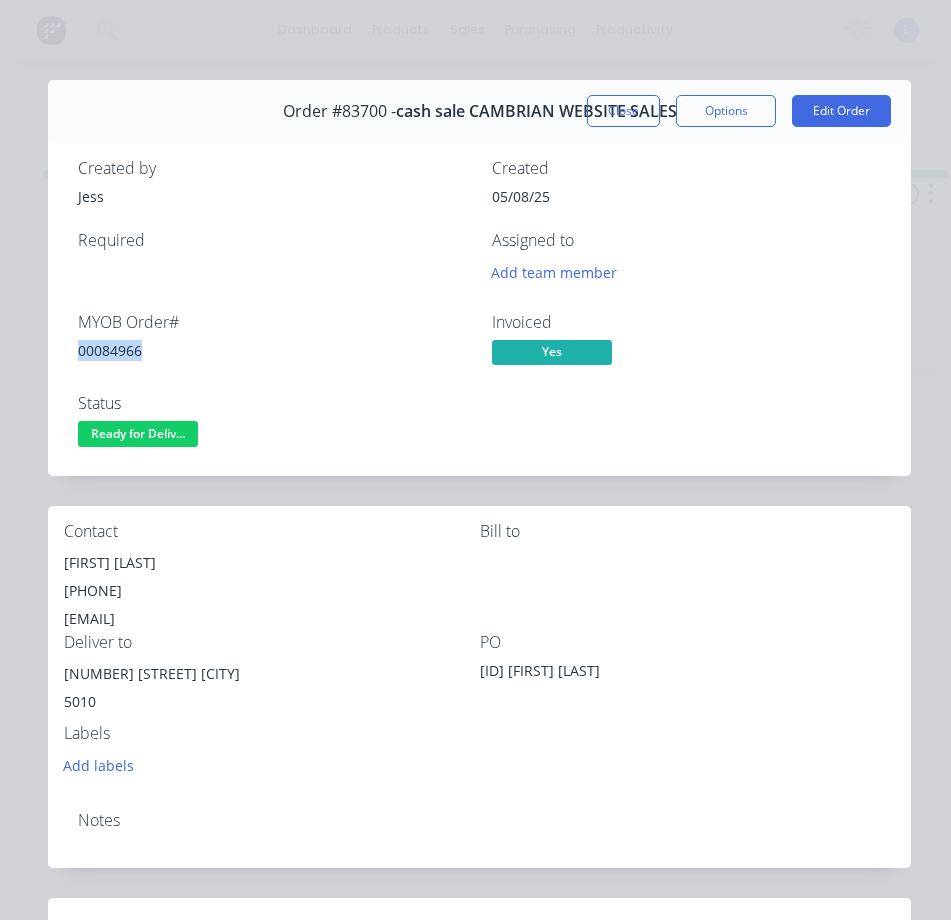 drag, startPoint x: 150, startPoint y: 348, endPoint x: 84, endPoint y: 355, distance: 66.37017 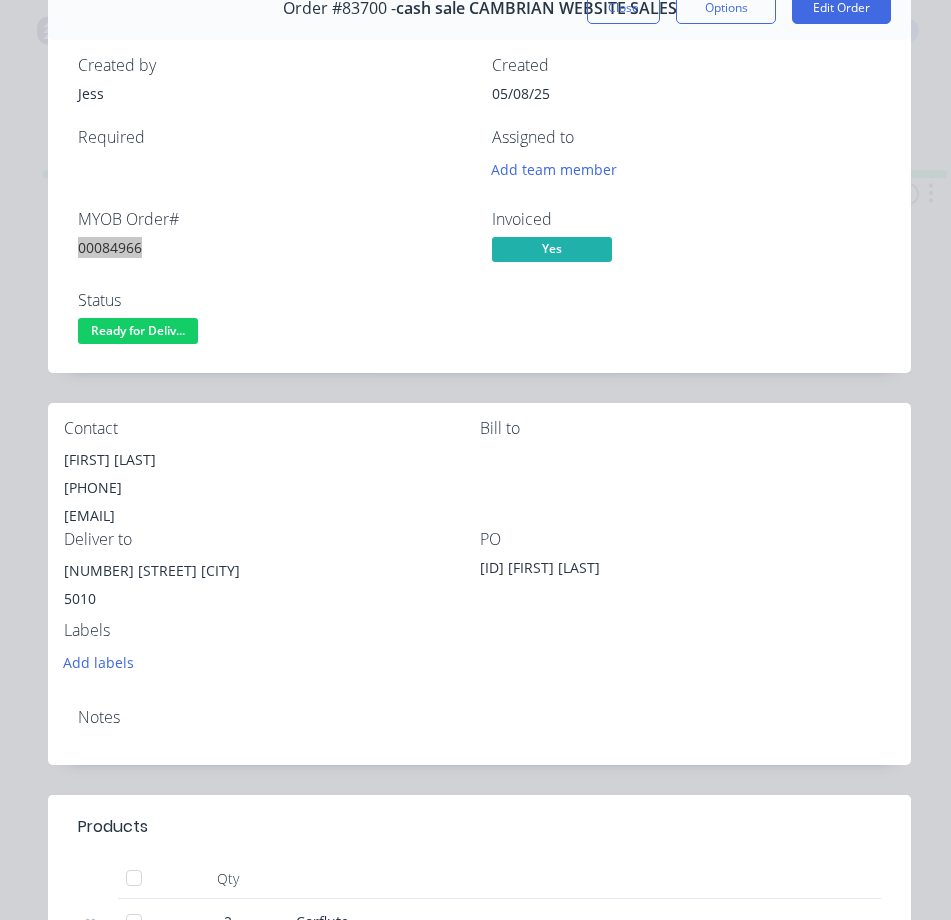 scroll, scrollTop: 200, scrollLeft: 0, axis: vertical 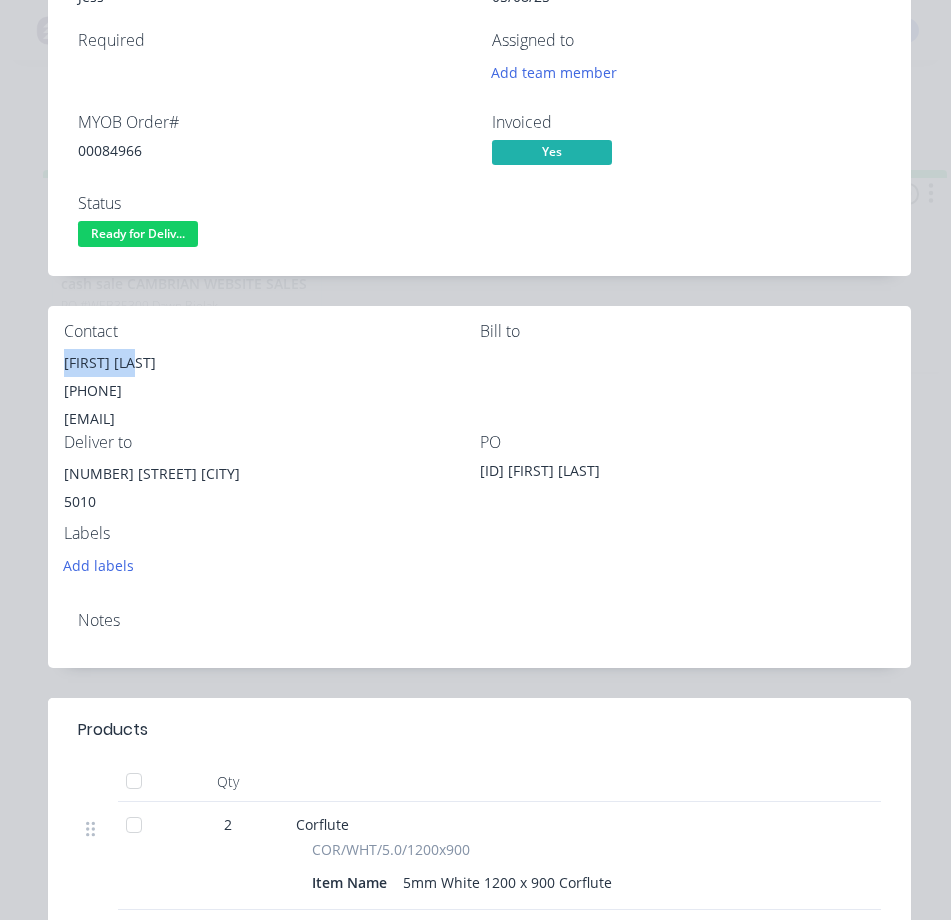 drag, startPoint x: 155, startPoint y: 367, endPoint x: 80, endPoint y: 368, distance: 75.00667 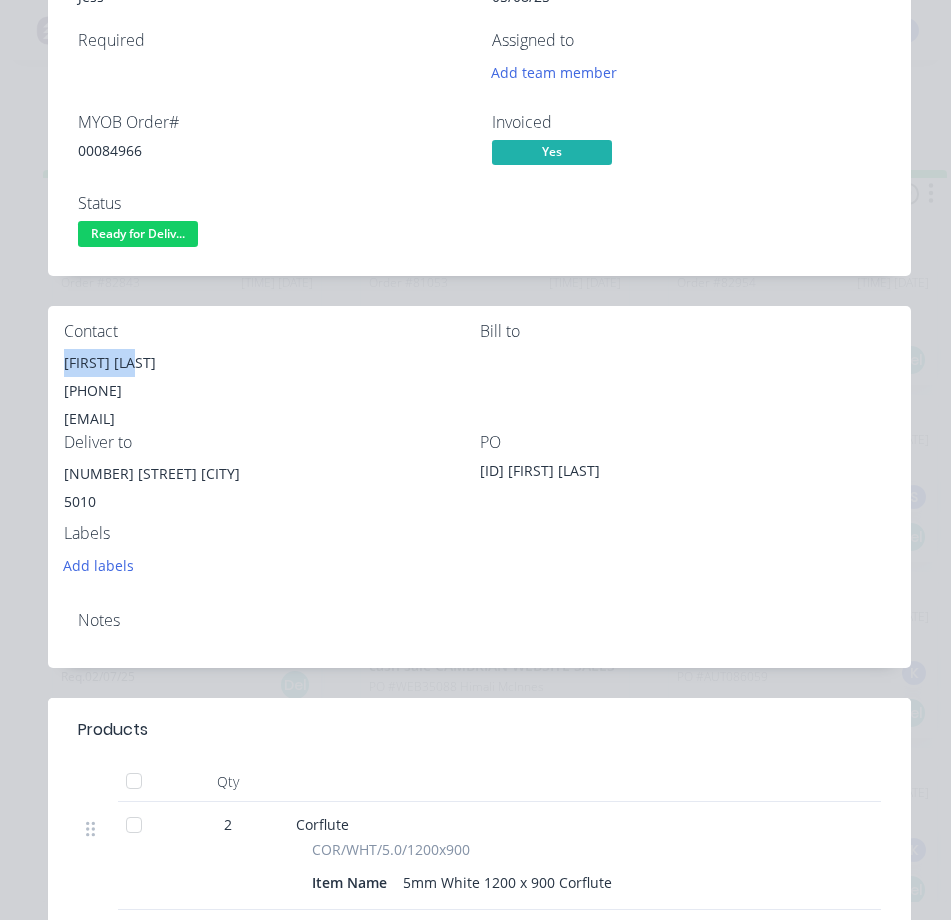 drag, startPoint x: 205, startPoint y: 427, endPoint x: 84, endPoint y: 429, distance: 121.016525 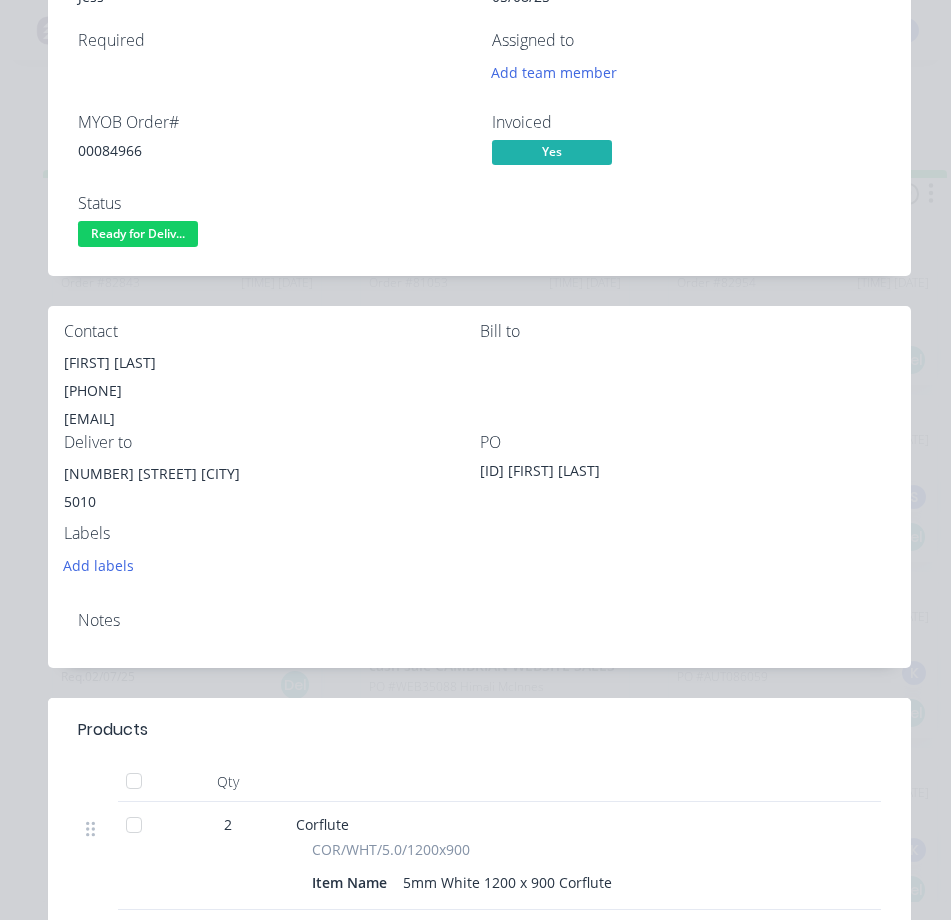 drag, startPoint x: 166, startPoint y: 396, endPoint x: 154, endPoint y: 394, distance: 12.165525 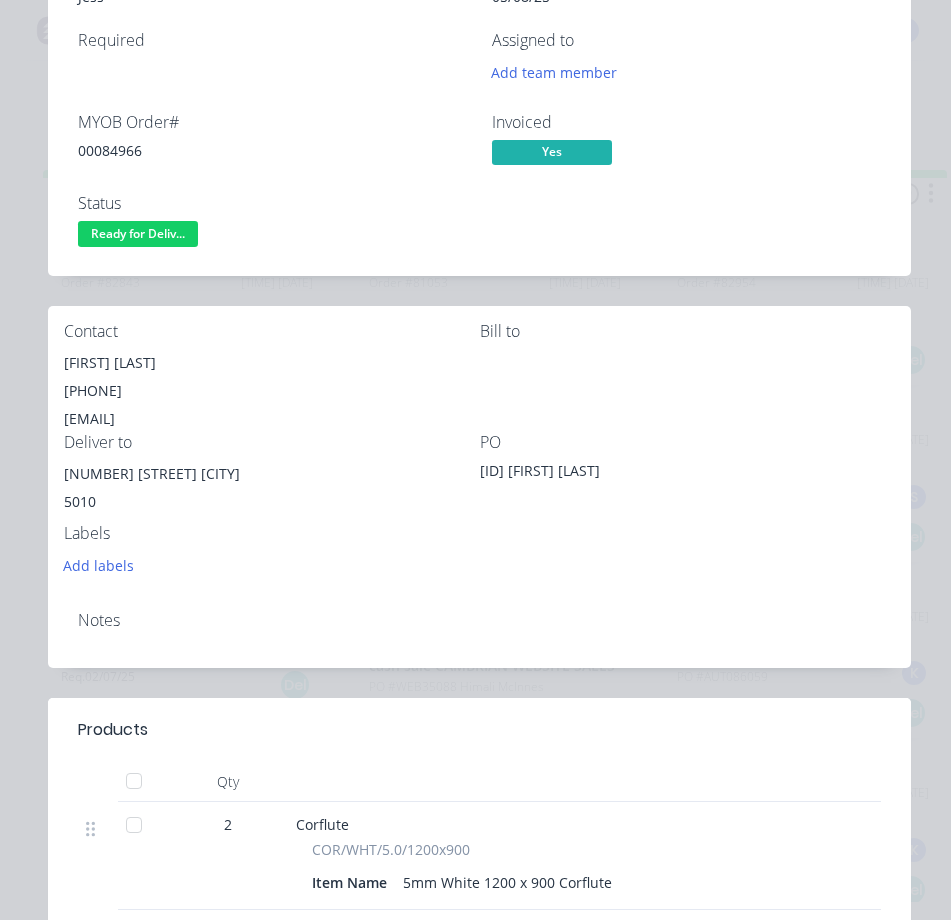 click on "Ready for Deliv..." at bounding box center [138, 233] 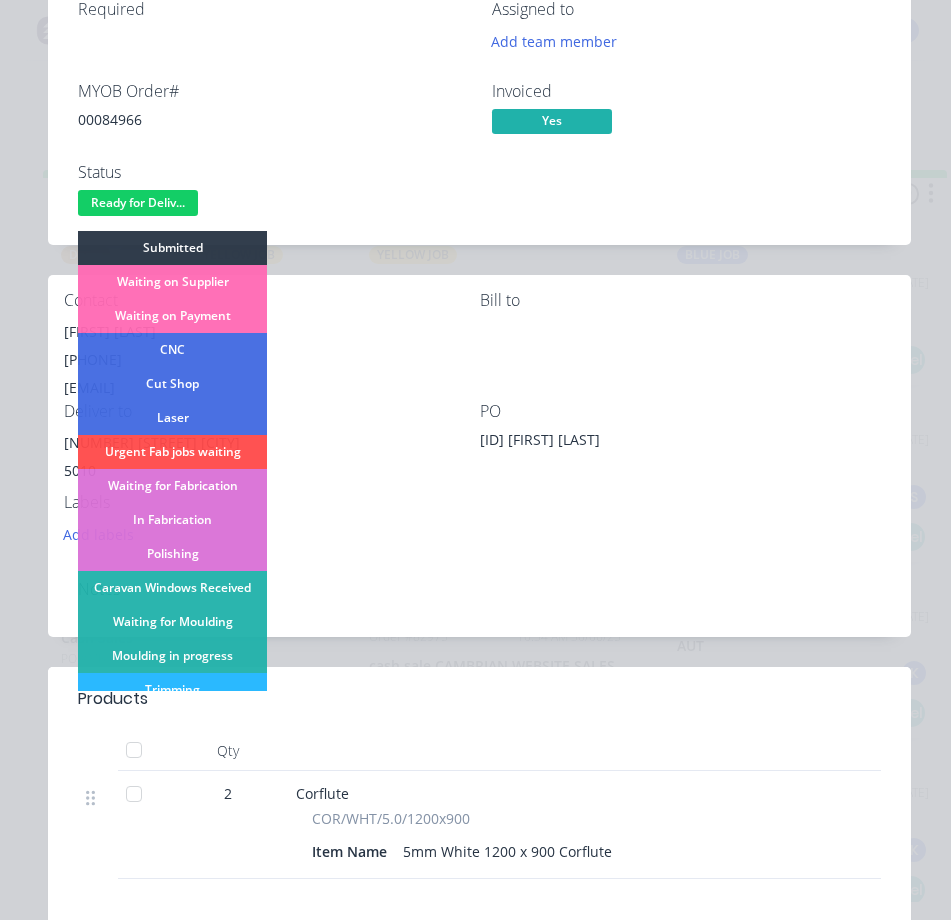 scroll, scrollTop: 400, scrollLeft: 0, axis: vertical 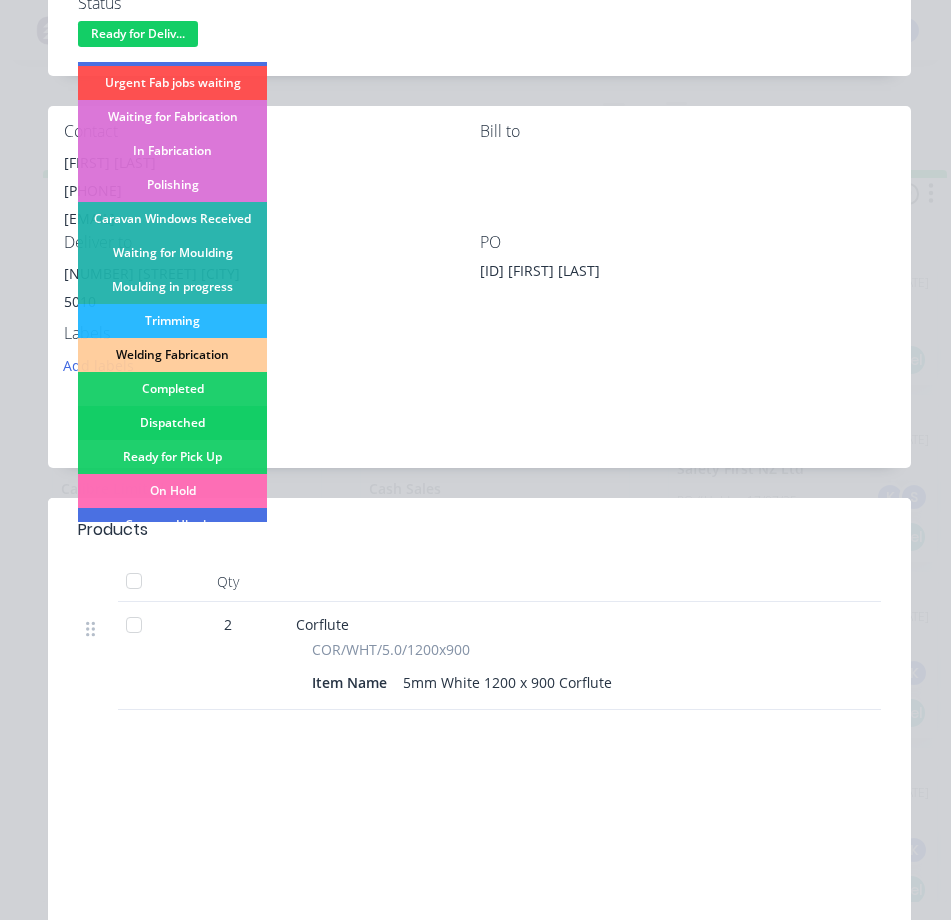 click on "Dispatched" at bounding box center [172, 423] 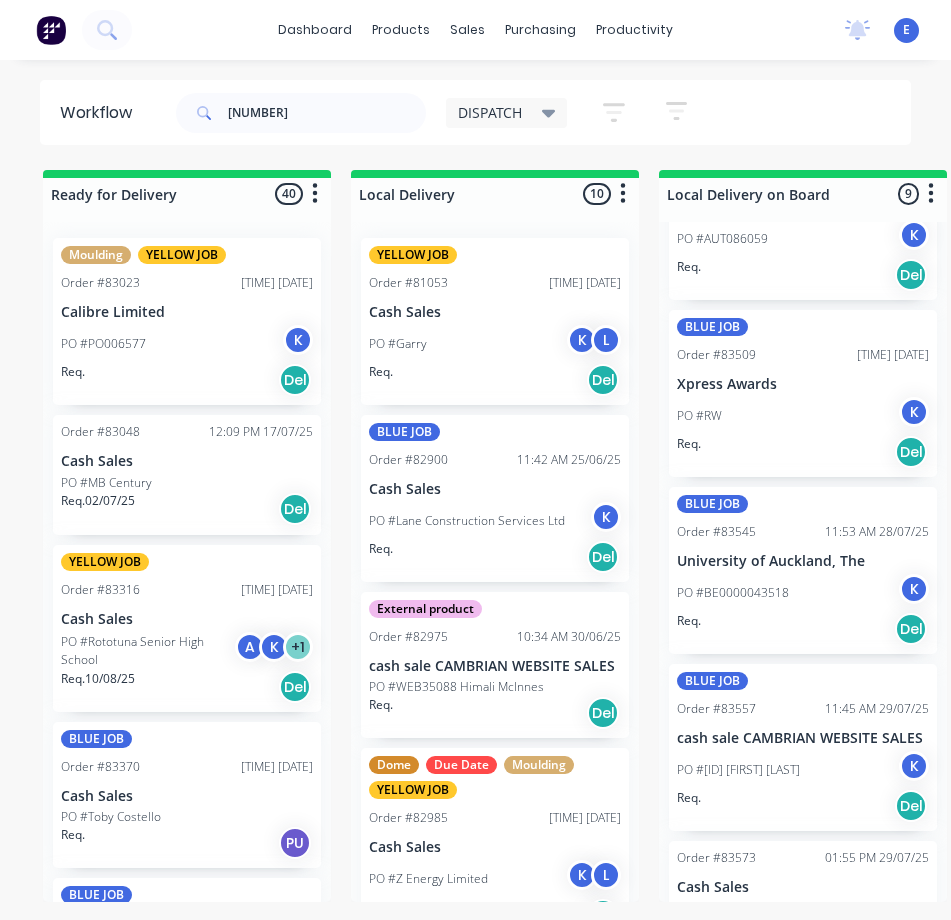 scroll, scrollTop: 600, scrollLeft: 0, axis: vertical 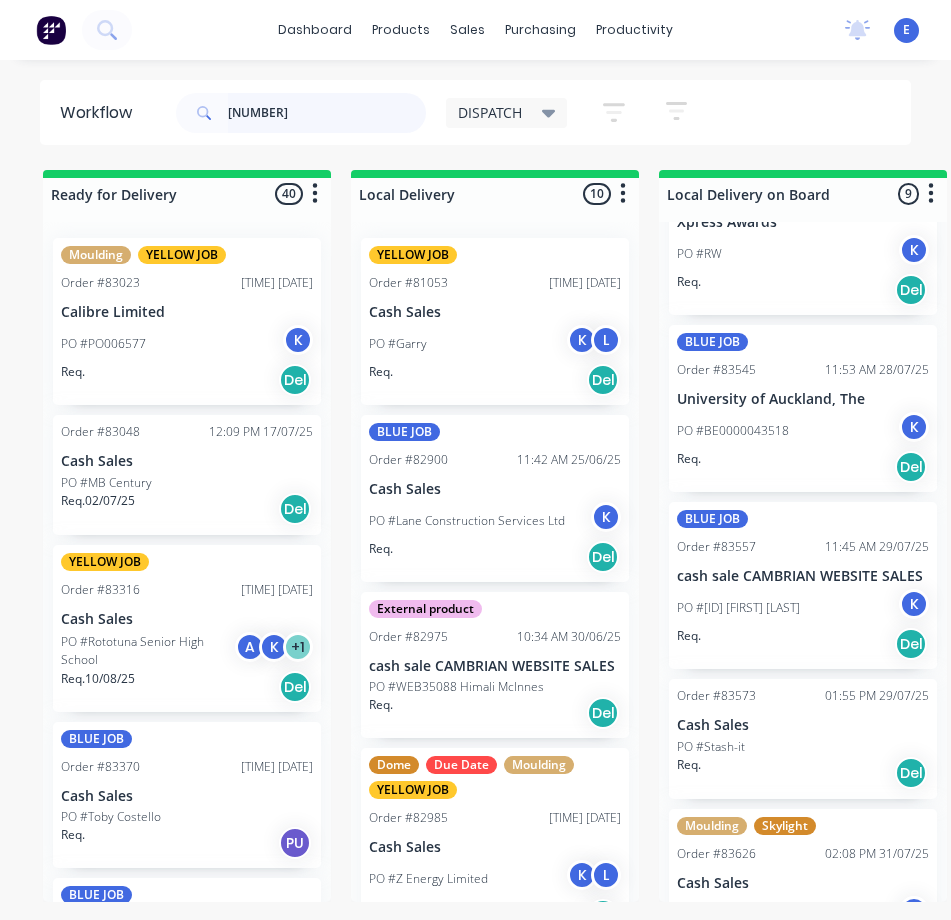 click on "[NUMBER]" at bounding box center [327, 113] 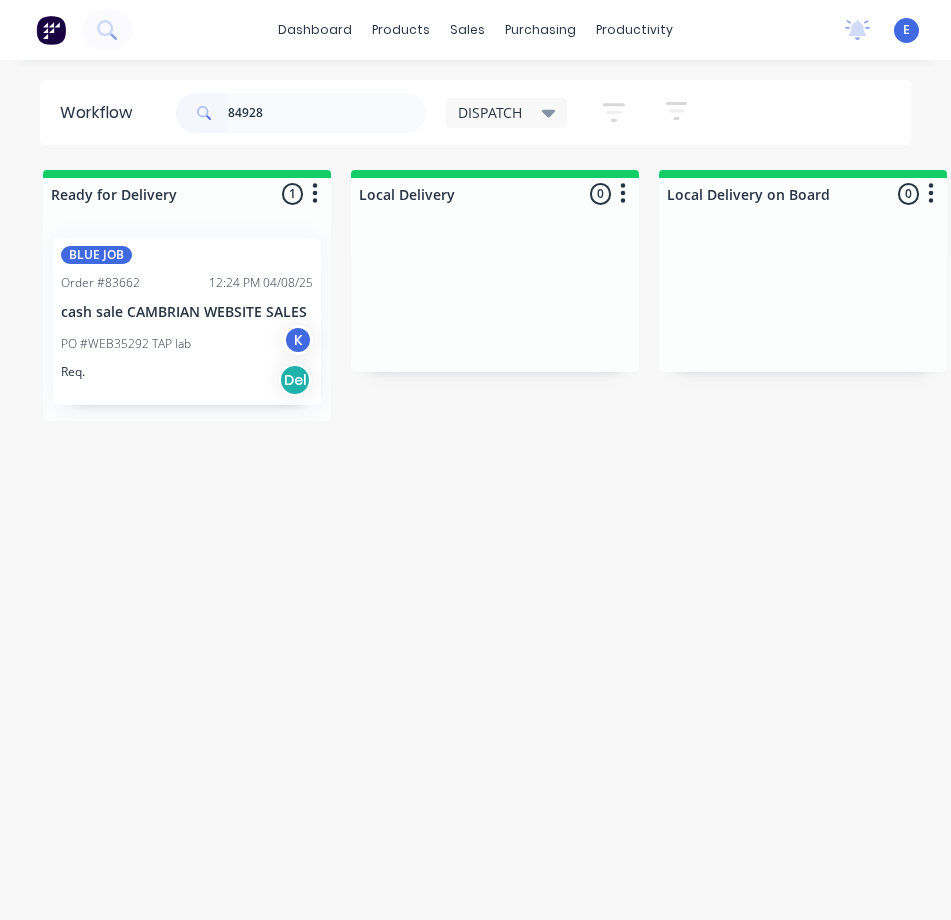 click on "PO #WEB35292 TAP lab K" at bounding box center (187, 344) 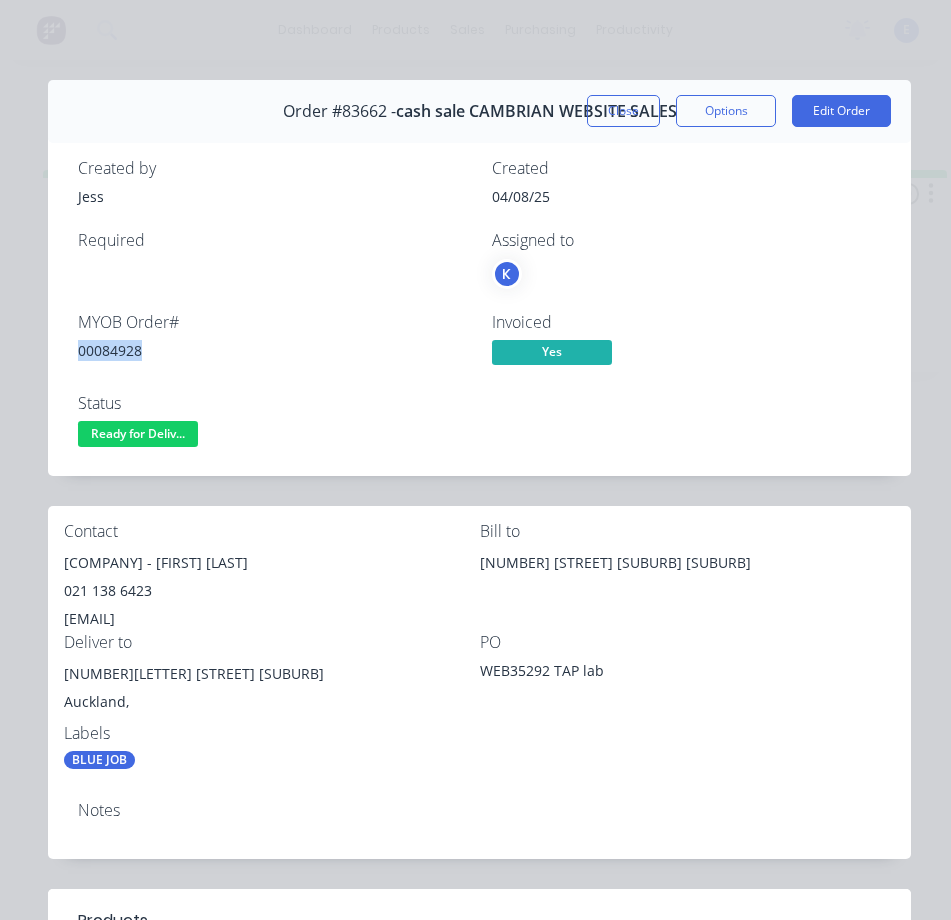 drag, startPoint x: 138, startPoint y: 352, endPoint x: 93, endPoint y: 356, distance: 45.17743 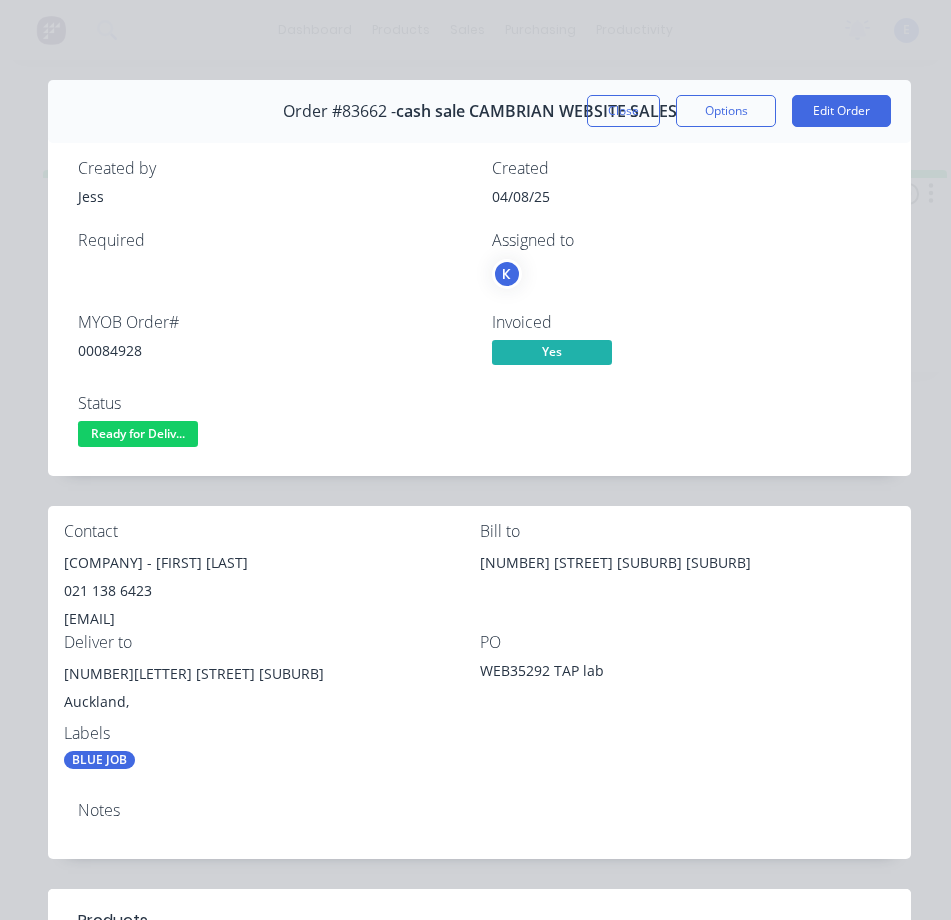 click on "[EMAIL]" at bounding box center [272, 619] 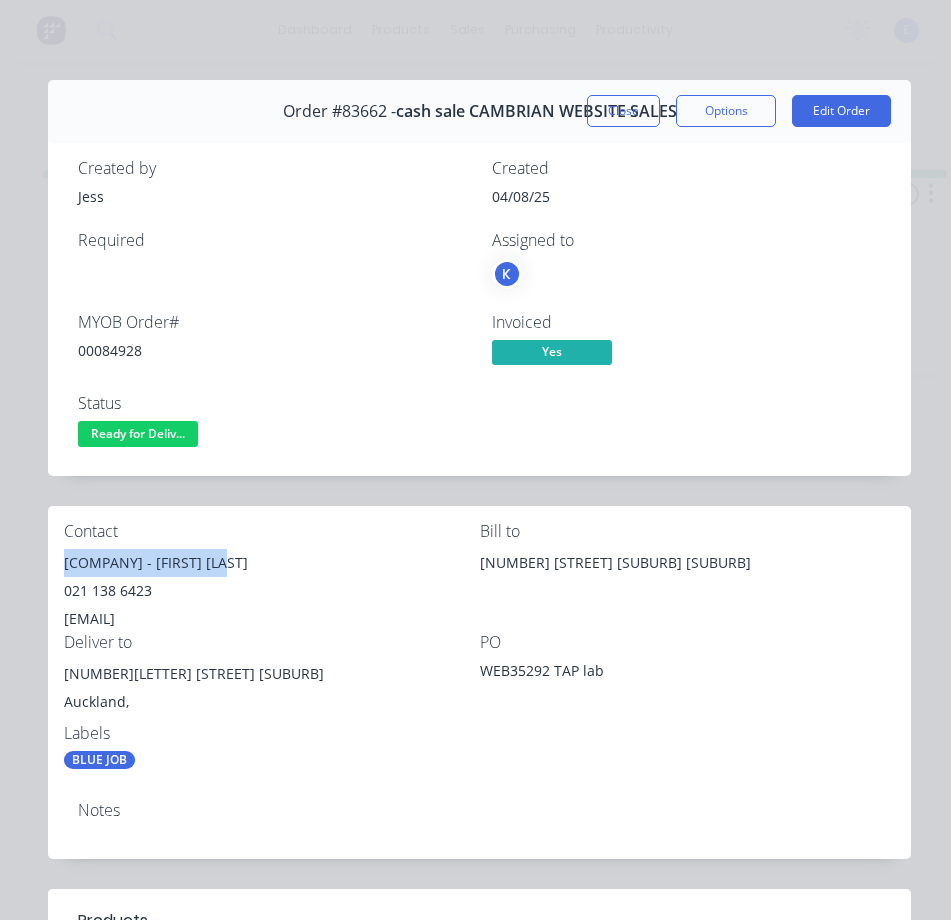 drag, startPoint x: 151, startPoint y: 578, endPoint x: 98, endPoint y: 562, distance: 55.362442 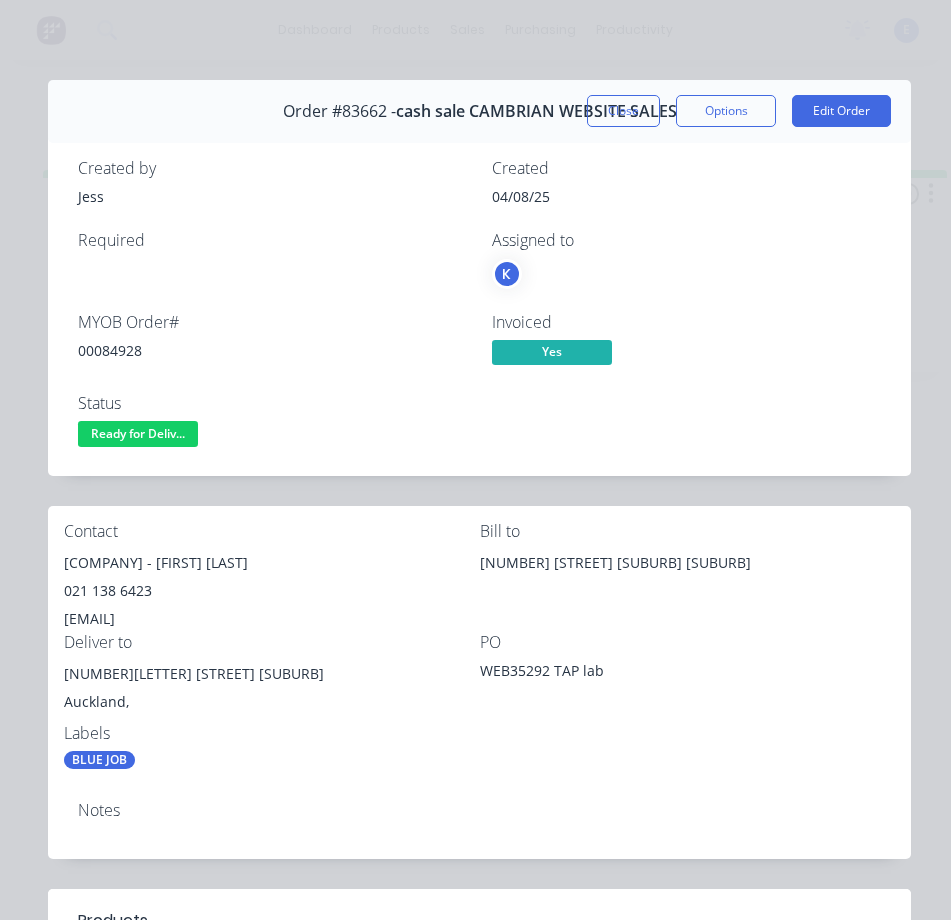 click on "[NUMBER][LETTER] [STREET] [SUBURB]" at bounding box center (272, 674) 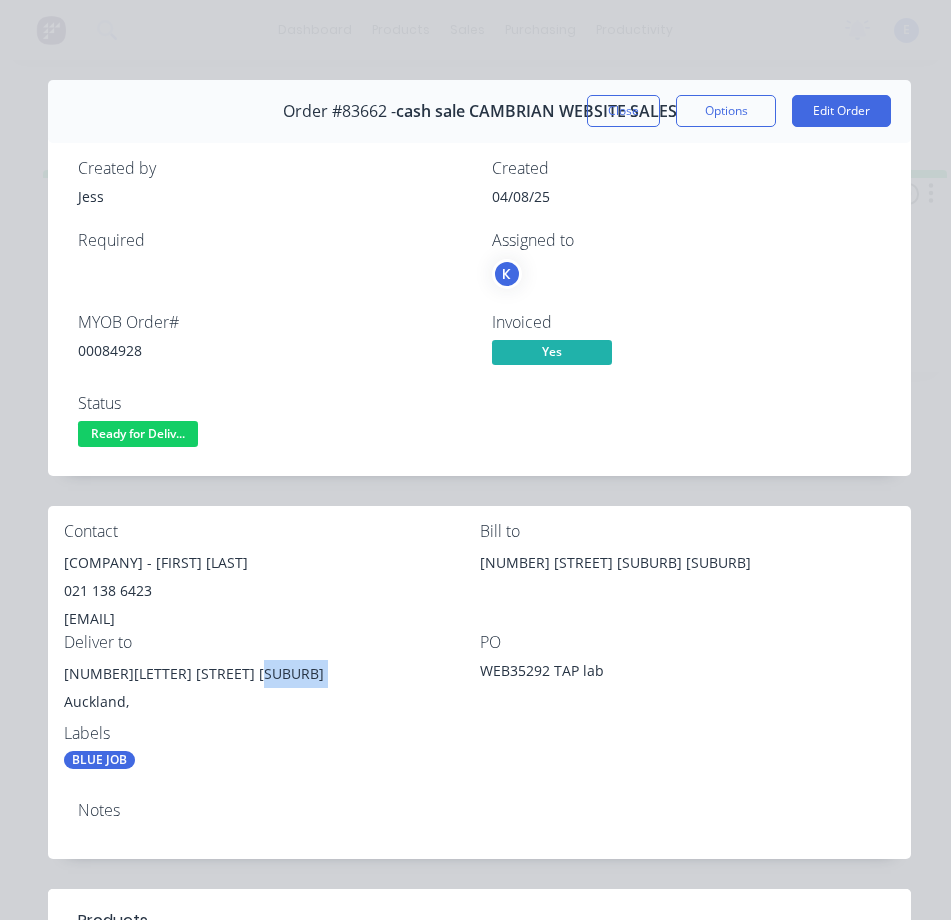click on "[NUMBER][LETTER] [STREET] [SUBURB]" at bounding box center [272, 674] 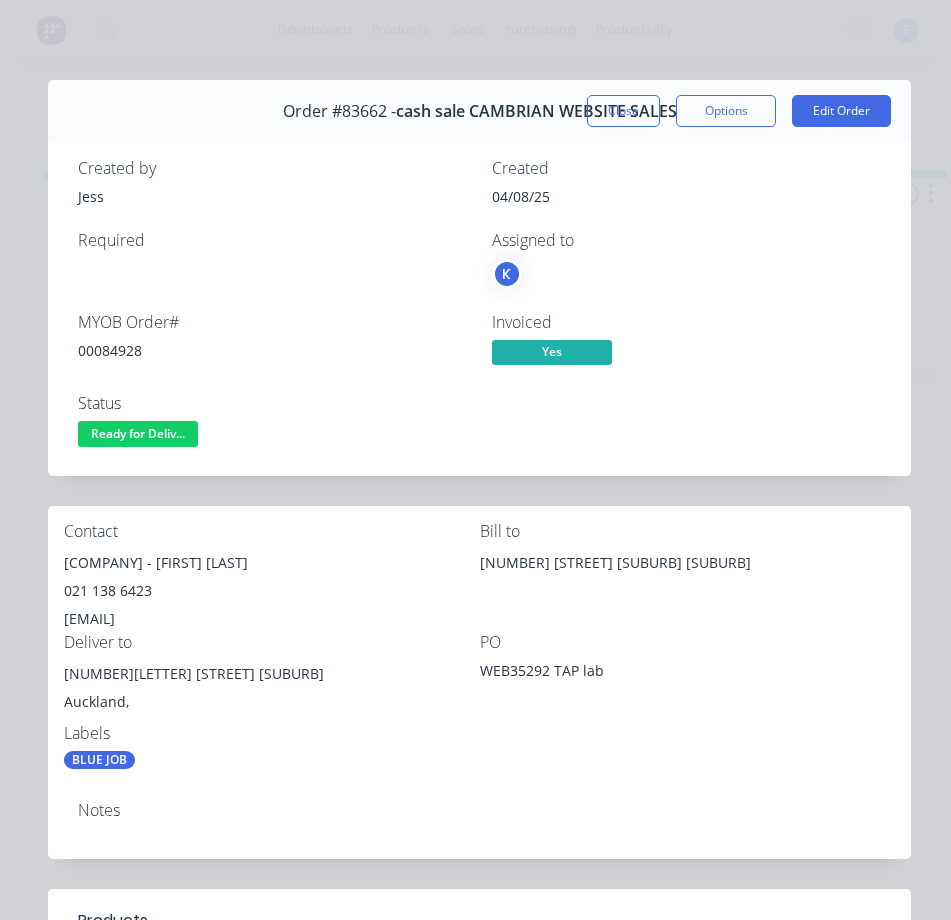 drag, startPoint x: 297, startPoint y: 728, endPoint x: 285, endPoint y: 724, distance: 12.649111 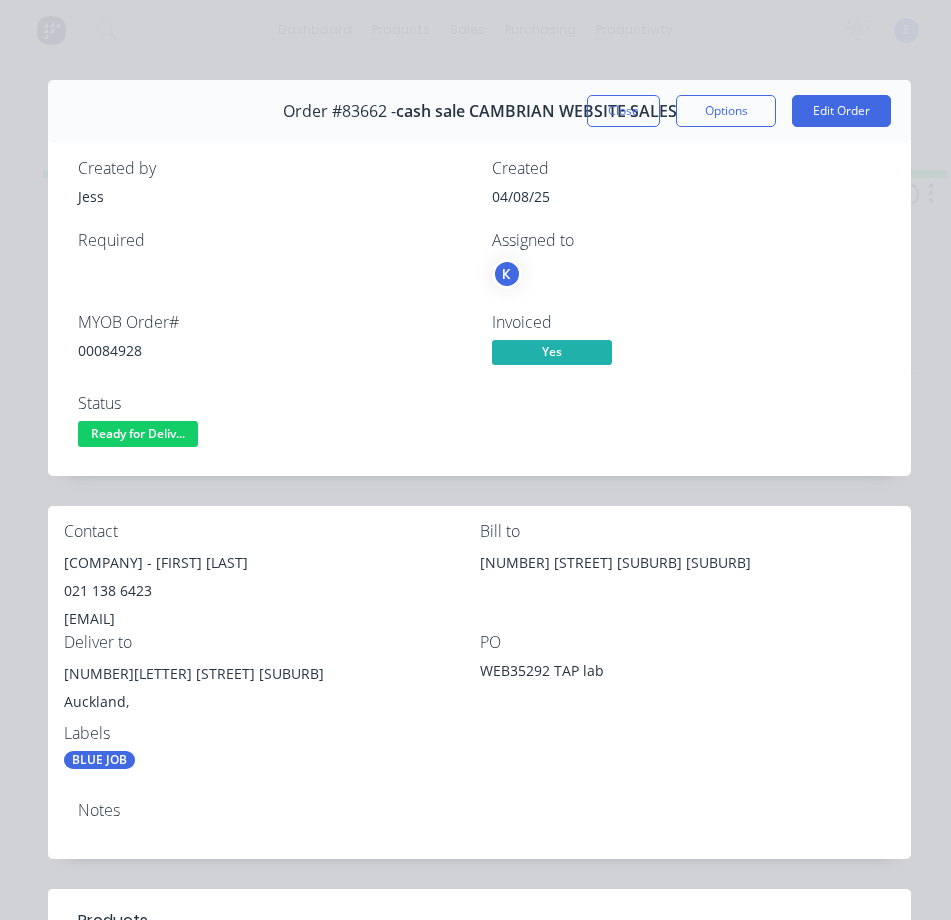 click on "Ready for Deliv..." at bounding box center (138, 433) 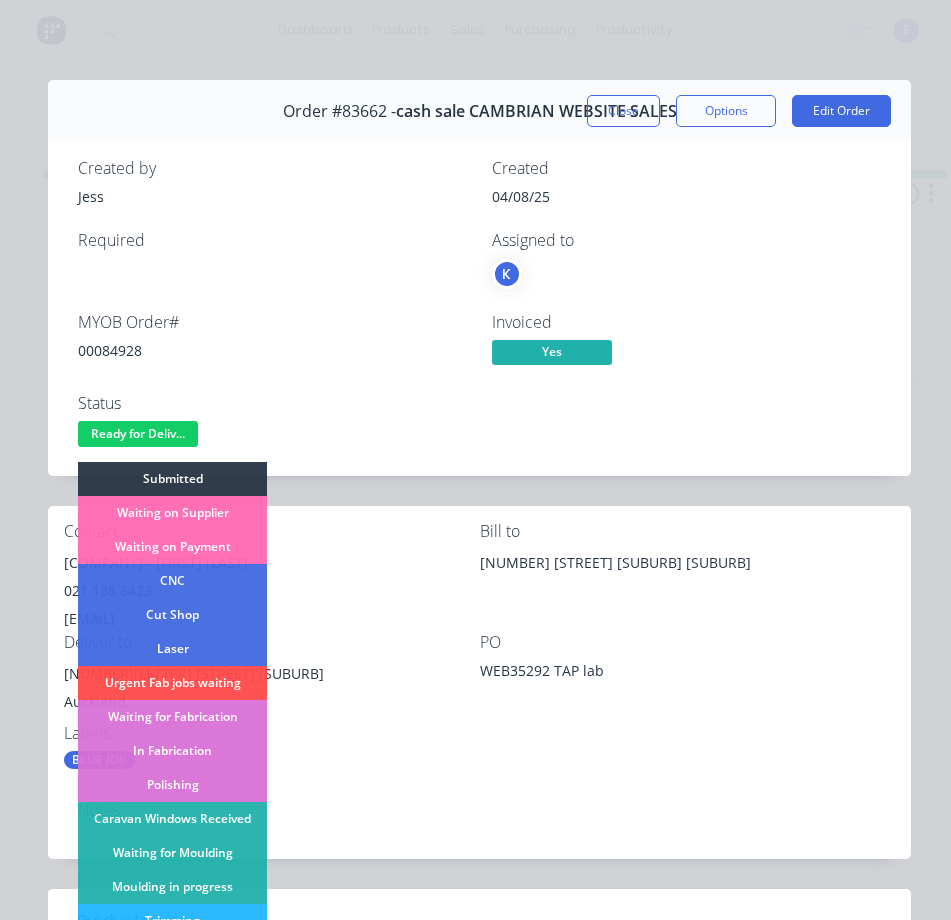 scroll, scrollTop: 390, scrollLeft: 0, axis: vertical 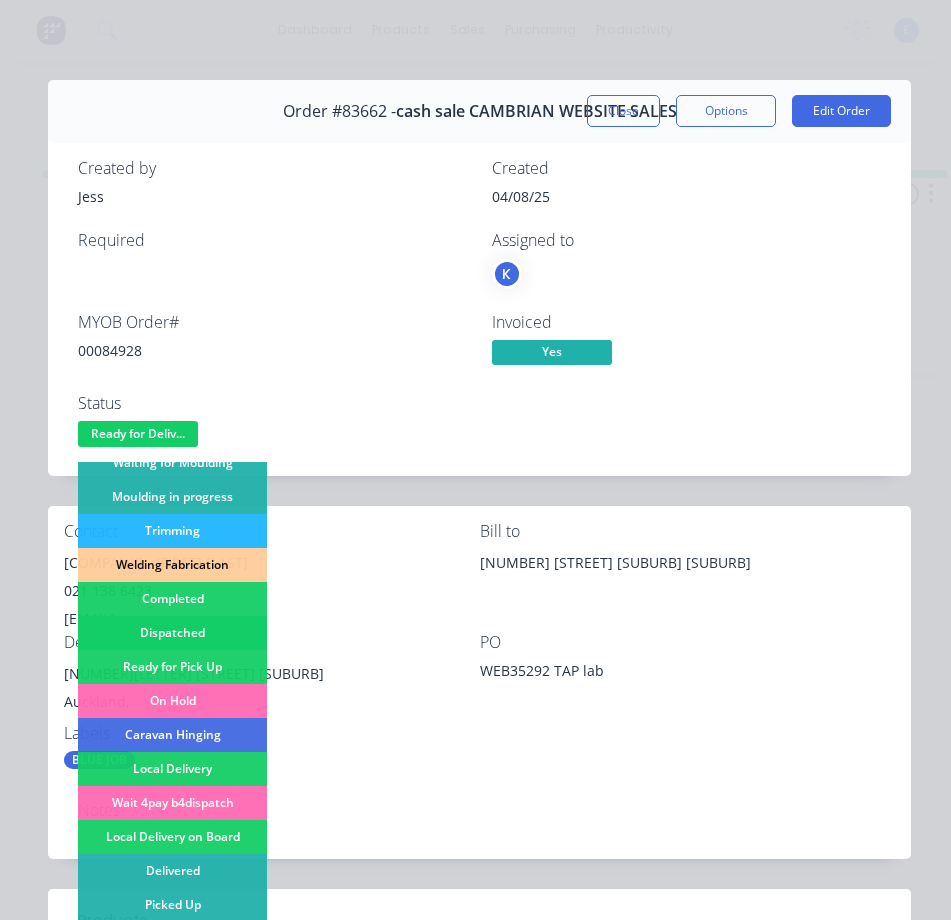 click on "Dispatched" at bounding box center (172, 633) 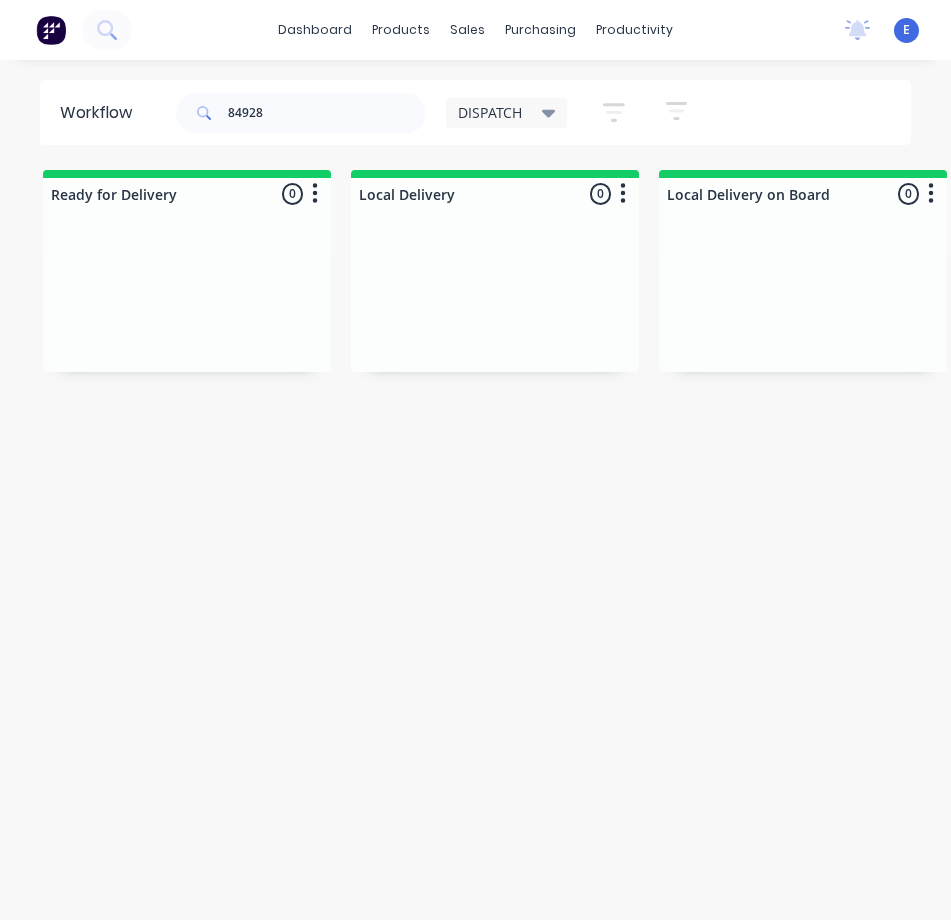 click on "84928" at bounding box center [301, 113] 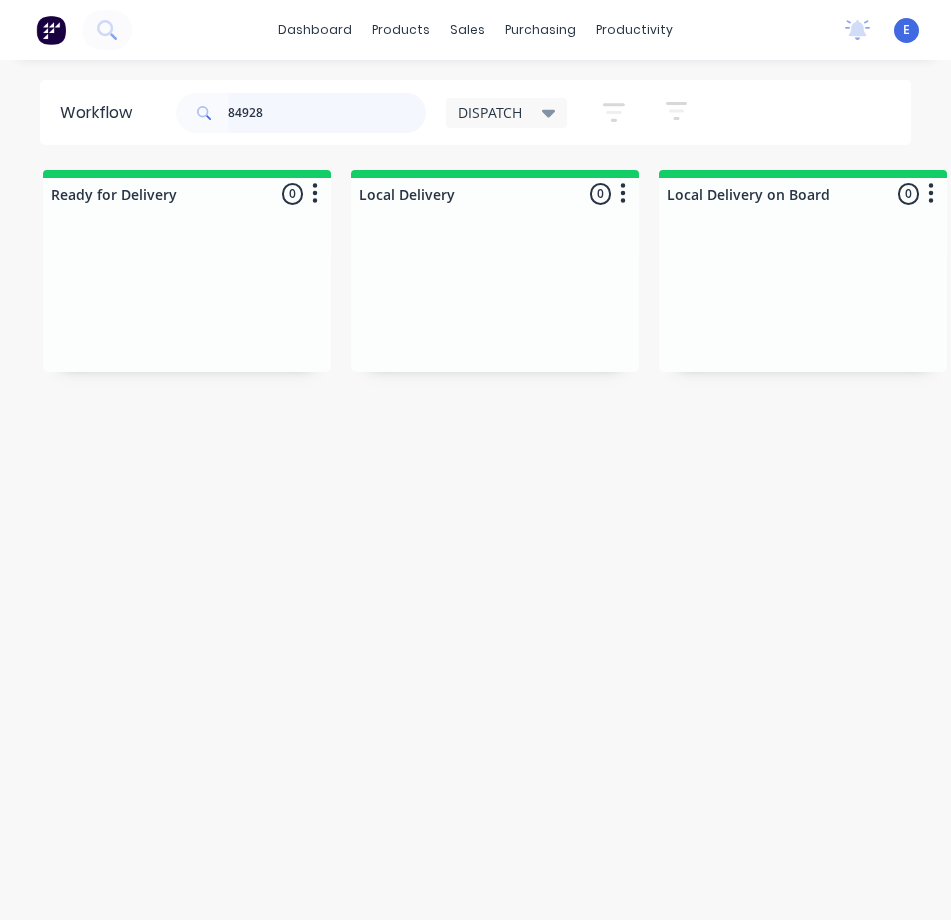 drag, startPoint x: 306, startPoint y: 105, endPoint x: 315, endPoint y: 113, distance: 12.0415945 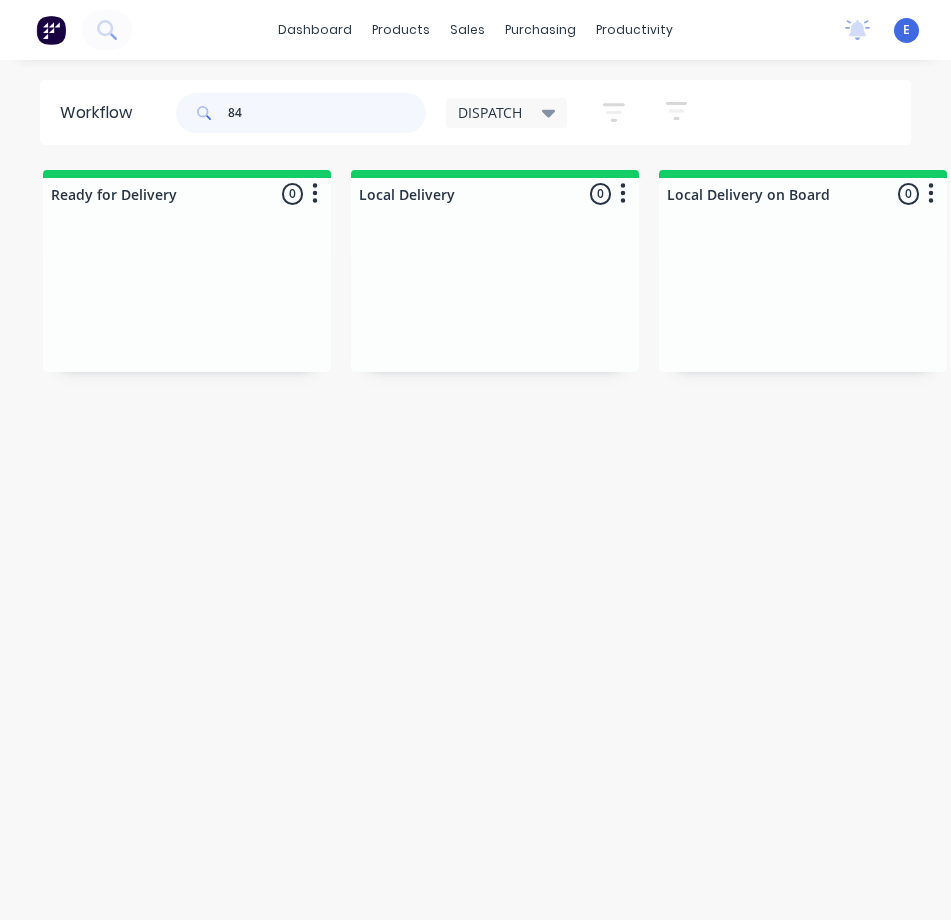 type on "8" 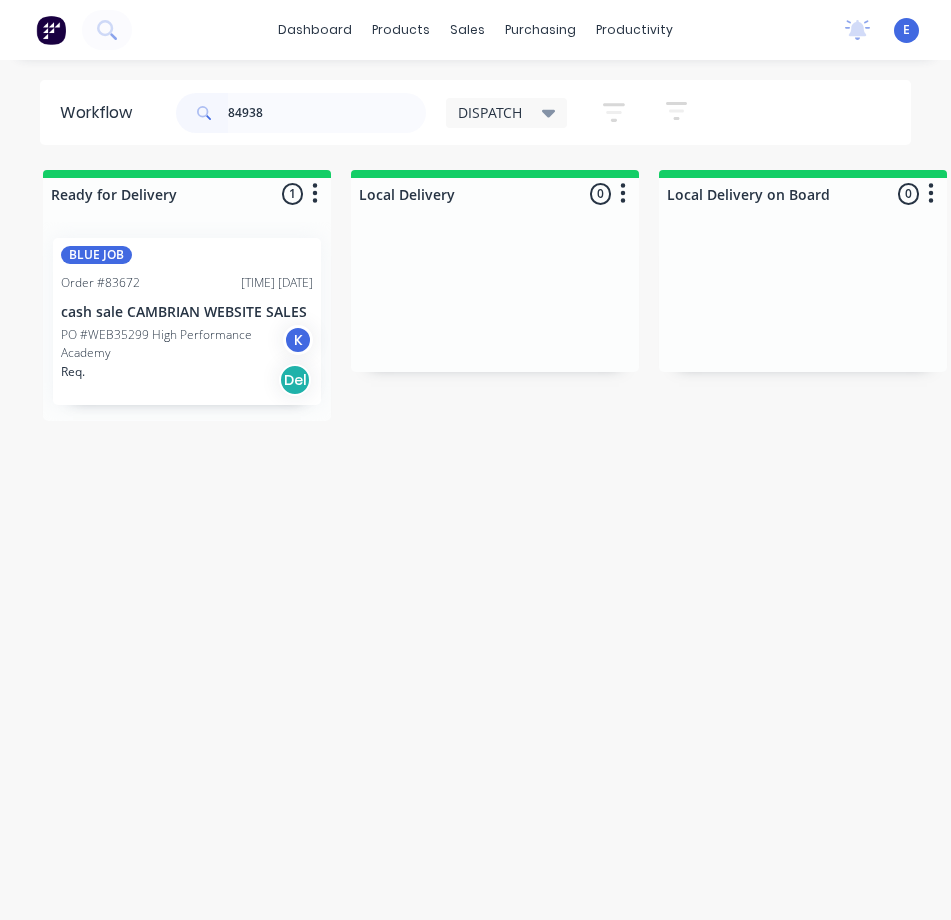 click on "PO #WEB35299 High Performance Academy" at bounding box center (172, 344) 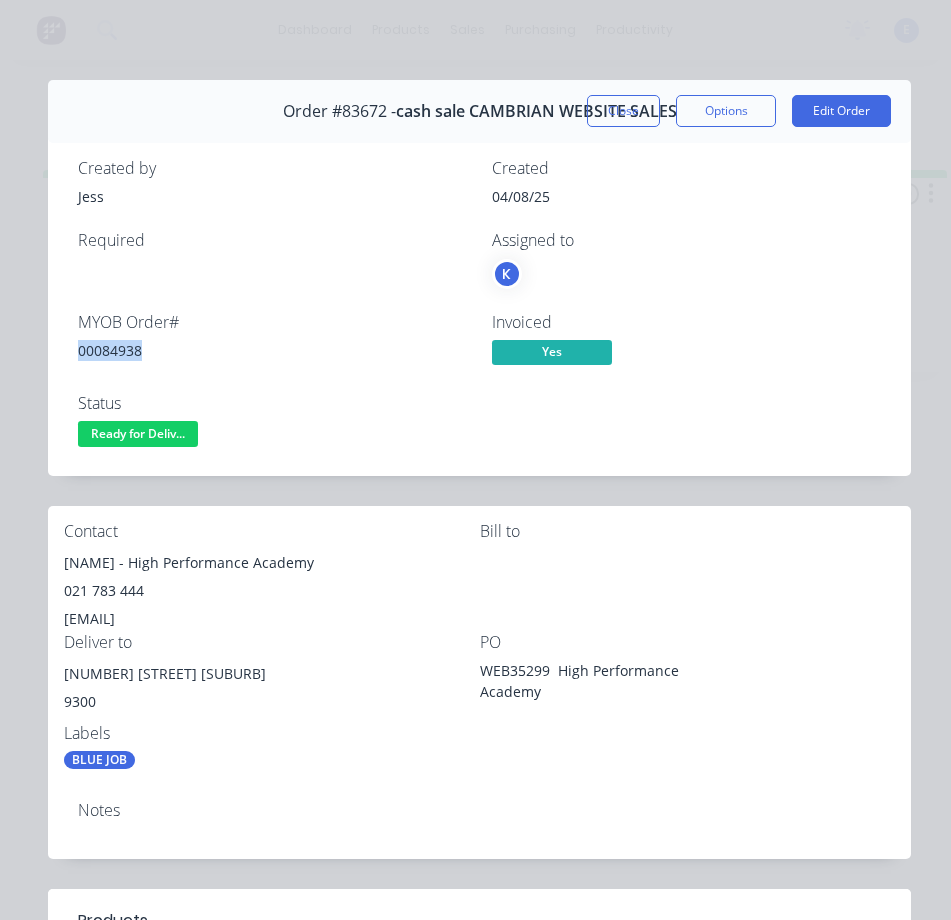 drag, startPoint x: 142, startPoint y: 352, endPoint x: 63, endPoint y: 359, distance: 79.30952 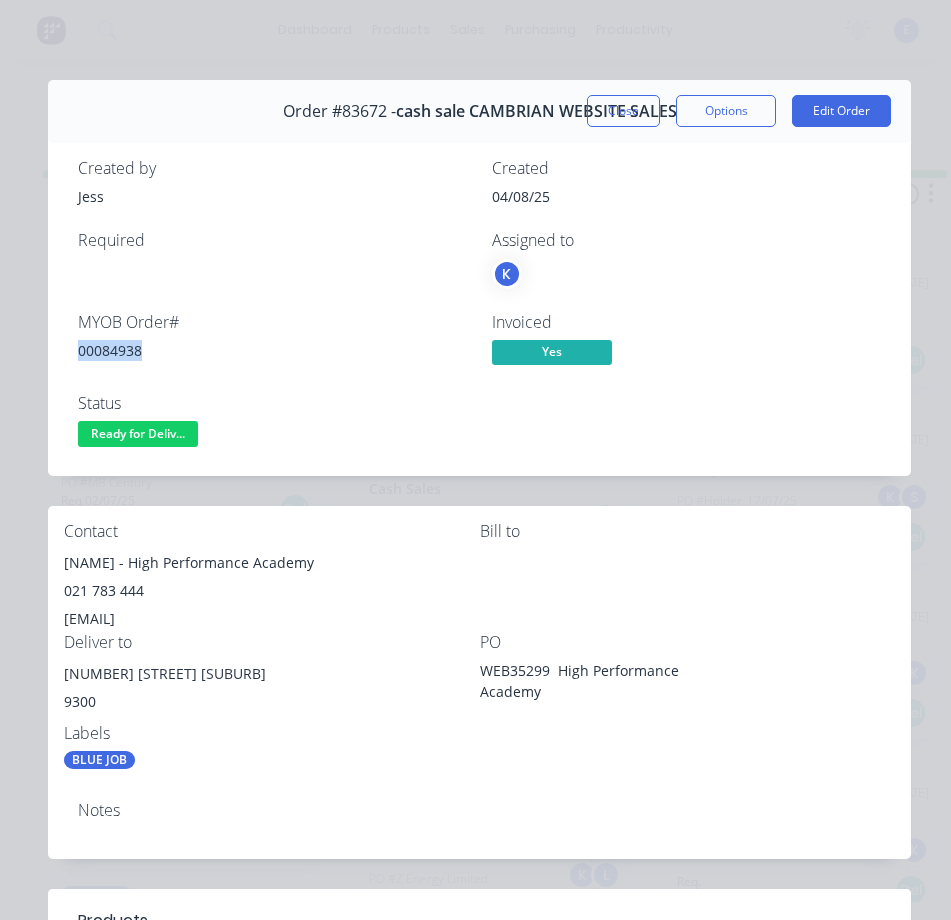 drag, startPoint x: 352, startPoint y: 567, endPoint x: 90, endPoint y: 559, distance: 262.1221 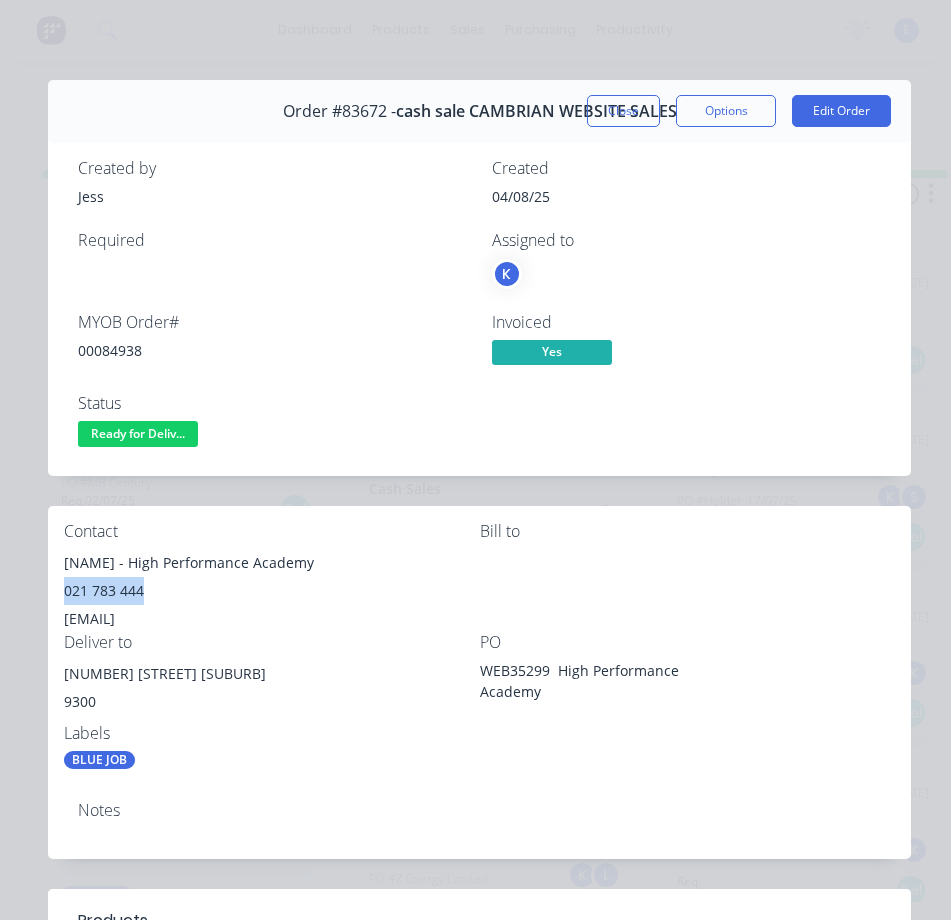 drag, startPoint x: 149, startPoint y: 589, endPoint x: 71, endPoint y: 597, distance: 78.40918 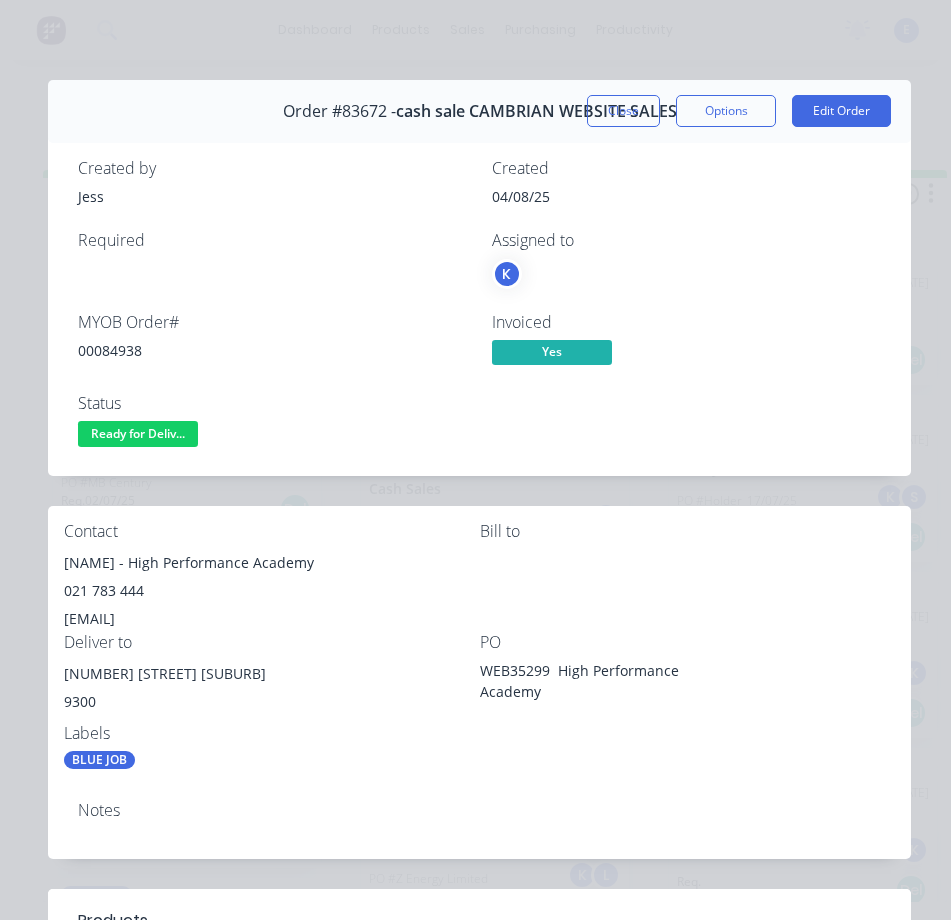 drag, startPoint x: 437, startPoint y: 706, endPoint x: 354, endPoint y: 648, distance: 101.257095 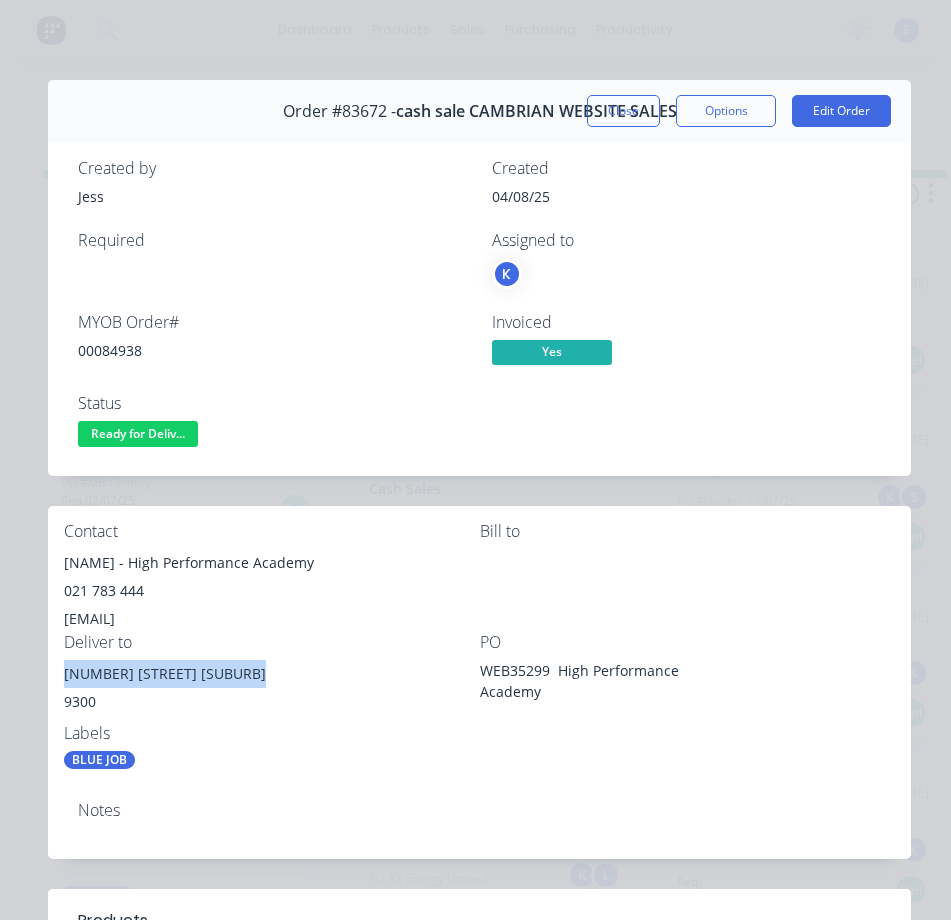 drag, startPoint x: 250, startPoint y: 679, endPoint x: 102, endPoint y: 677, distance: 148.01352 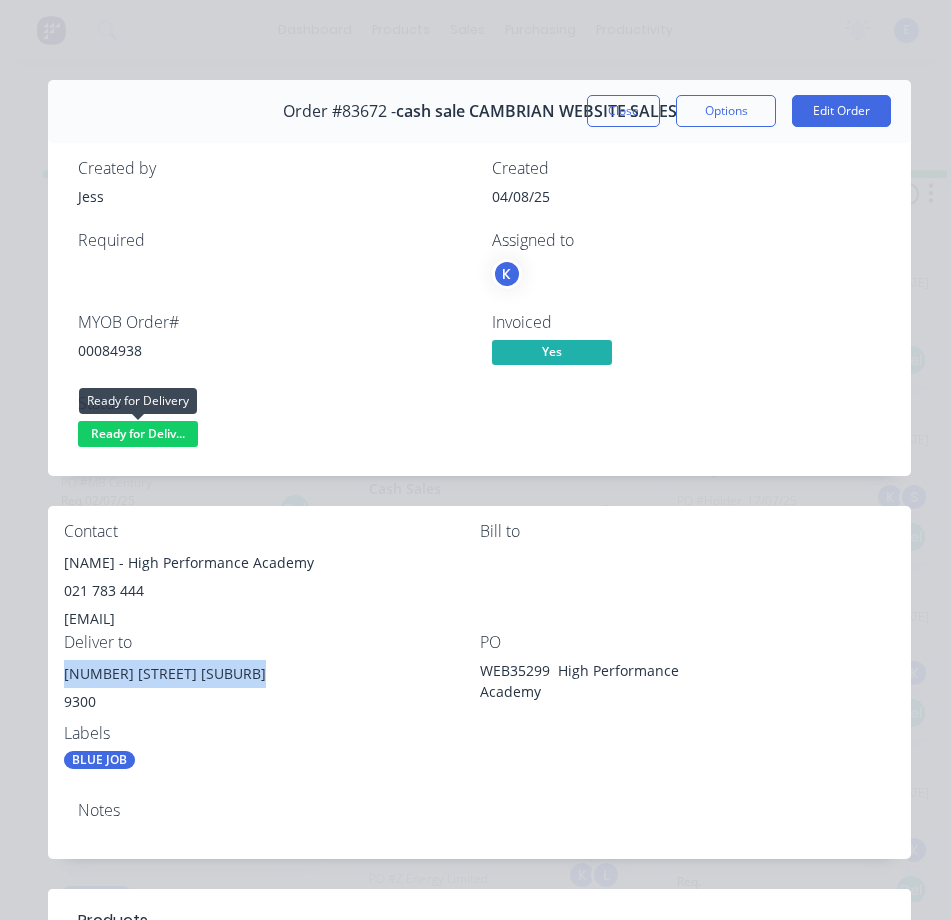 click on "Ready for Deliv..." at bounding box center (138, 433) 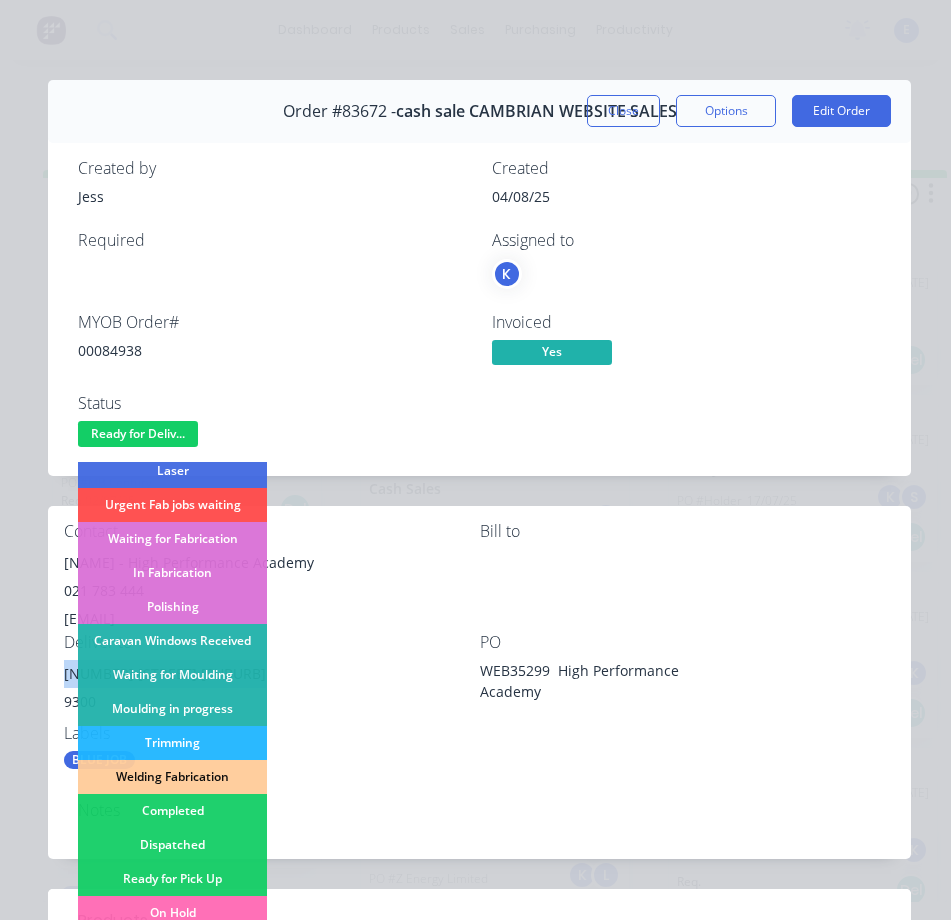 scroll, scrollTop: 390, scrollLeft: 0, axis: vertical 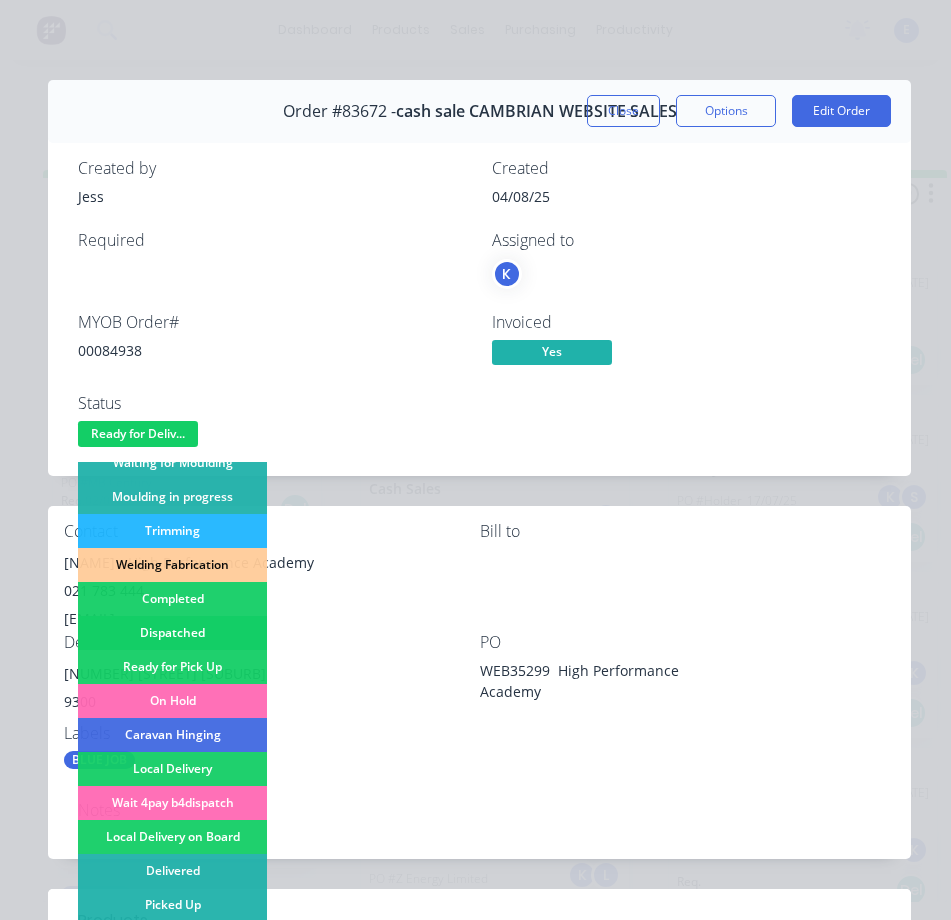 click on "Dispatched" at bounding box center [172, 633] 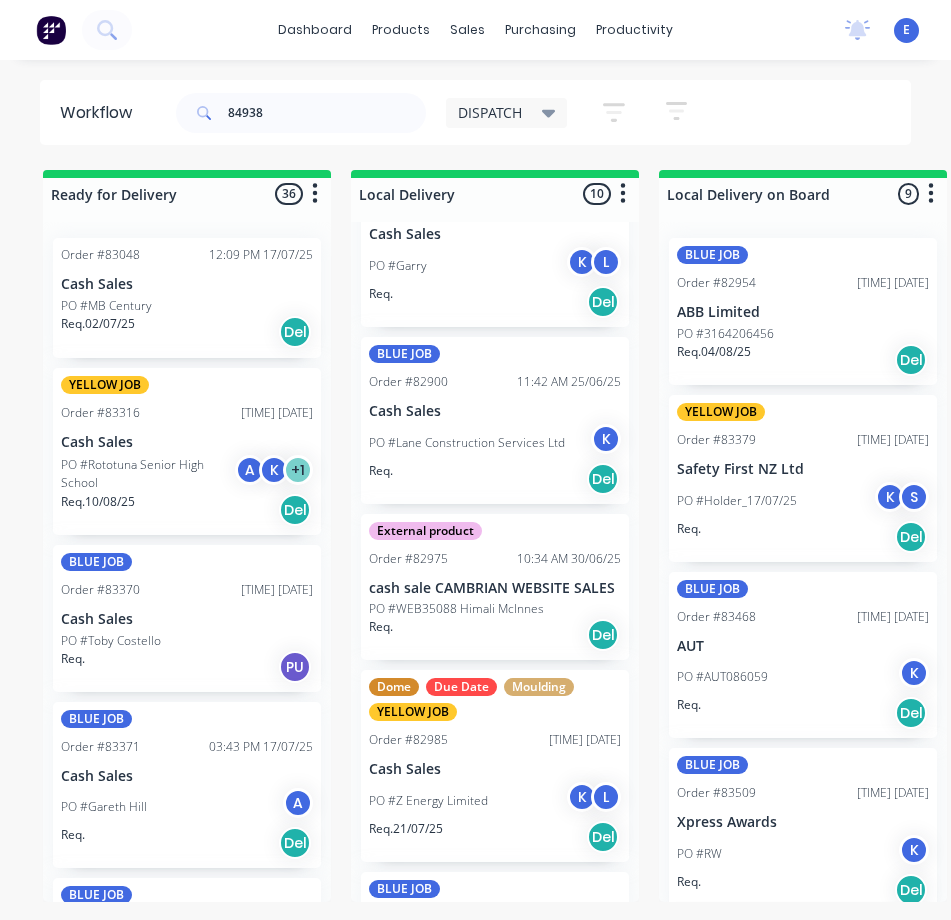 scroll, scrollTop: 0, scrollLeft: 0, axis: both 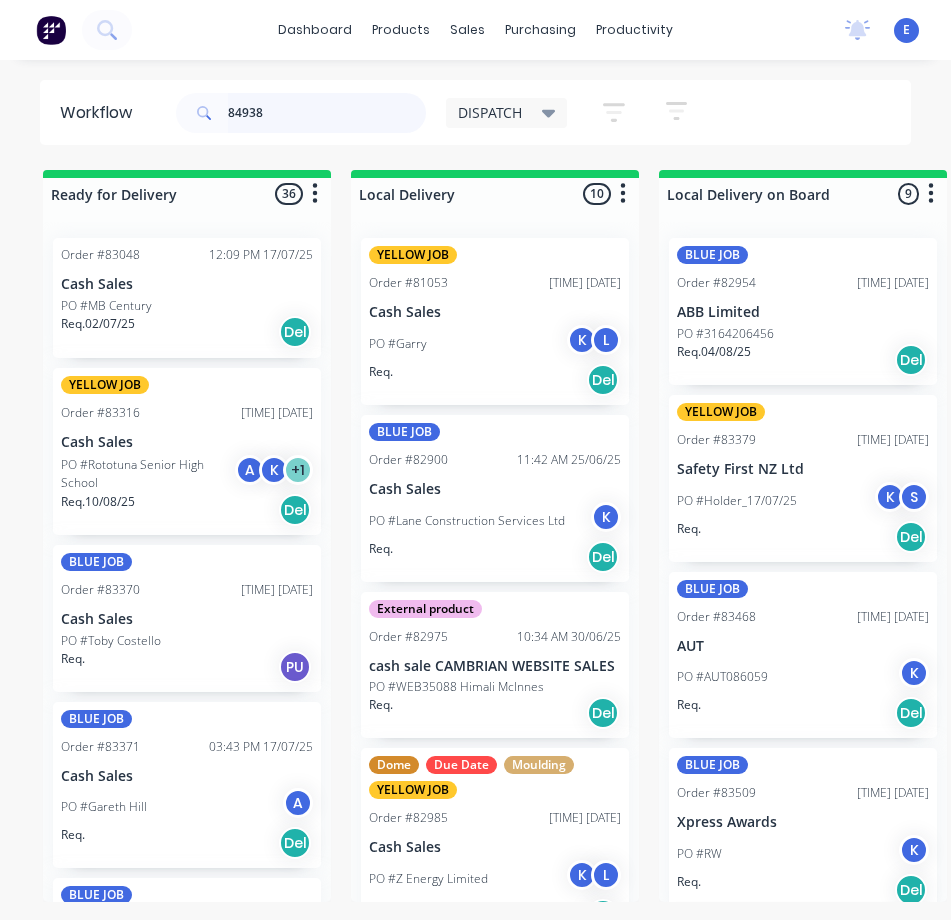 click on "84938" at bounding box center (327, 113) 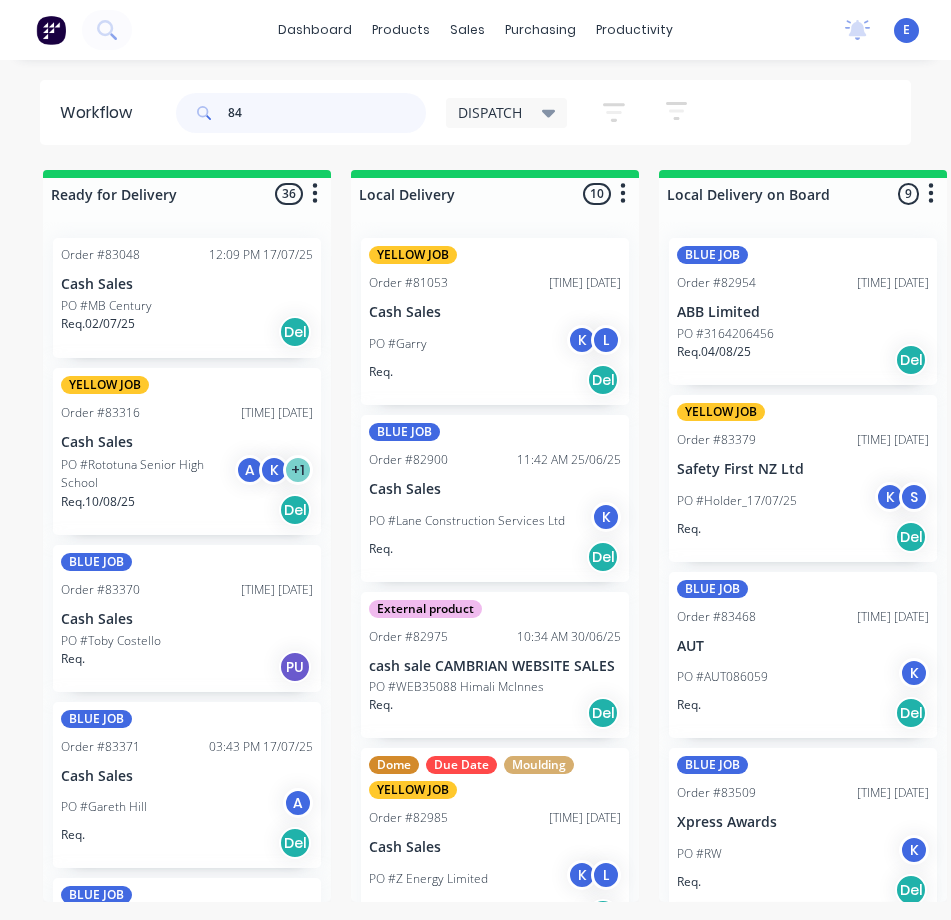 type on "8" 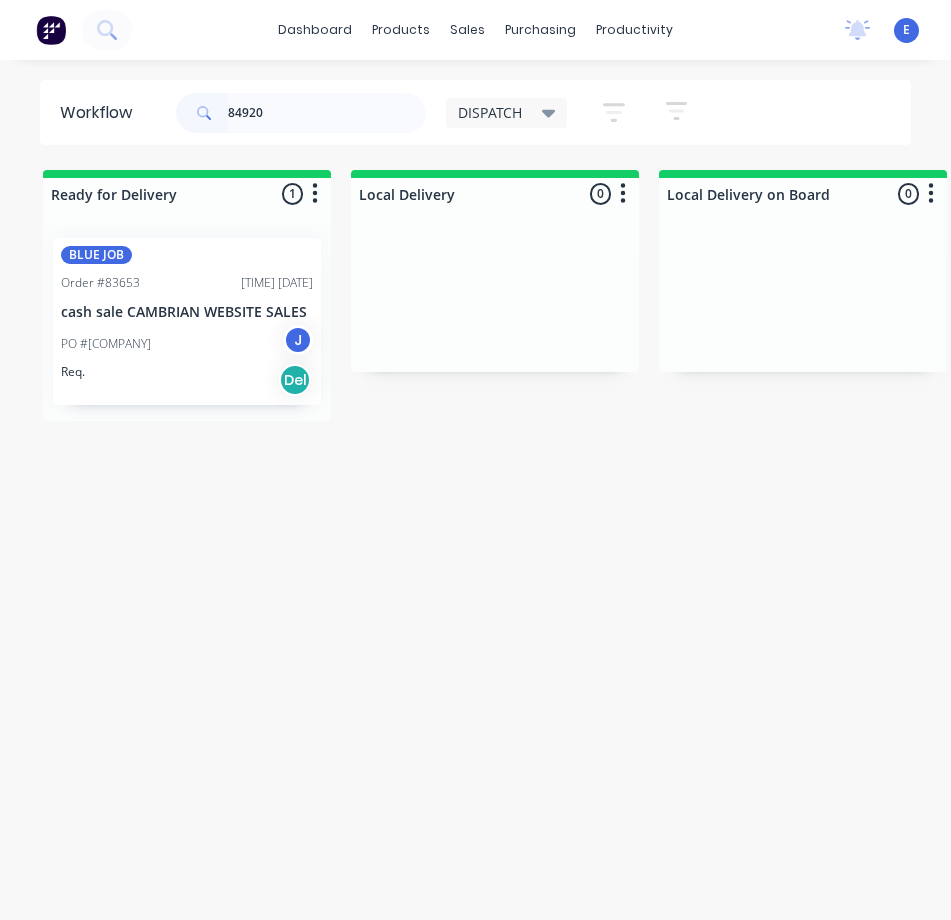 click on "PO #[COMPANY]" at bounding box center [106, 344] 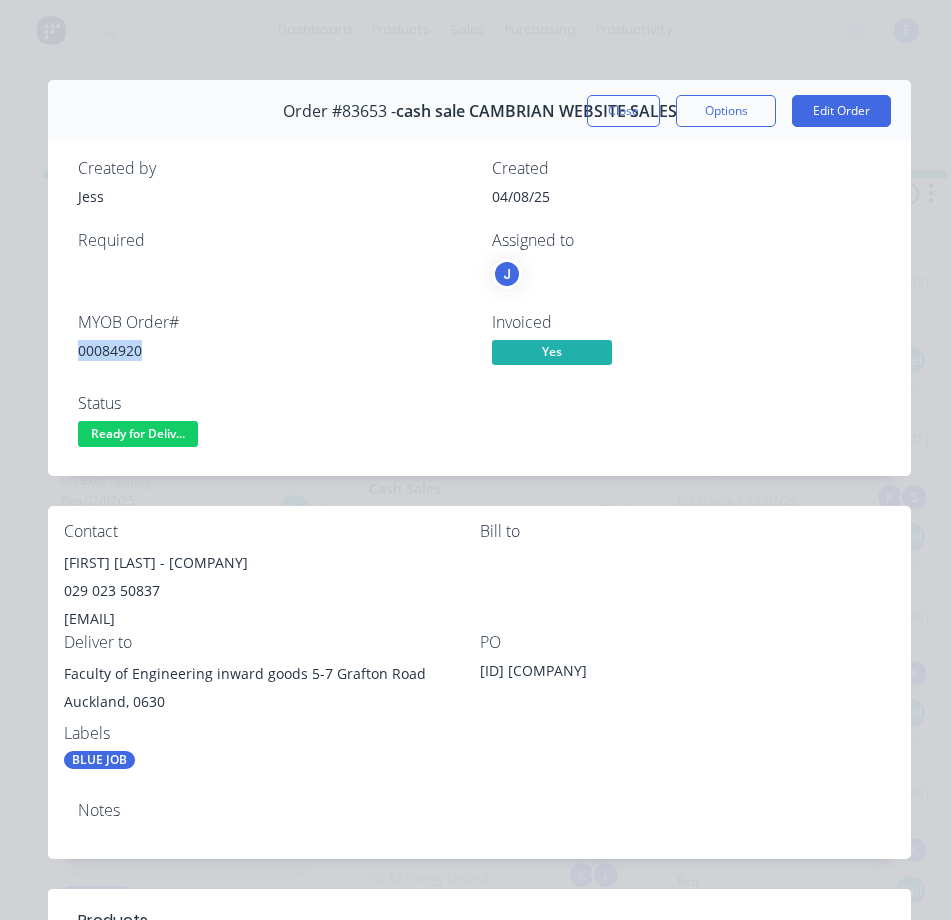 drag, startPoint x: 147, startPoint y: 351, endPoint x: 97, endPoint y: 359, distance: 50.635956 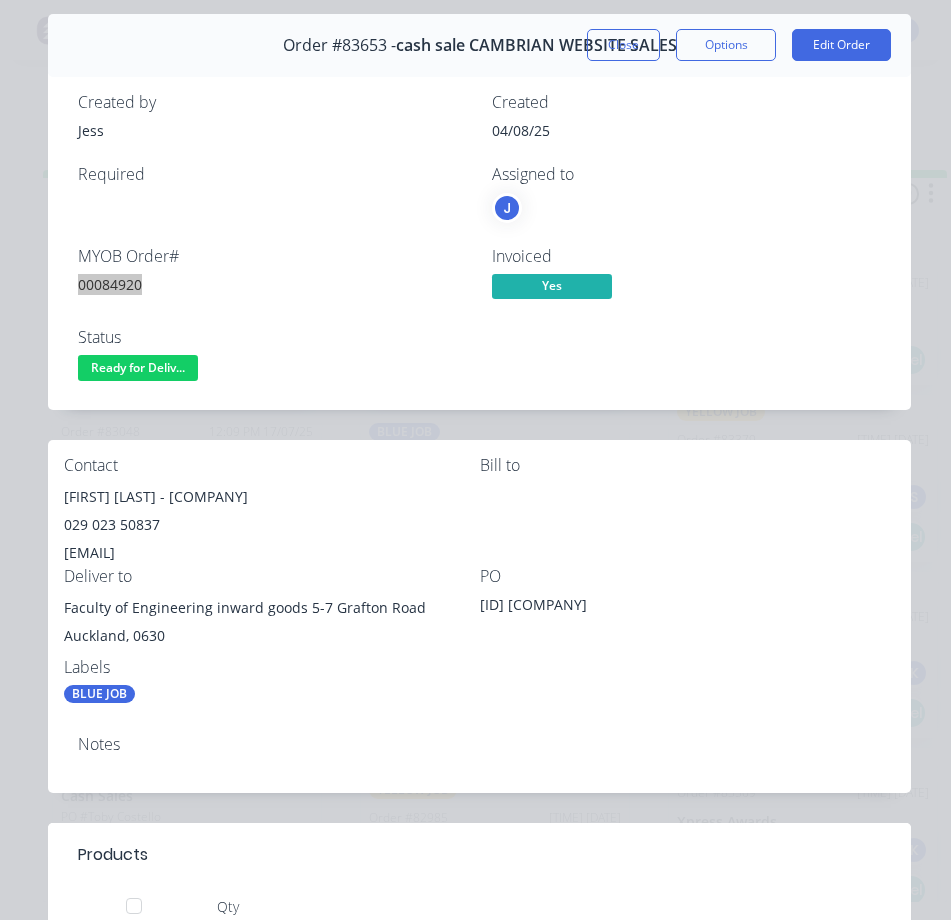 scroll, scrollTop: 200, scrollLeft: 0, axis: vertical 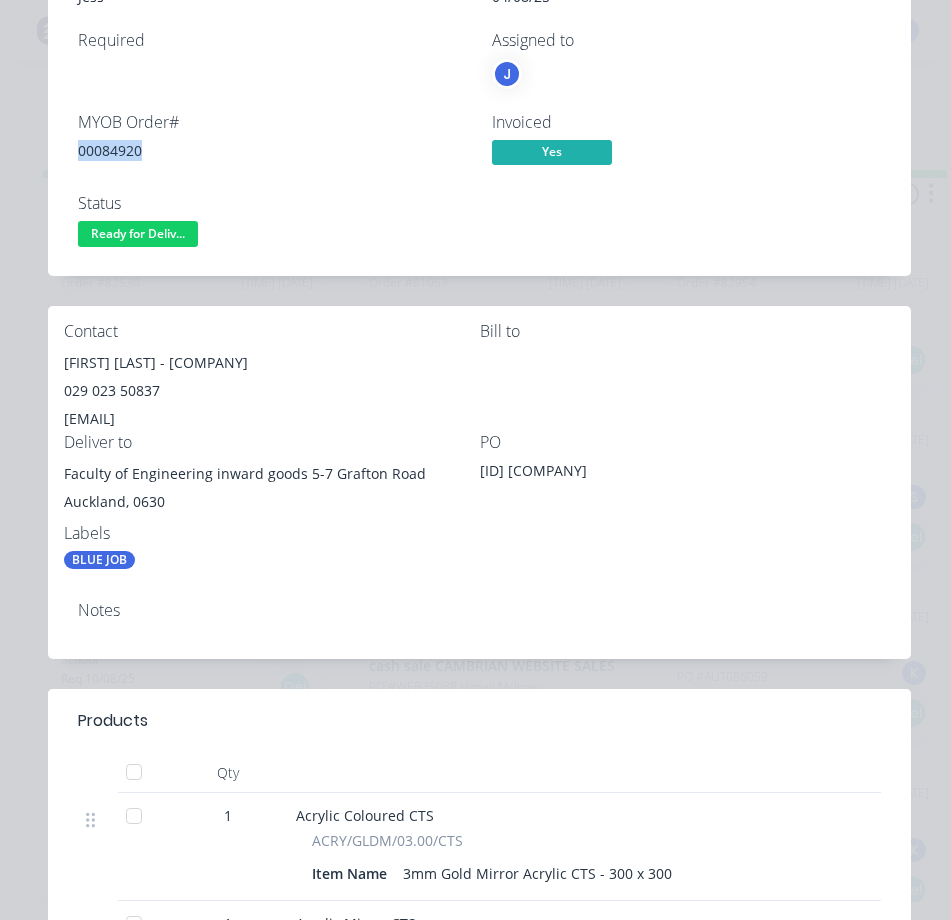 drag, startPoint x: 331, startPoint y: 366, endPoint x: 110, endPoint y: 383, distance: 221.65288 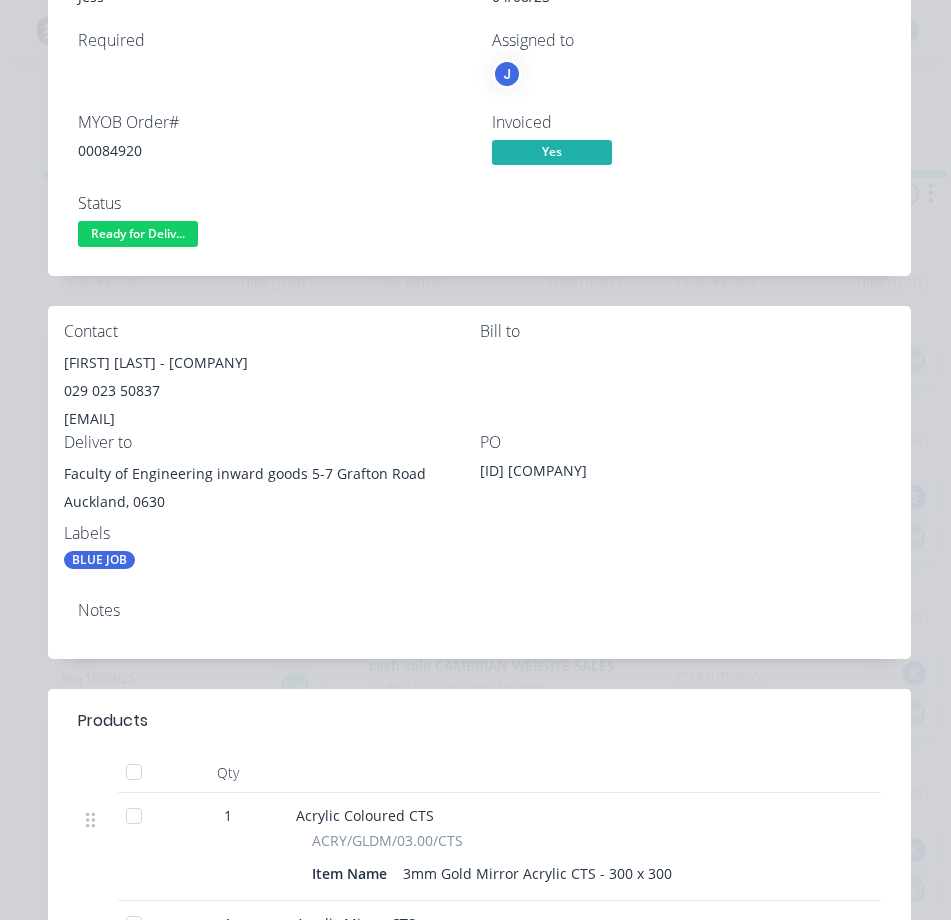 drag, startPoint x: 314, startPoint y: 480, endPoint x: 214, endPoint y: 474, distance: 100.17984 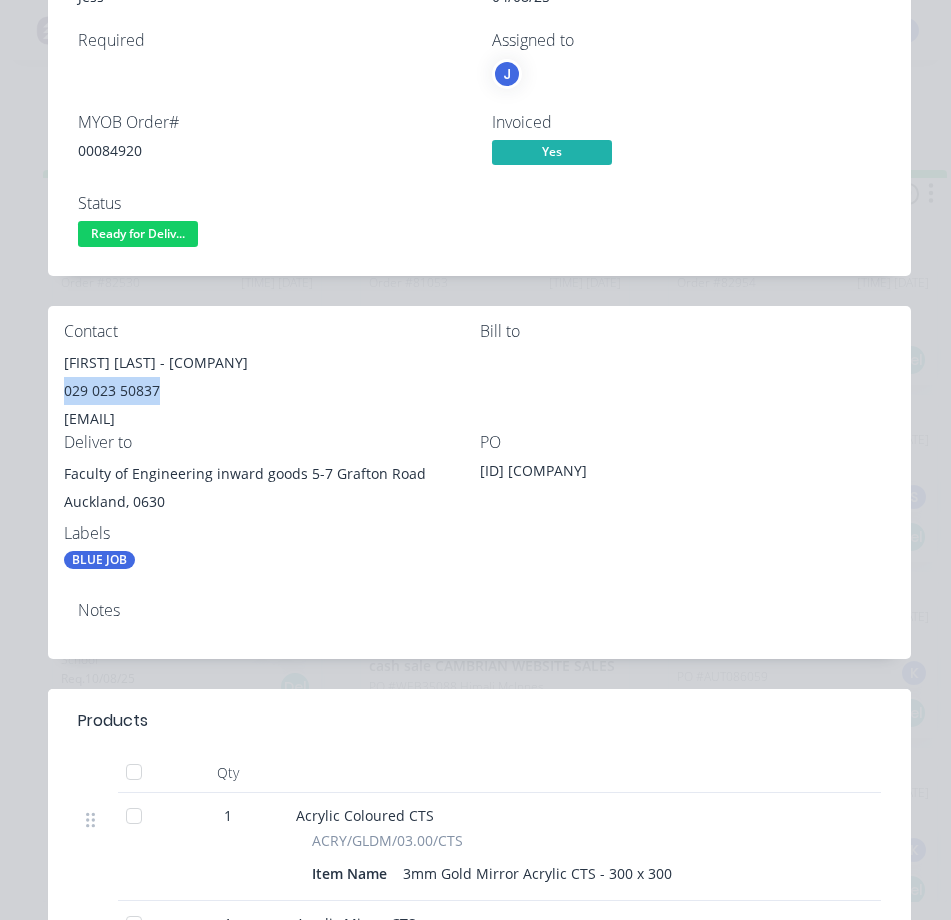 drag, startPoint x: 150, startPoint y: 395, endPoint x: 84, endPoint y: 390, distance: 66.189125 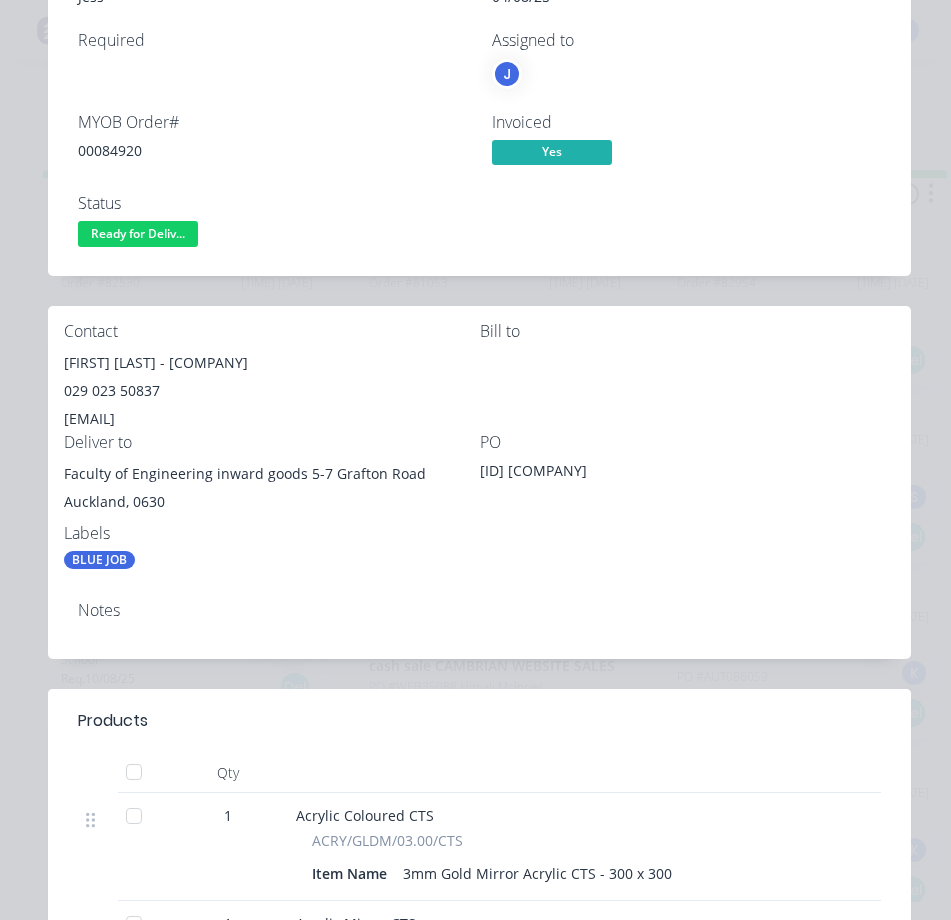 drag, startPoint x: 416, startPoint y: 474, endPoint x: 210, endPoint y: 470, distance: 206.03883 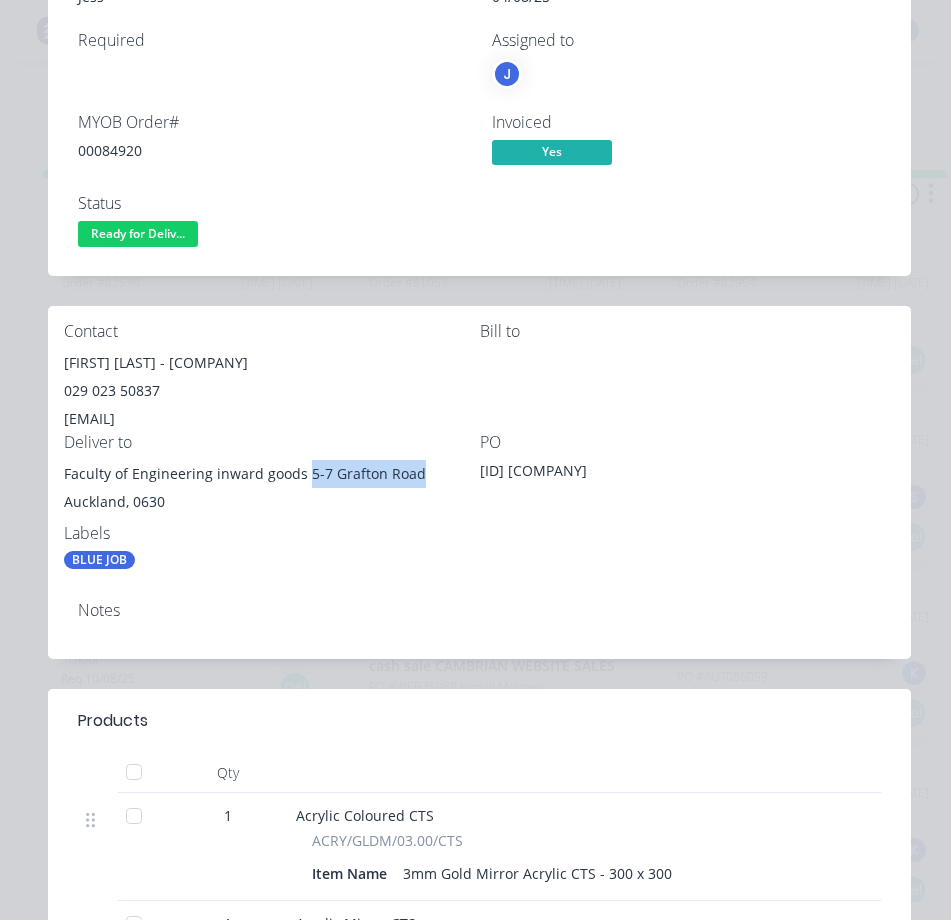 drag, startPoint x: 319, startPoint y: 477, endPoint x: 412, endPoint y: 473, distance: 93.08598 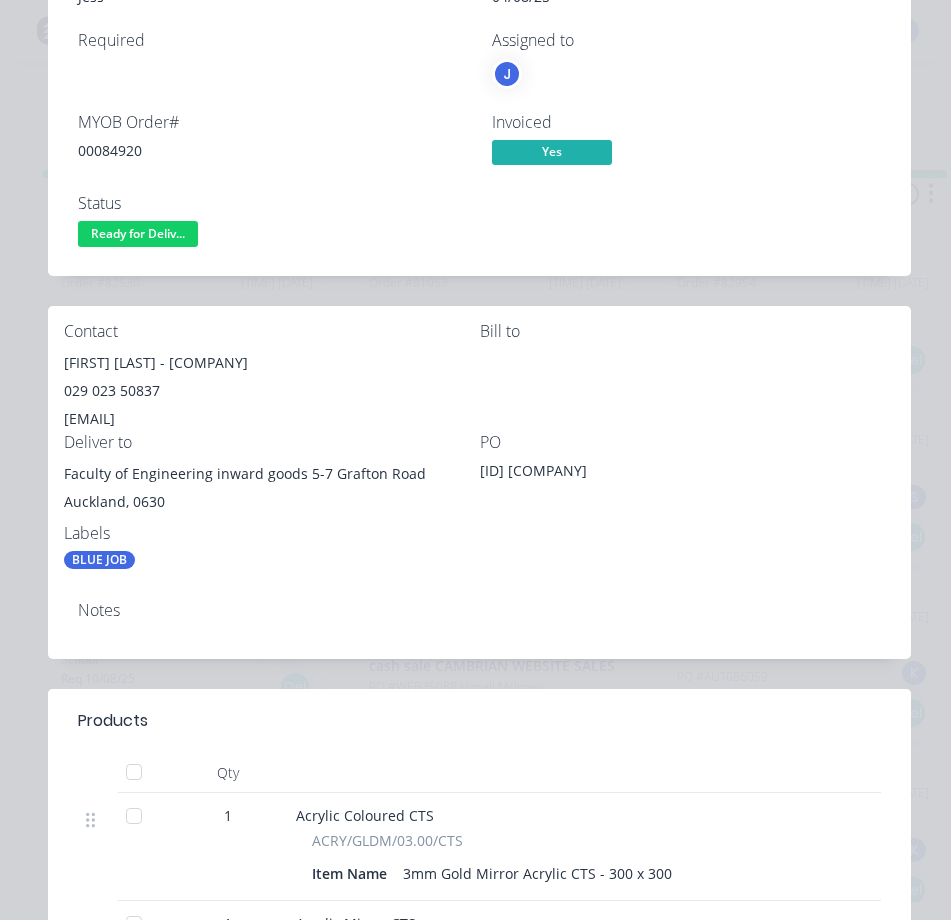 drag, startPoint x: 369, startPoint y: 541, endPoint x: 357, endPoint y: 534, distance: 13.892444 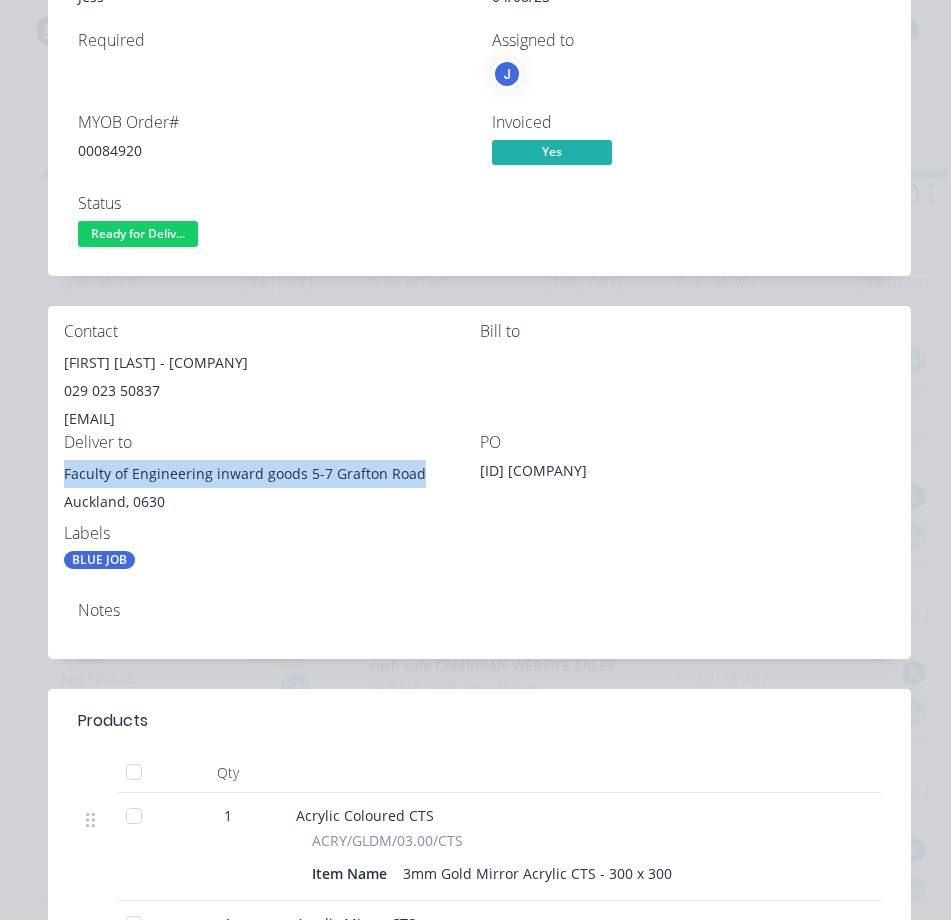 drag, startPoint x: 432, startPoint y: 473, endPoint x: 66, endPoint y: 476, distance: 366.0123 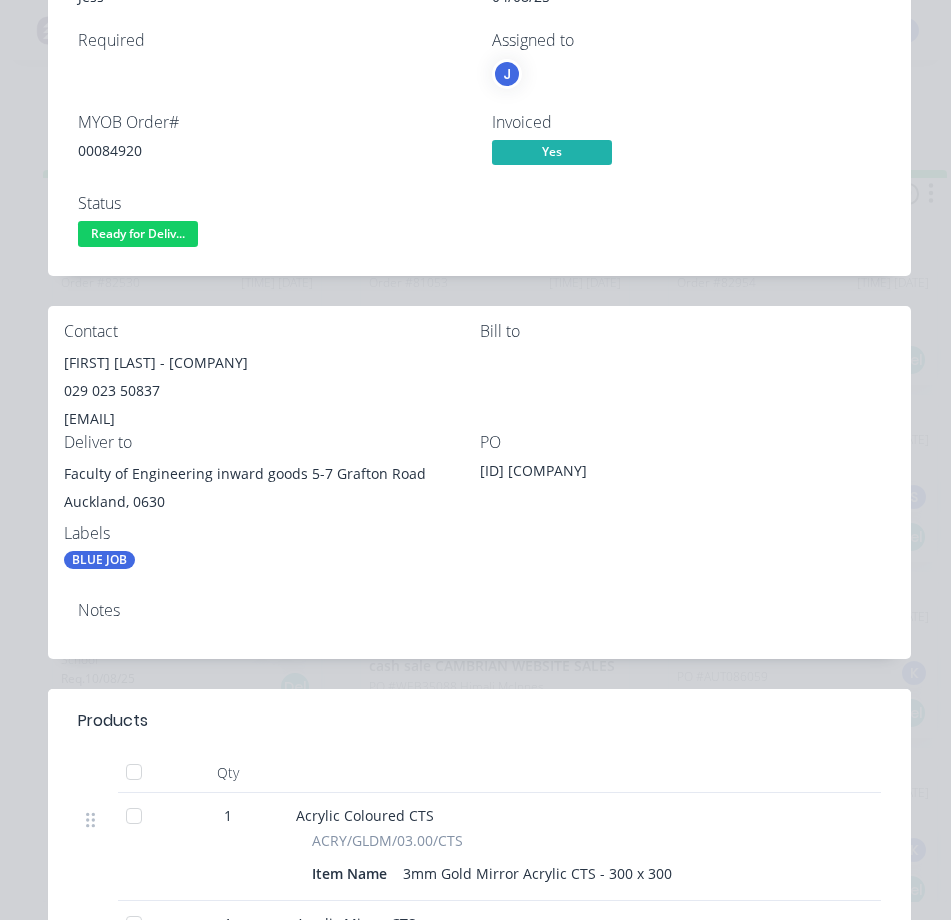 drag, startPoint x: 288, startPoint y: 495, endPoint x: 291, endPoint y: 505, distance: 10.440307 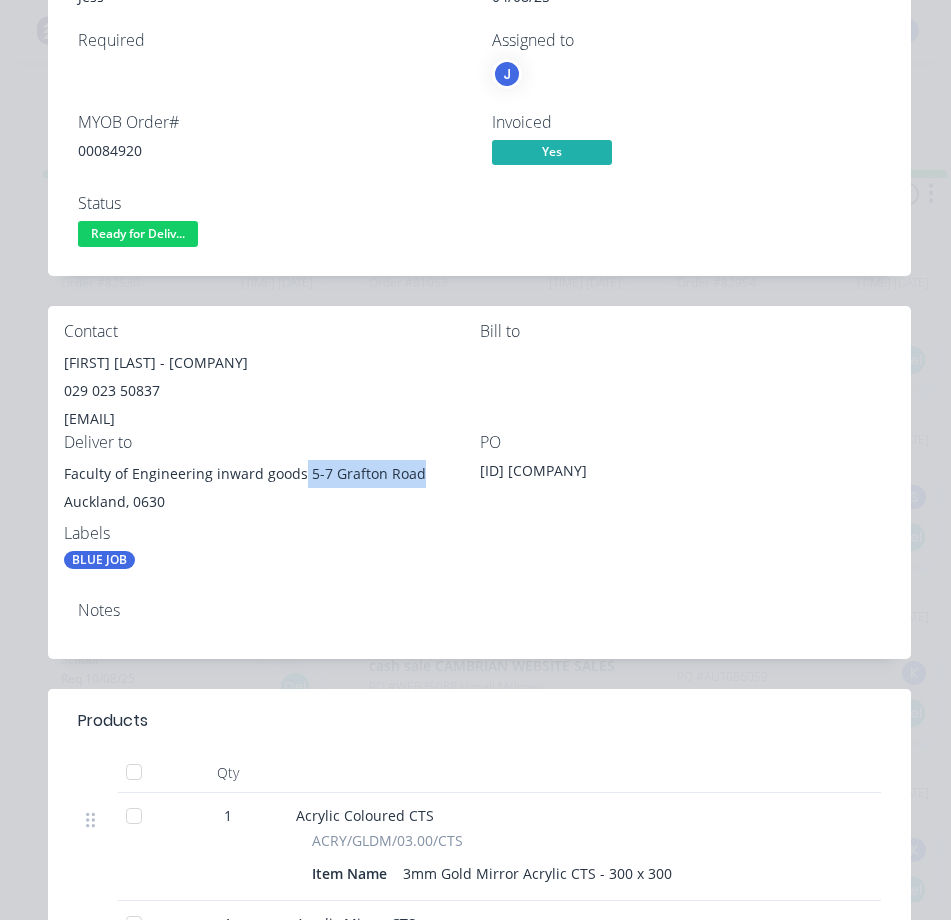 drag, startPoint x: 349, startPoint y: 484, endPoint x: 417, endPoint y: 482, distance: 68.0294 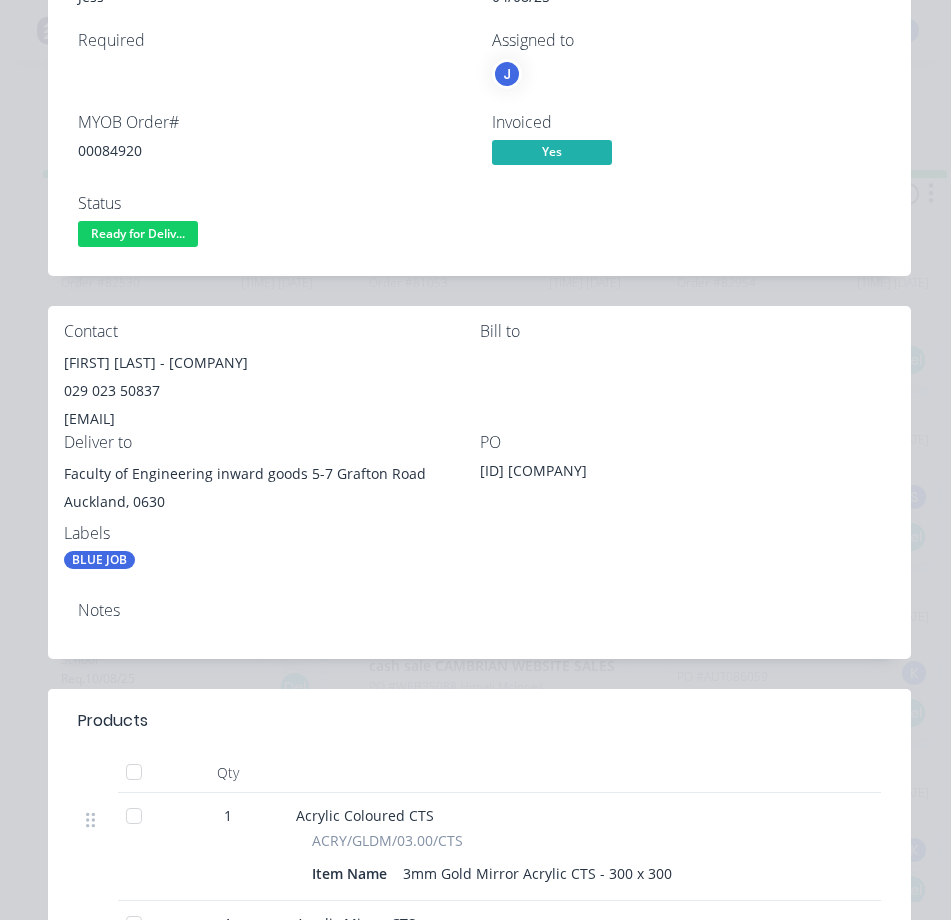 drag, startPoint x: 383, startPoint y: 479, endPoint x: 288, endPoint y: 527, distance: 106.437775 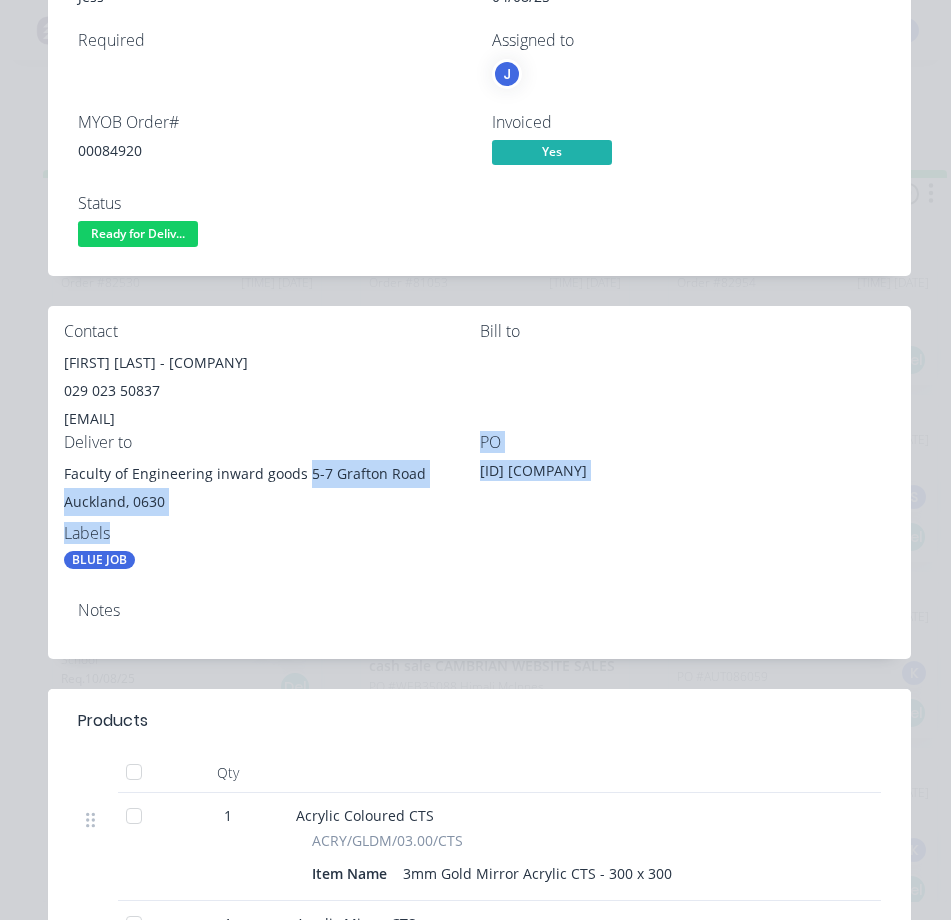 drag, startPoint x: 302, startPoint y: 475, endPoint x: 385, endPoint y: 510, distance: 90.07774 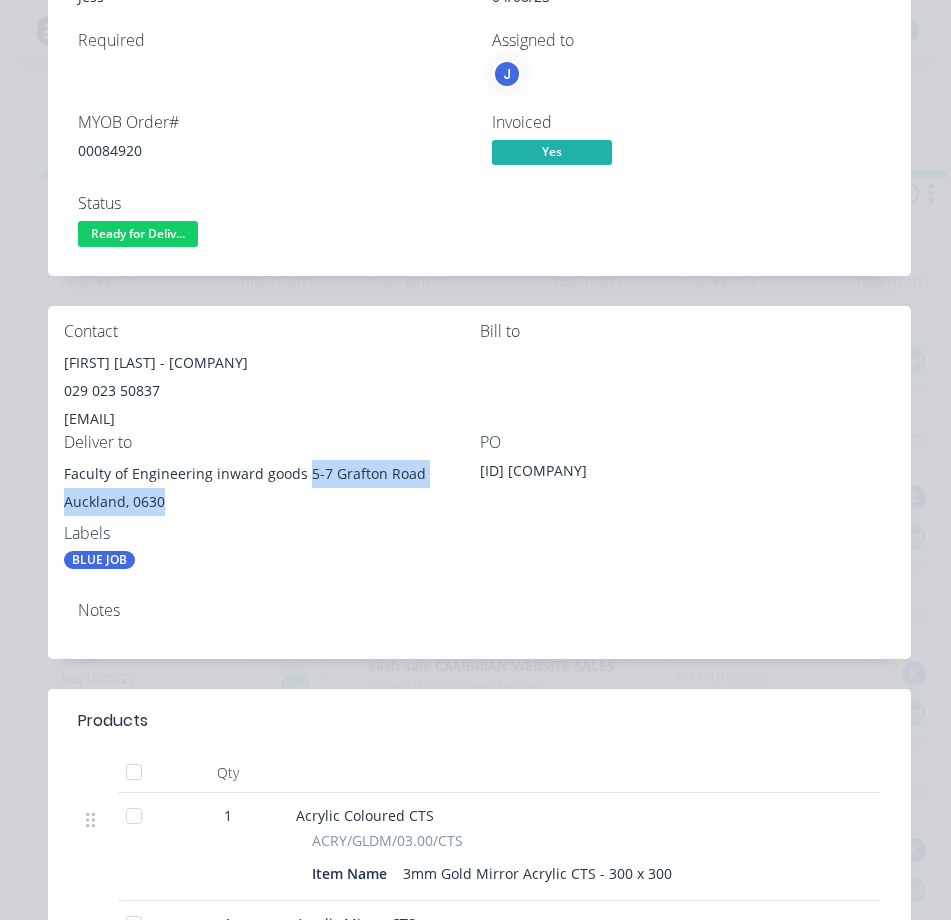 click on "Auckland, 0630" at bounding box center [272, 502] 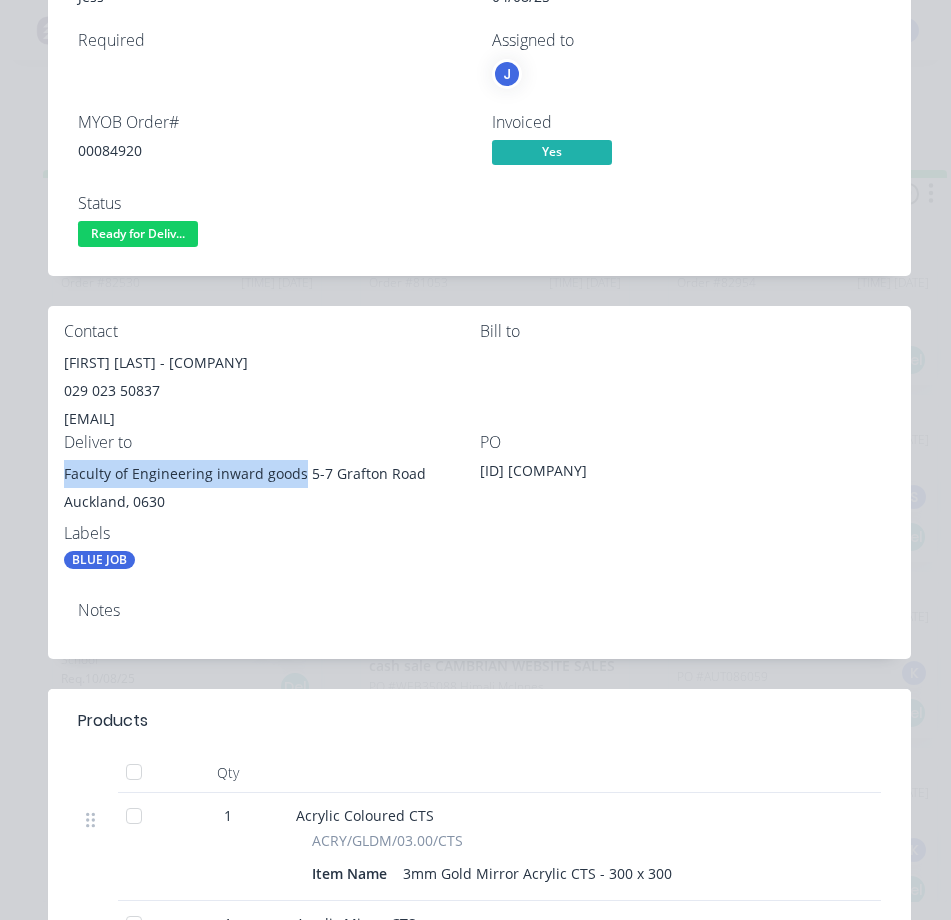 drag, startPoint x: 297, startPoint y: 481, endPoint x: 77, endPoint y: 478, distance: 220.02045 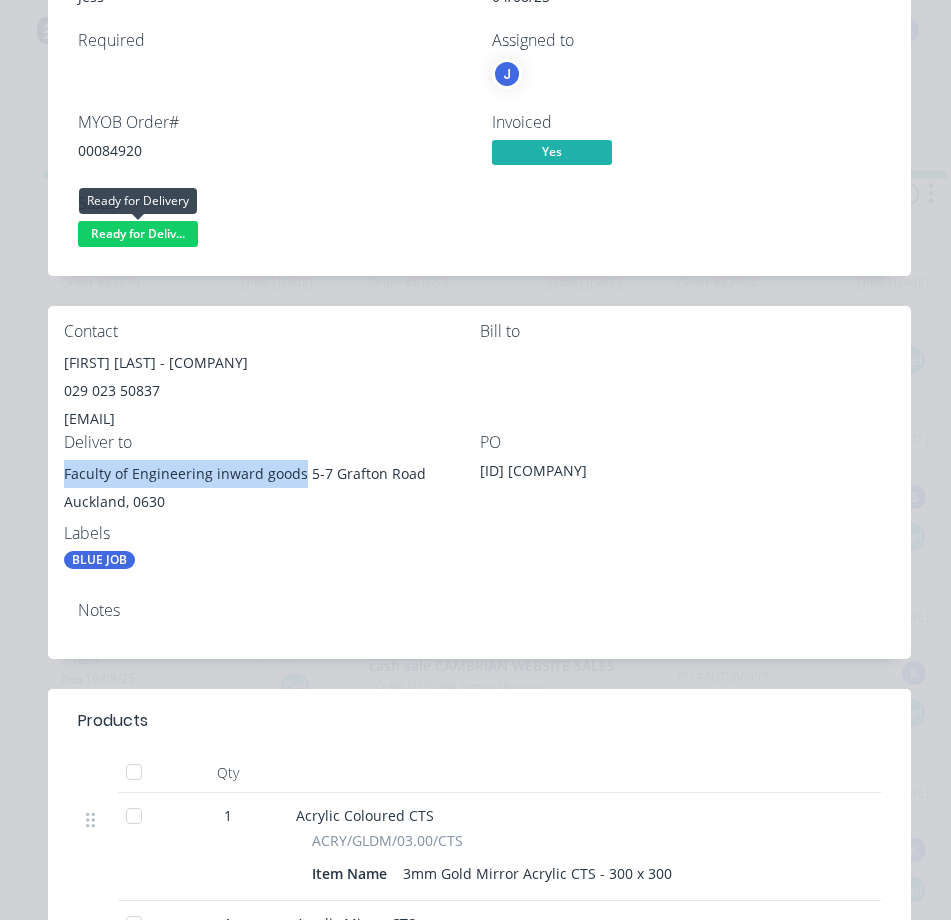 click on "Ready for Deliv..." at bounding box center (138, 233) 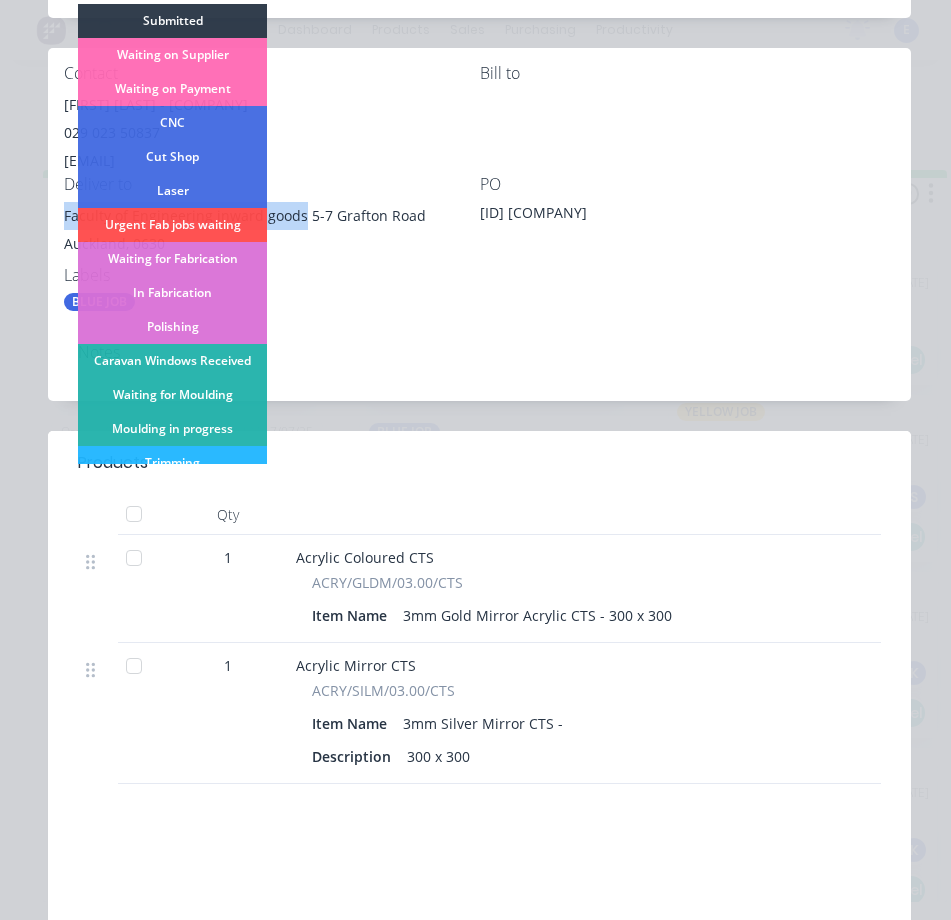 scroll, scrollTop: 700, scrollLeft: 0, axis: vertical 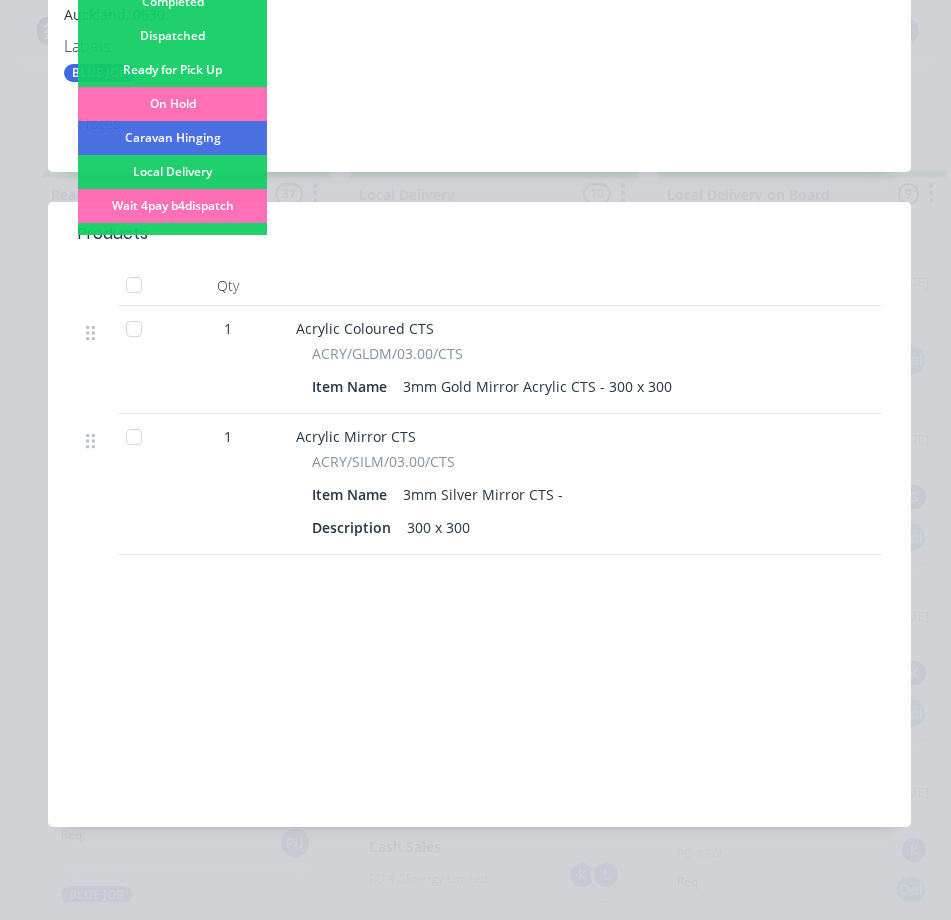 click on "Dispatched" at bounding box center [172, 36] 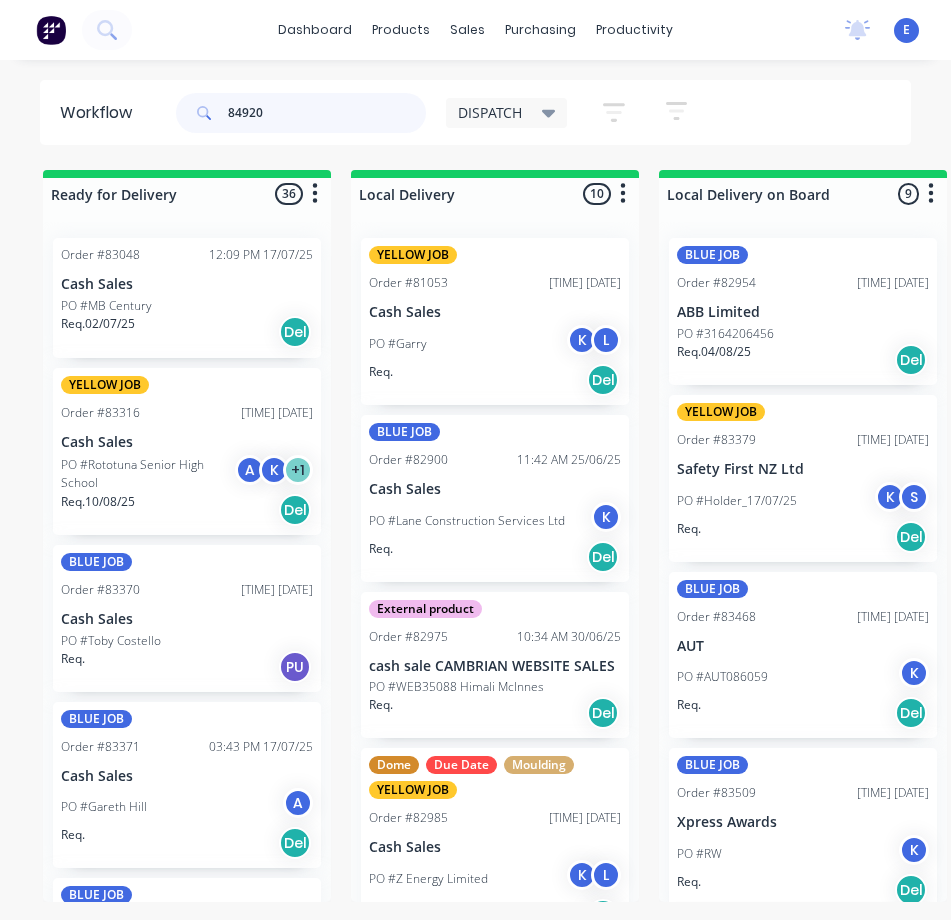 click on "84920" at bounding box center (327, 113) 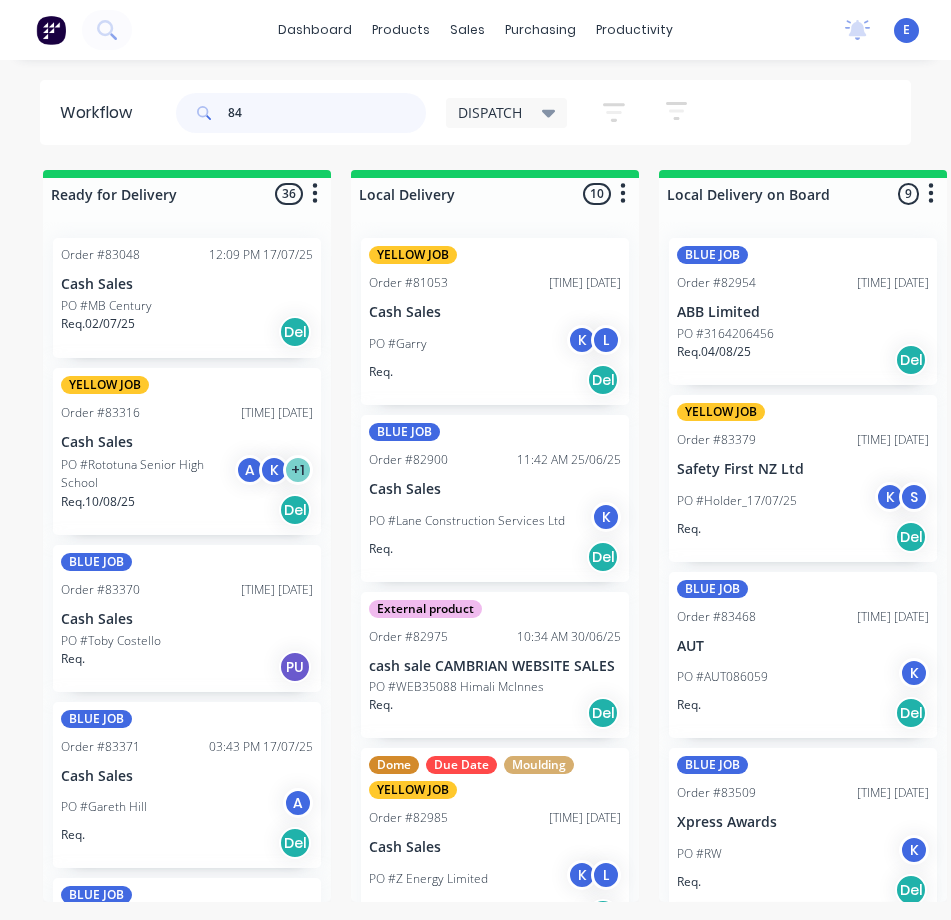type on "8" 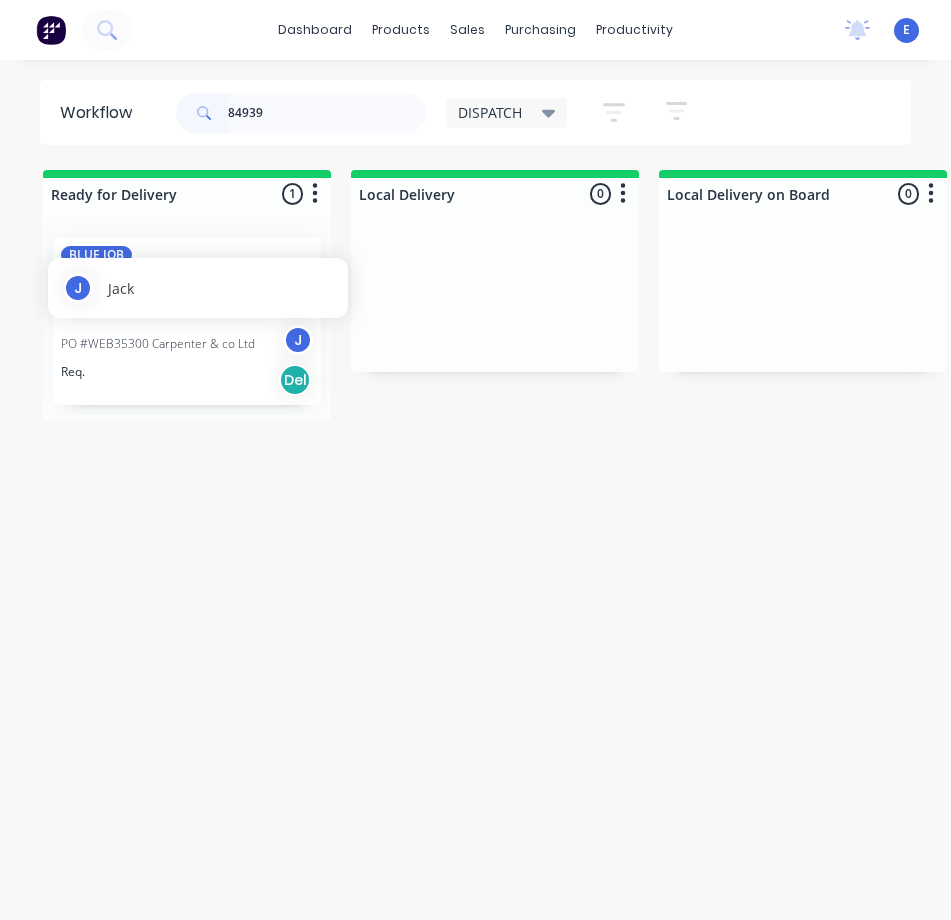 click on "[FIRST] [LAST]" at bounding box center [198, 288] 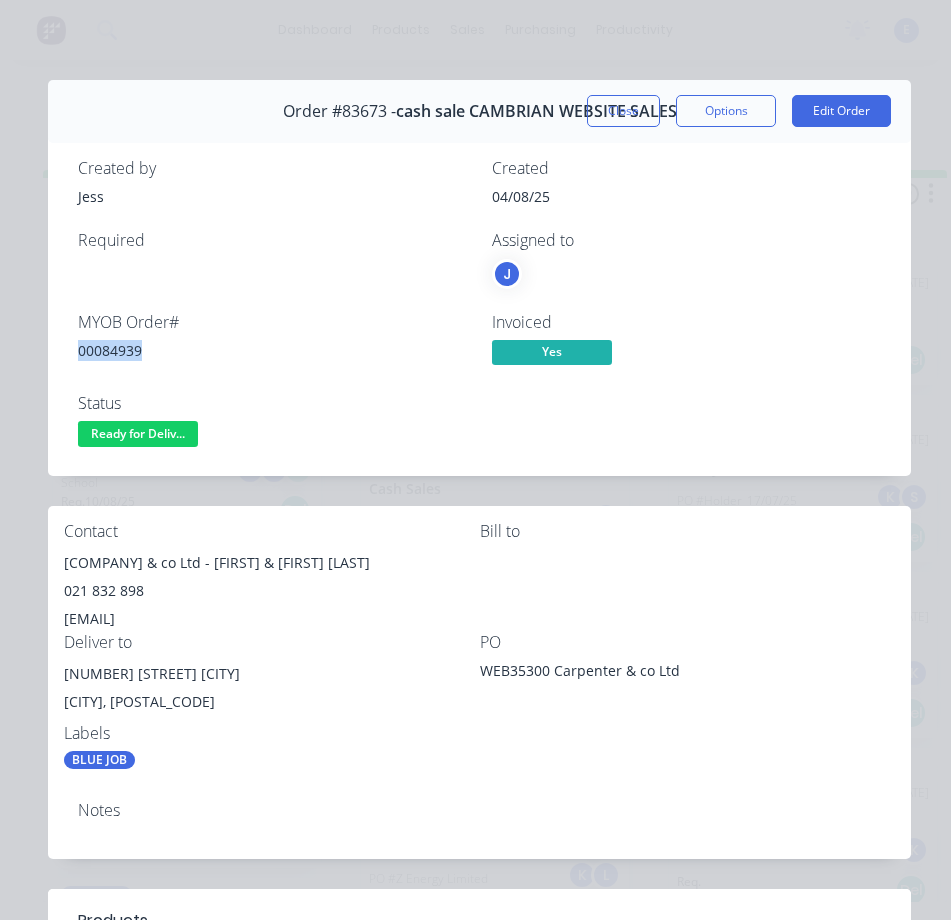 drag, startPoint x: 142, startPoint y: 358, endPoint x: 83, endPoint y: 352, distance: 59.3043 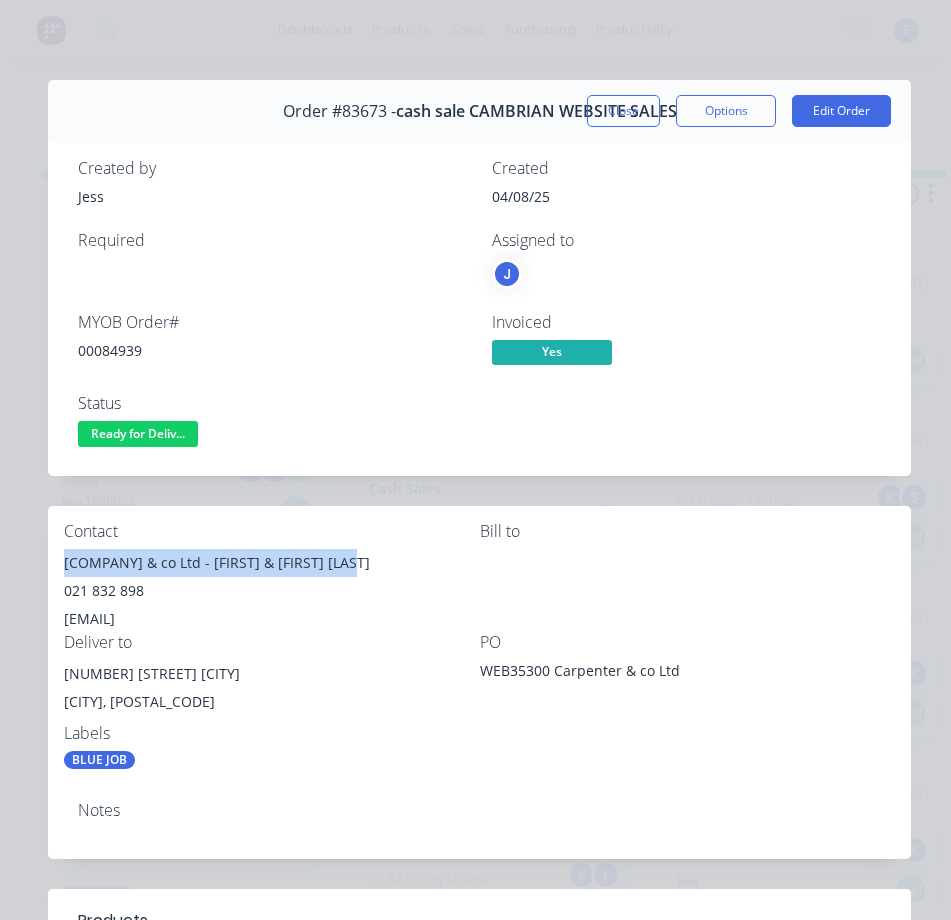 drag, startPoint x: 215, startPoint y: 566, endPoint x: 98, endPoint y: 570, distance: 117.06836 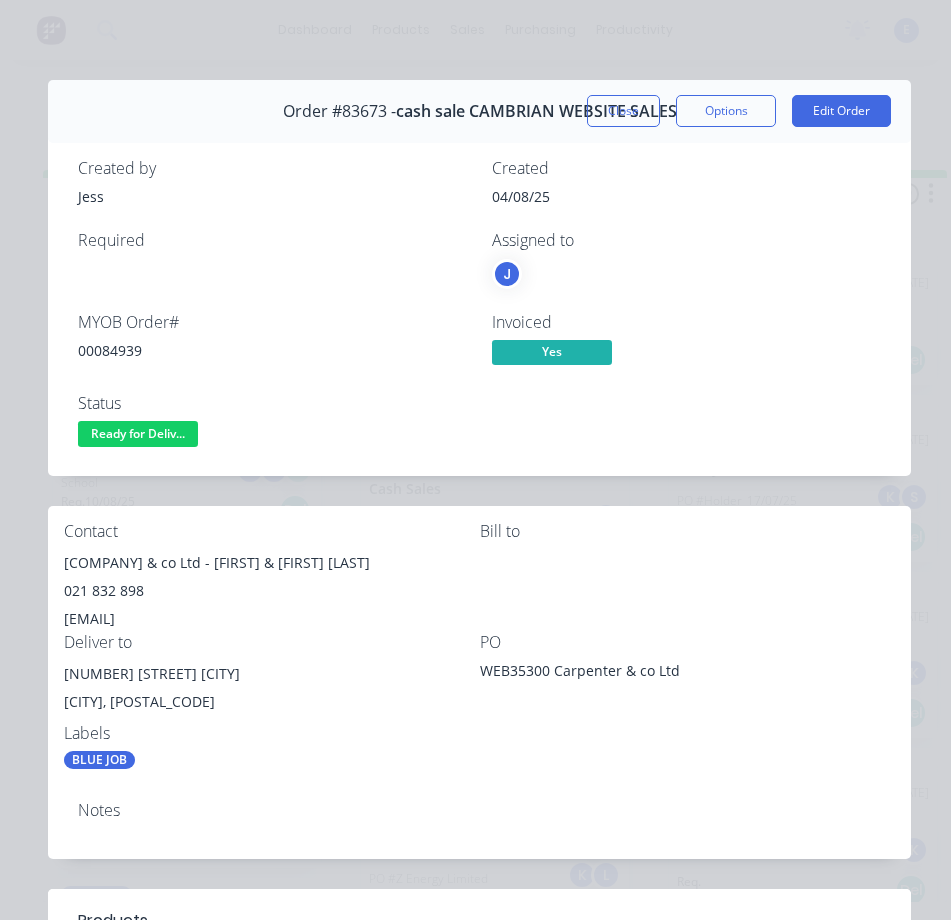 click on "Deliver to" at bounding box center (272, 642) 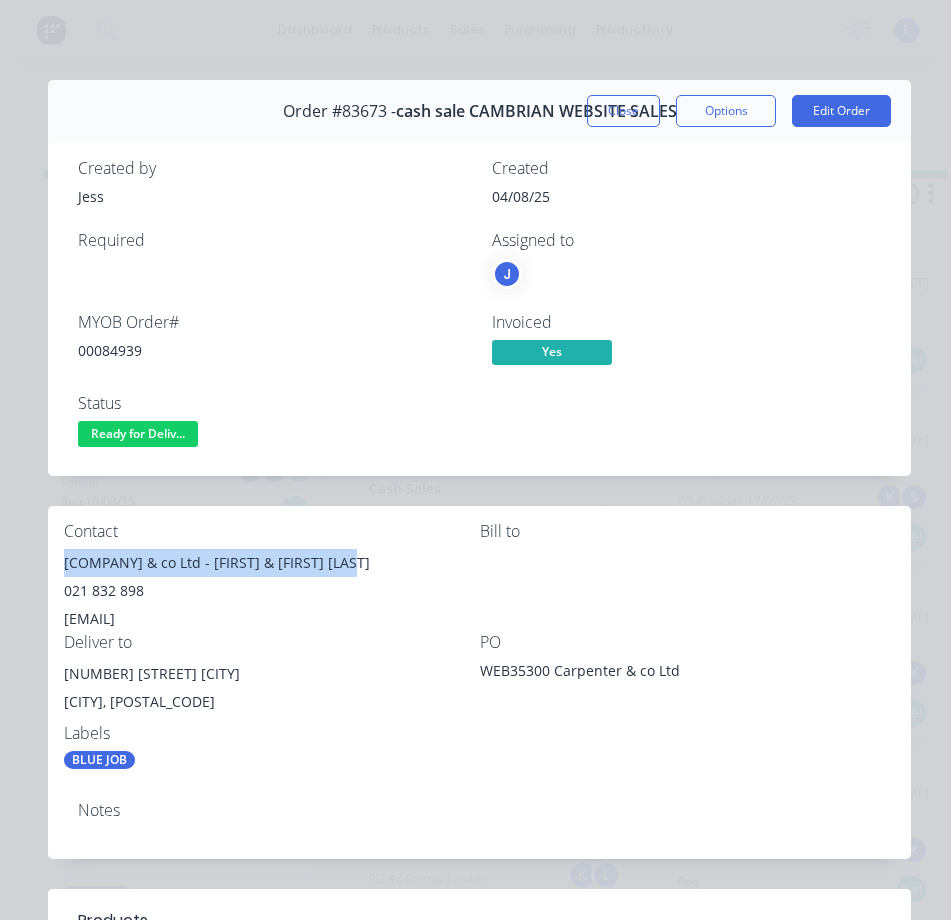 drag, startPoint x: 353, startPoint y: 556, endPoint x: 90, endPoint y: 560, distance: 263.03043 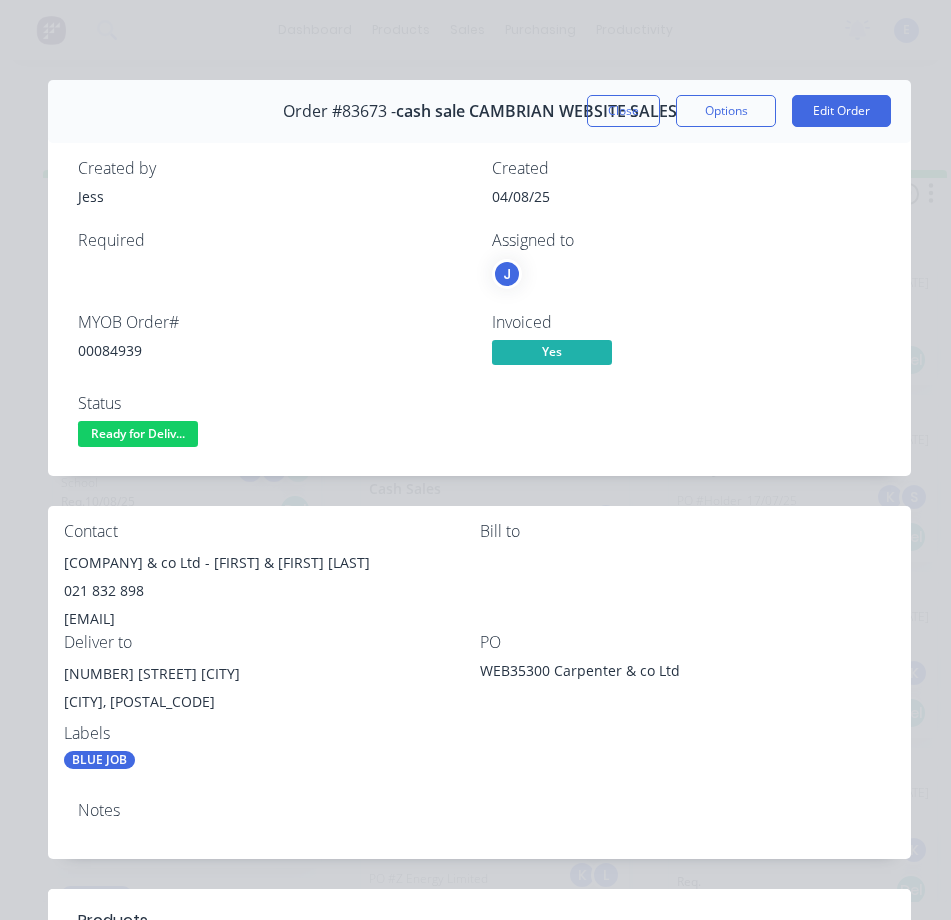 click on "021 832 898" at bounding box center [272, 591] 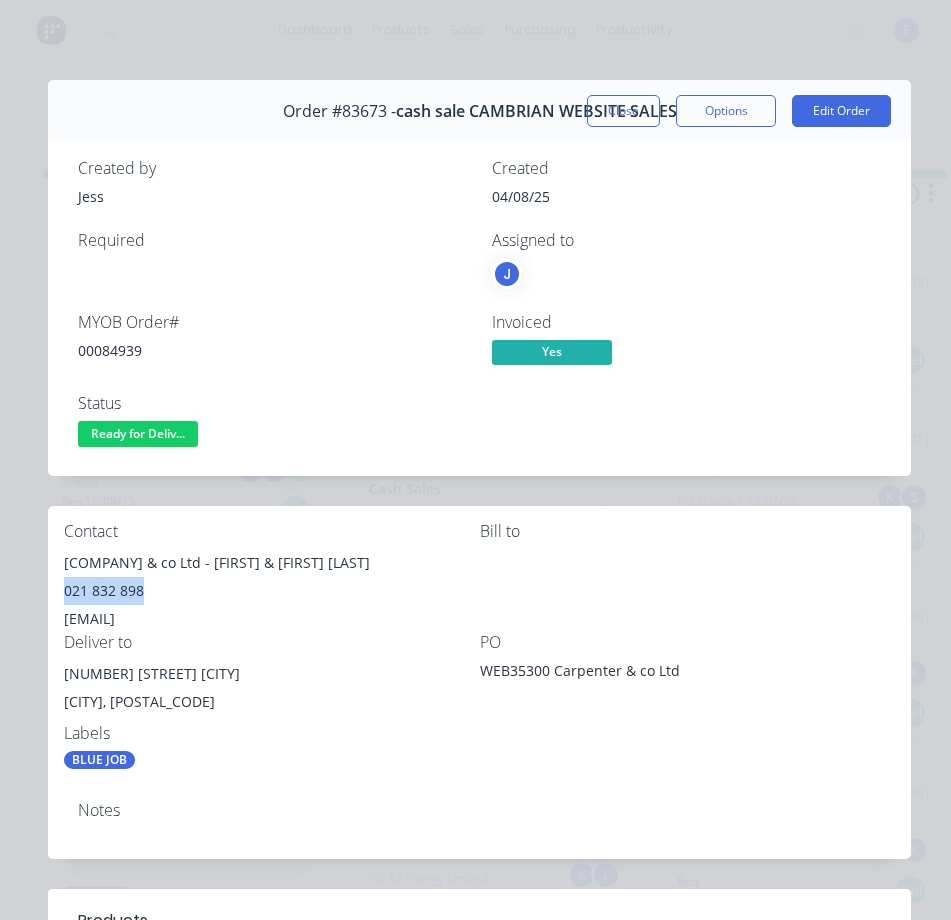 drag, startPoint x: 124, startPoint y: 596, endPoint x: 54, endPoint y: 598, distance: 70.028564 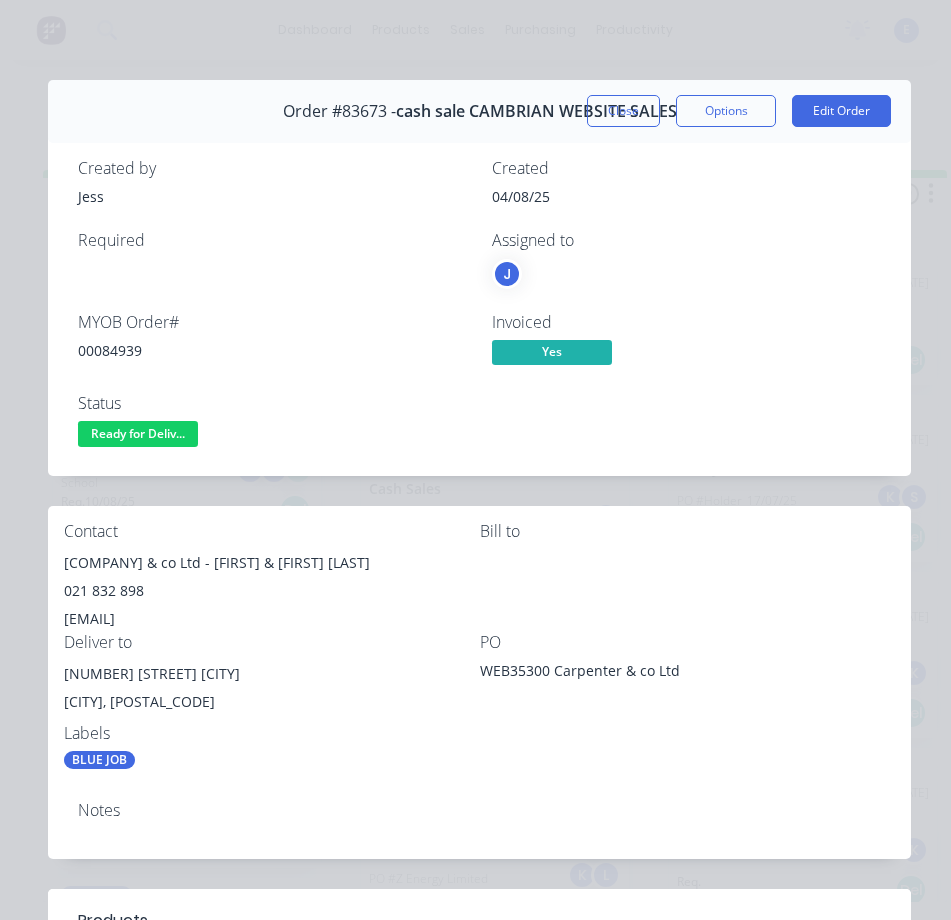 click on "[EMAIL]" at bounding box center [272, 619] 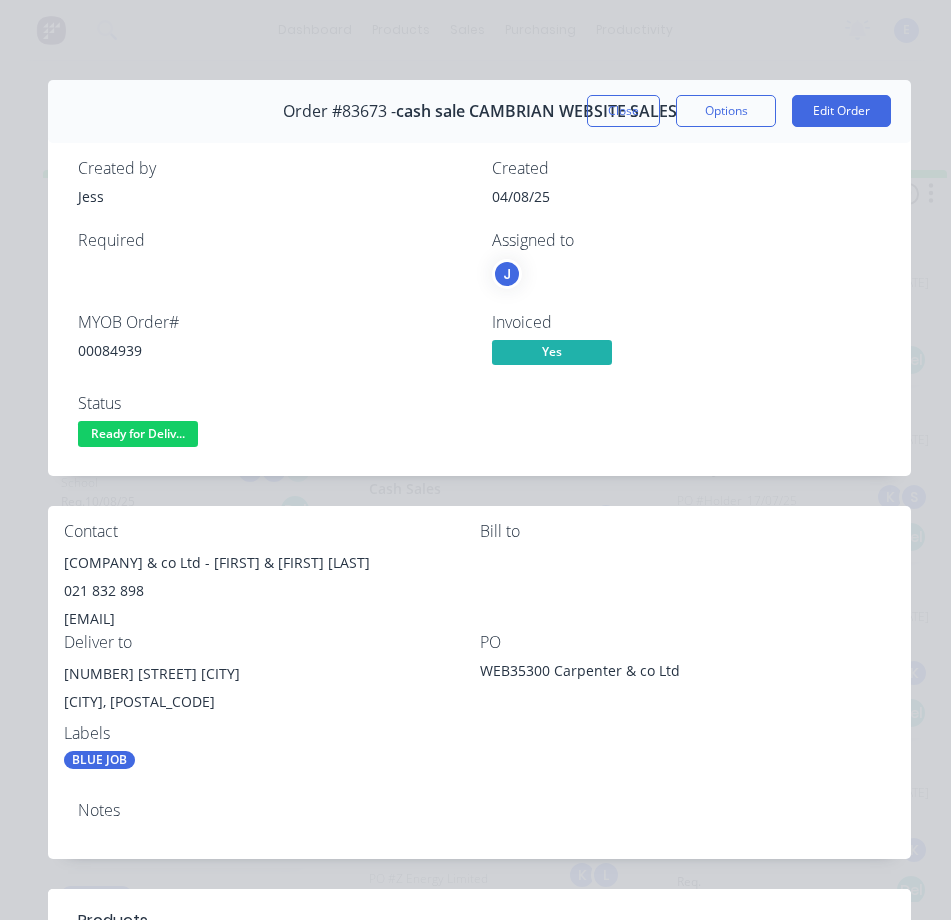 click on "Status Ready for Deliv..." at bounding box center [273, 423] 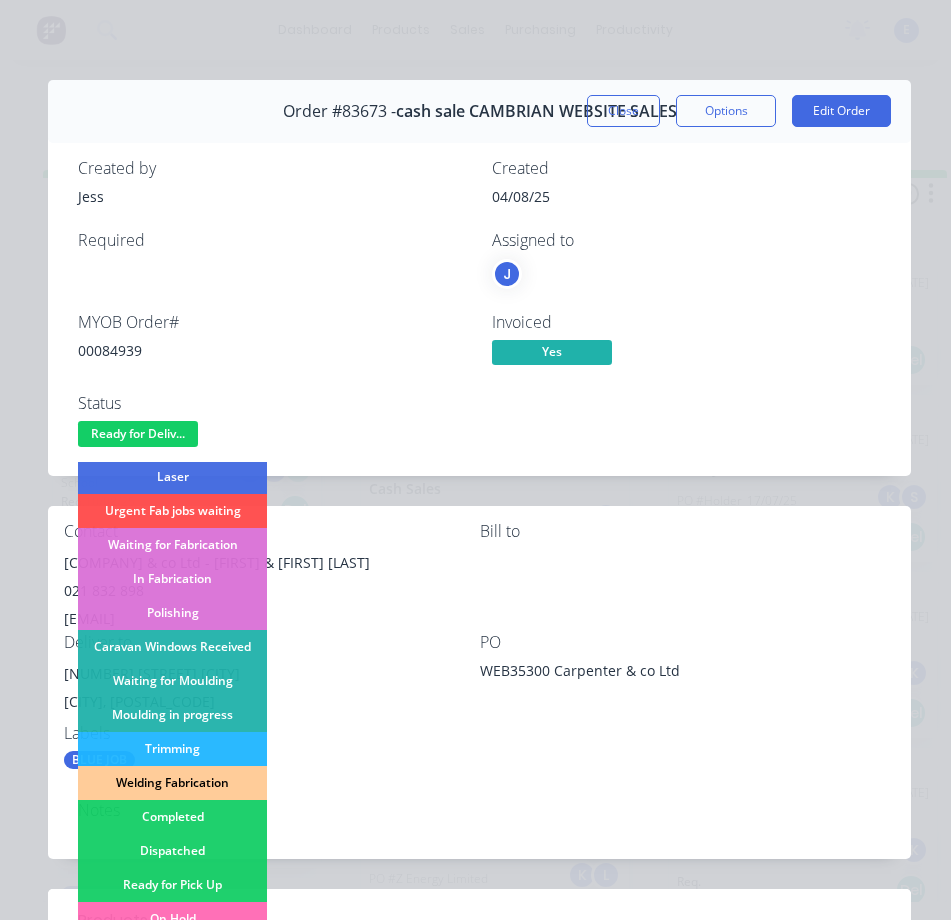 scroll, scrollTop: 390, scrollLeft: 0, axis: vertical 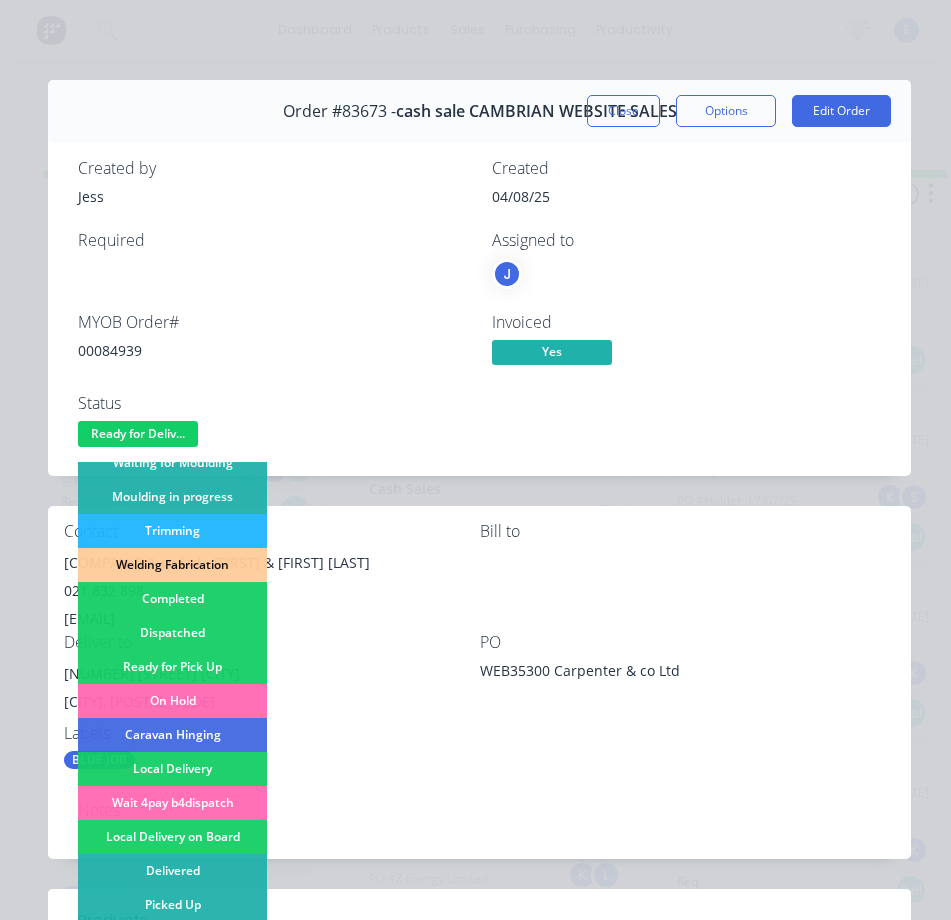 click on "Dispatched" at bounding box center [172, 633] 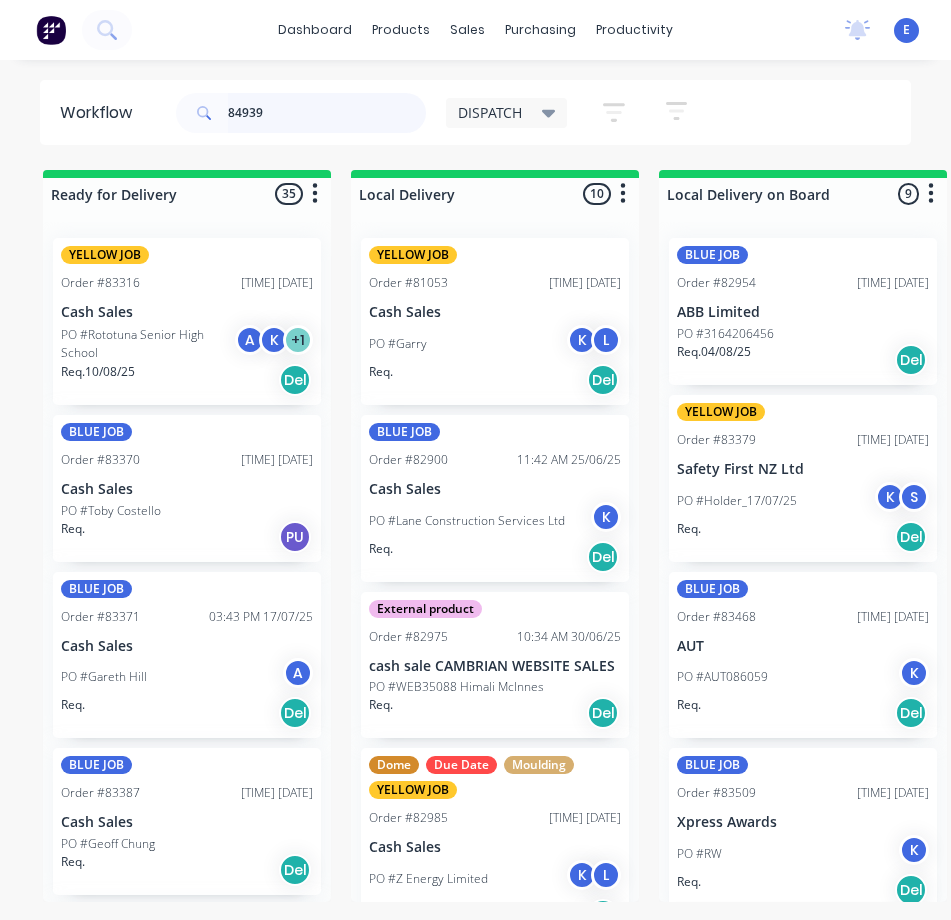 click on "84939" at bounding box center [327, 113] 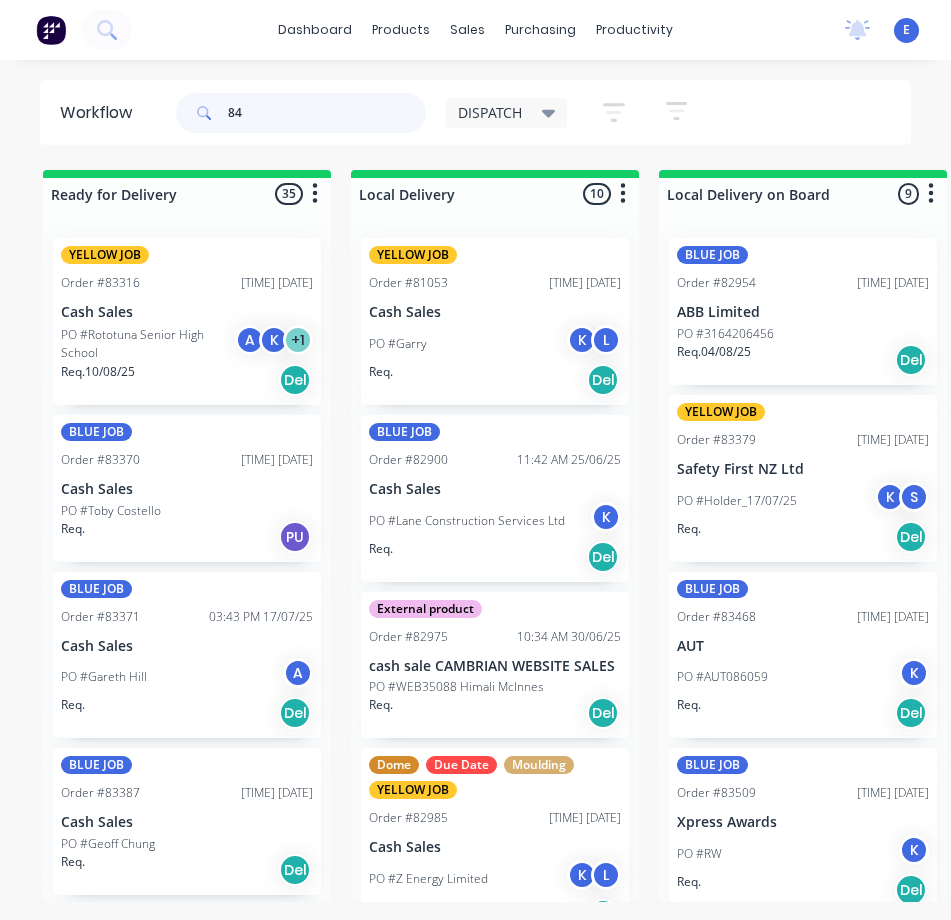 type on "8" 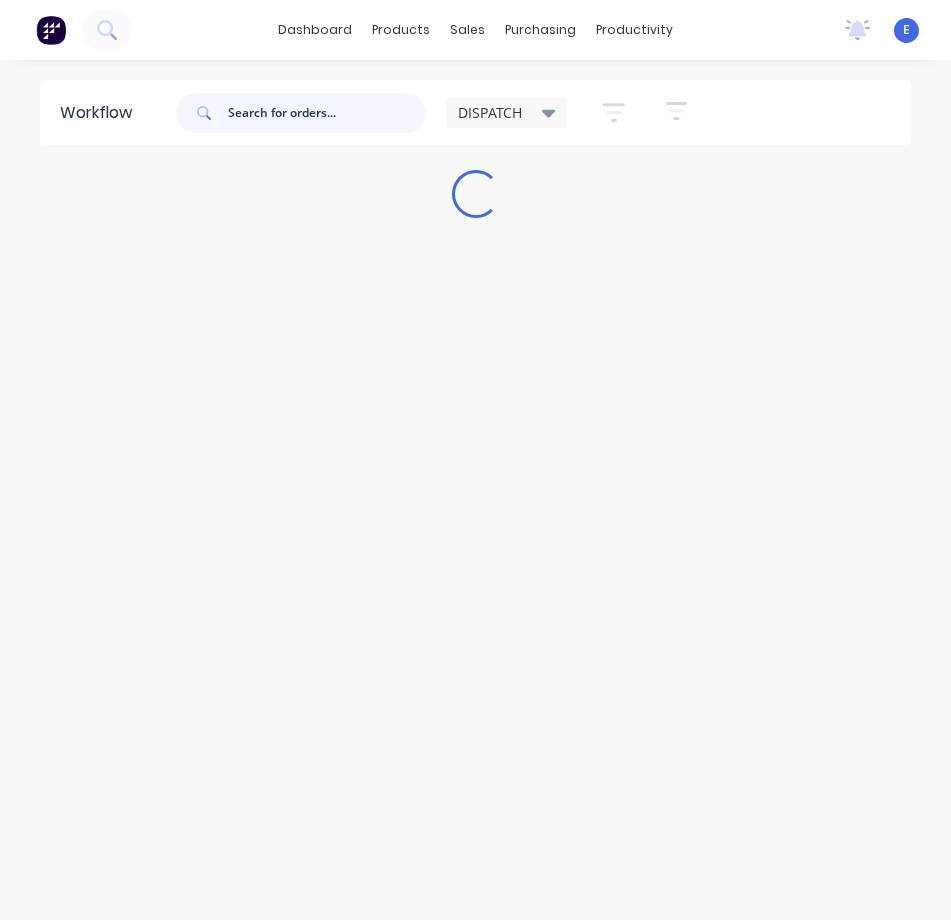 click at bounding box center (327, 113) 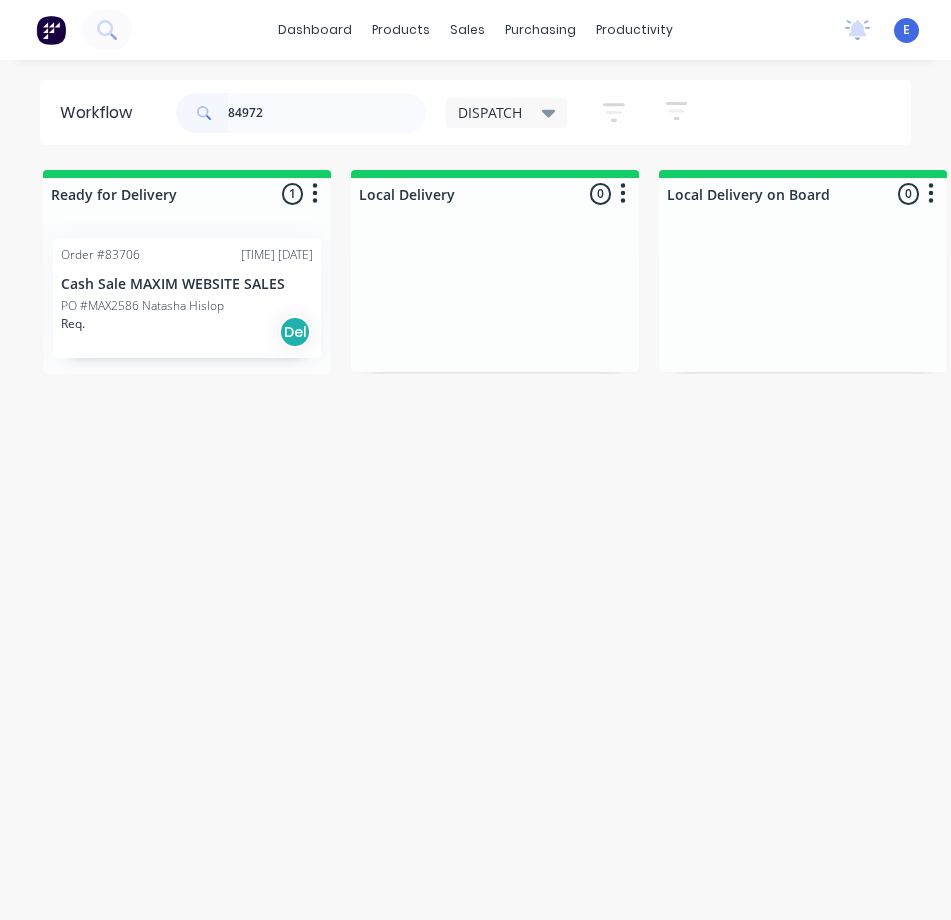 click on "PO #MAX2586 Natasha Hislop" at bounding box center (142, 306) 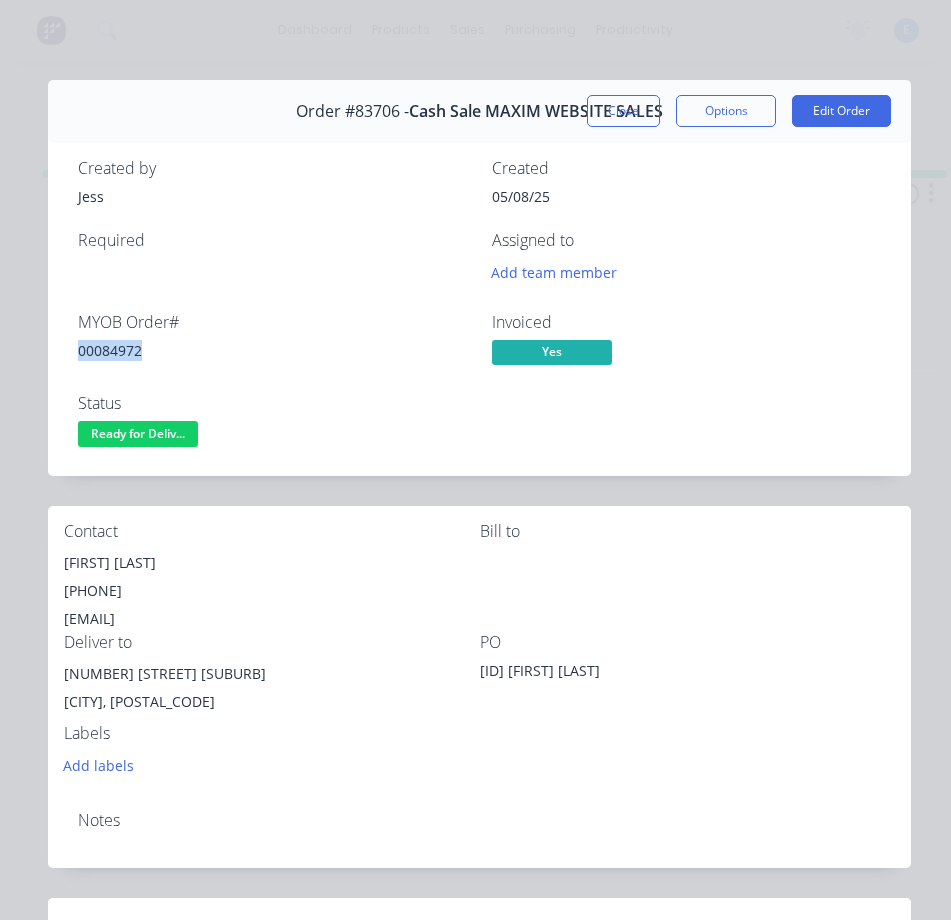 drag, startPoint x: 95, startPoint y: 343, endPoint x: 93, endPoint y: 358, distance: 15.132746 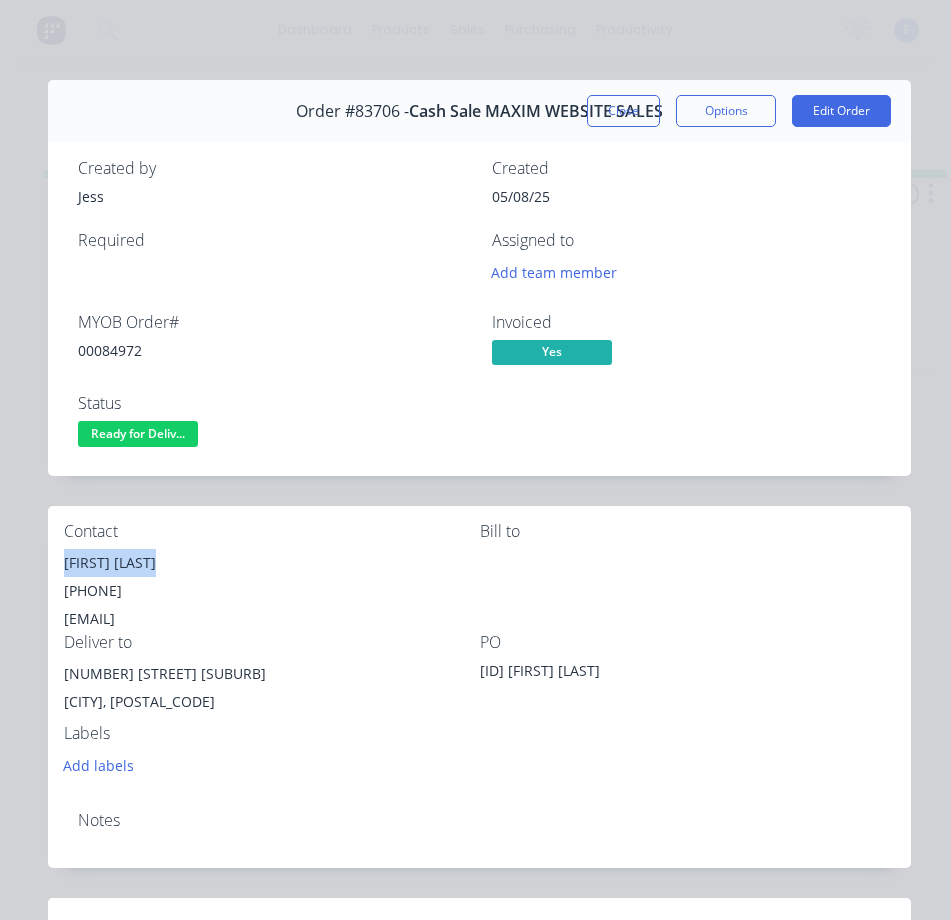 drag, startPoint x: 174, startPoint y: 562, endPoint x: 61, endPoint y: 570, distance: 113.28283 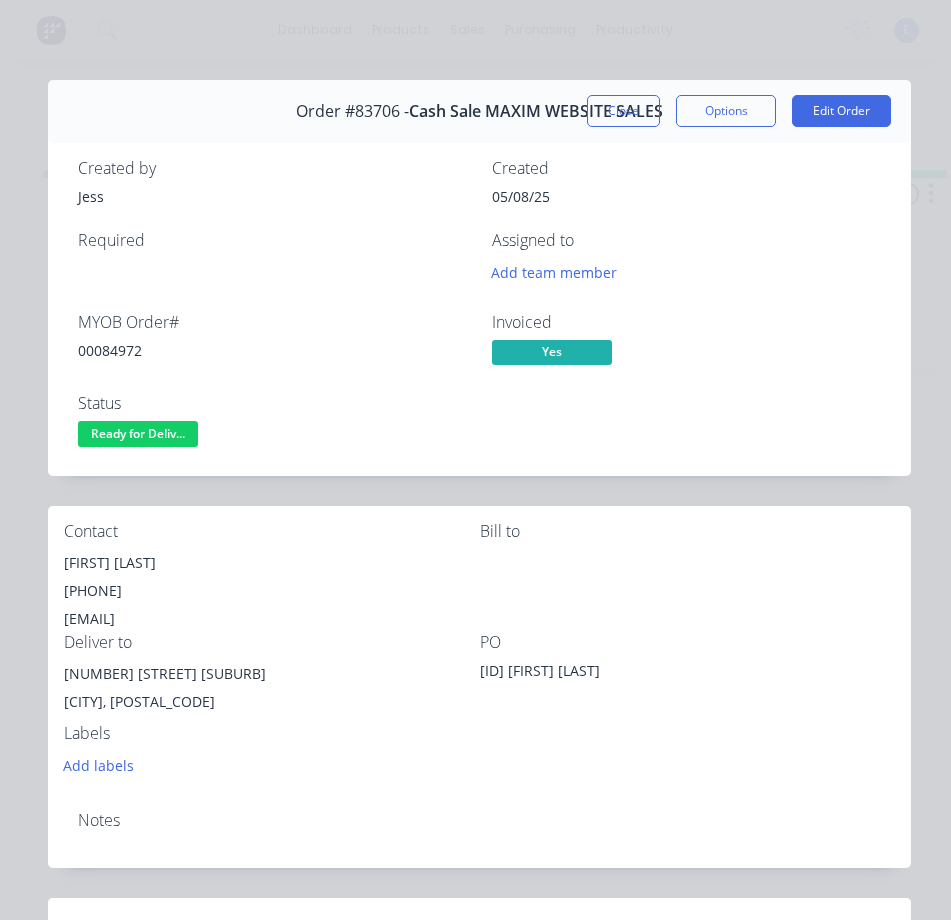 click on "[EMAIL]" at bounding box center [272, 619] 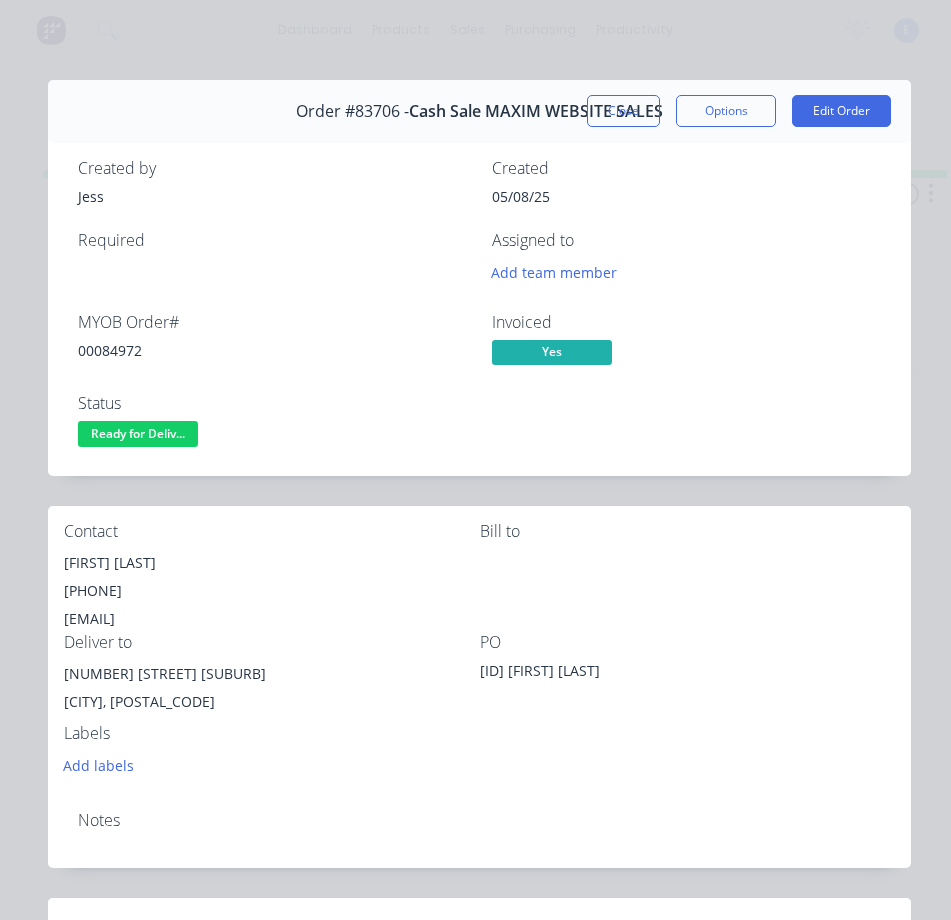 click on "Ready for Deliv..." at bounding box center (138, 433) 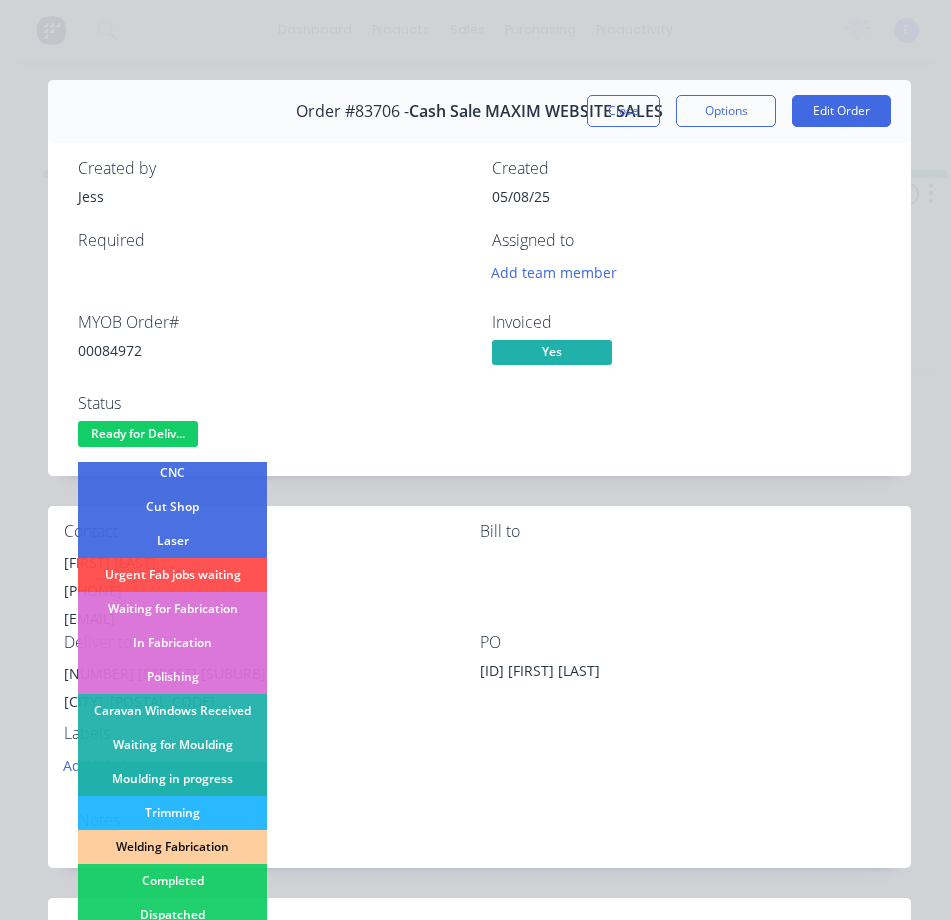 scroll, scrollTop: 200, scrollLeft: 0, axis: vertical 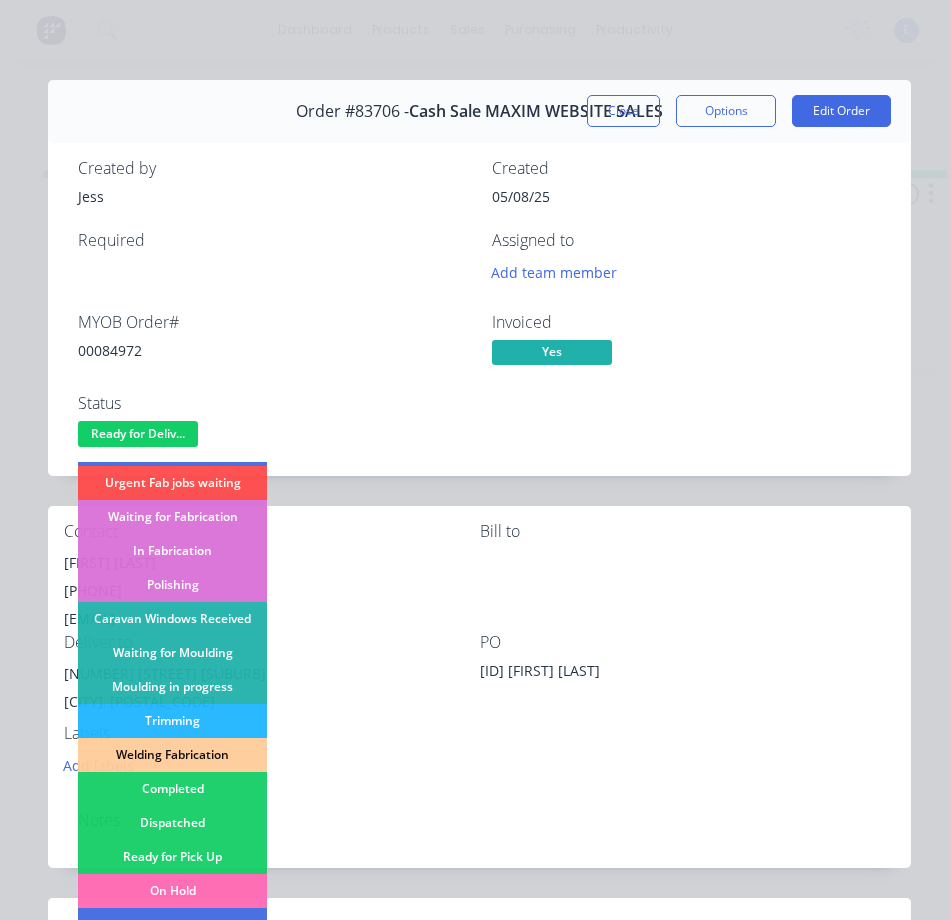 click on "Dispatched" at bounding box center (172, 823) 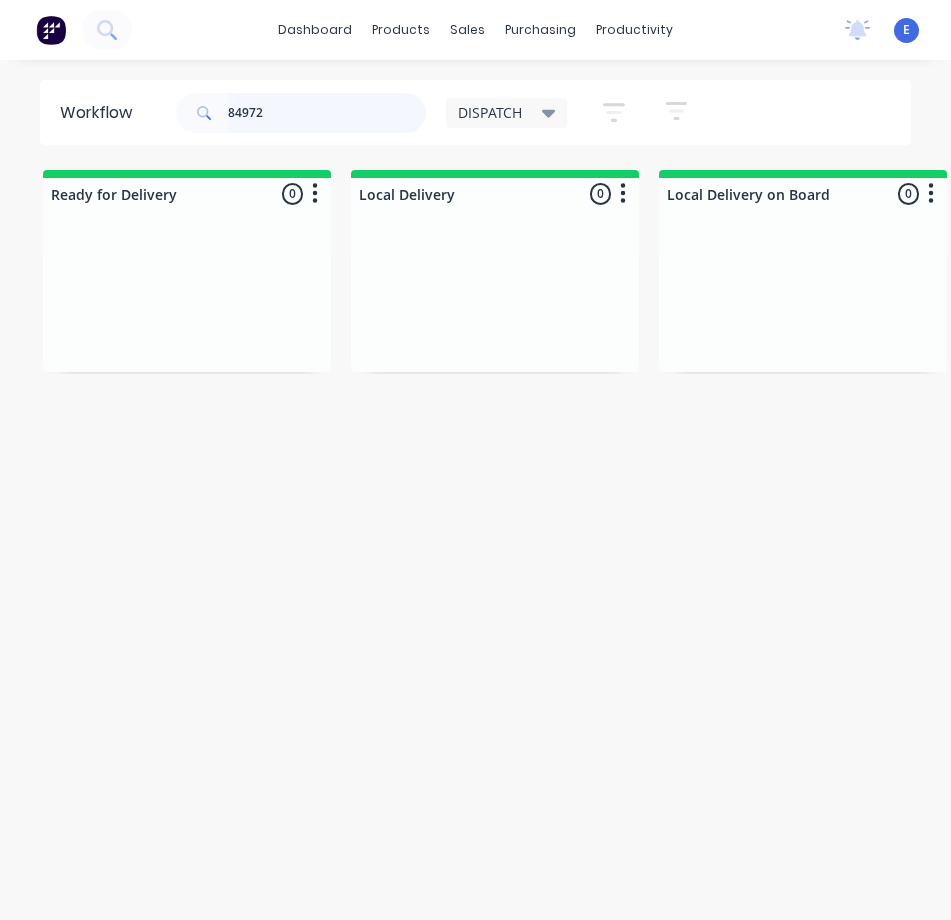 click on "84972" at bounding box center [327, 113] 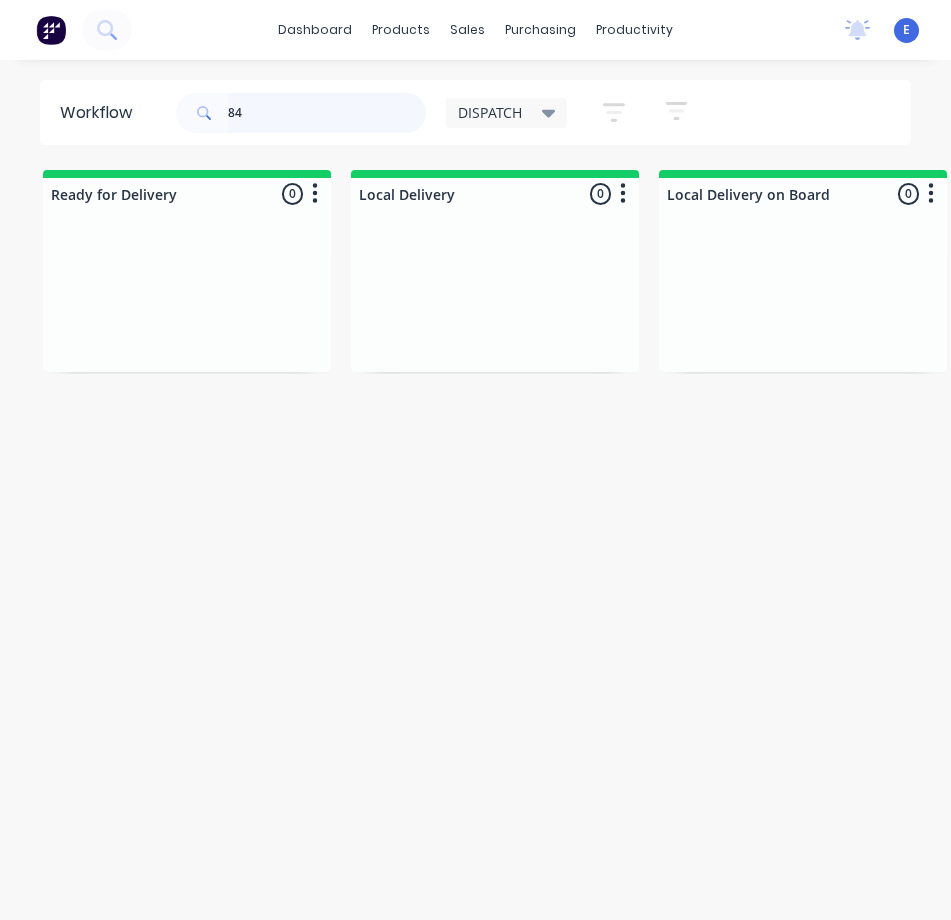 type on "8" 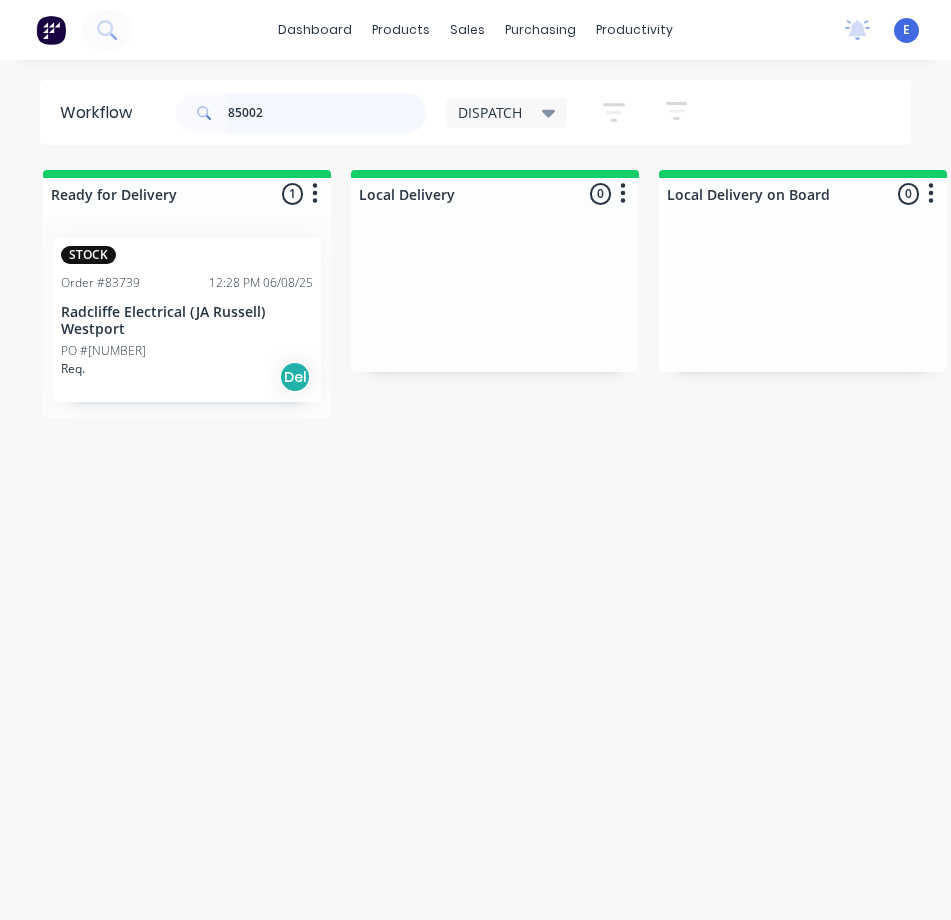 type on "85002" 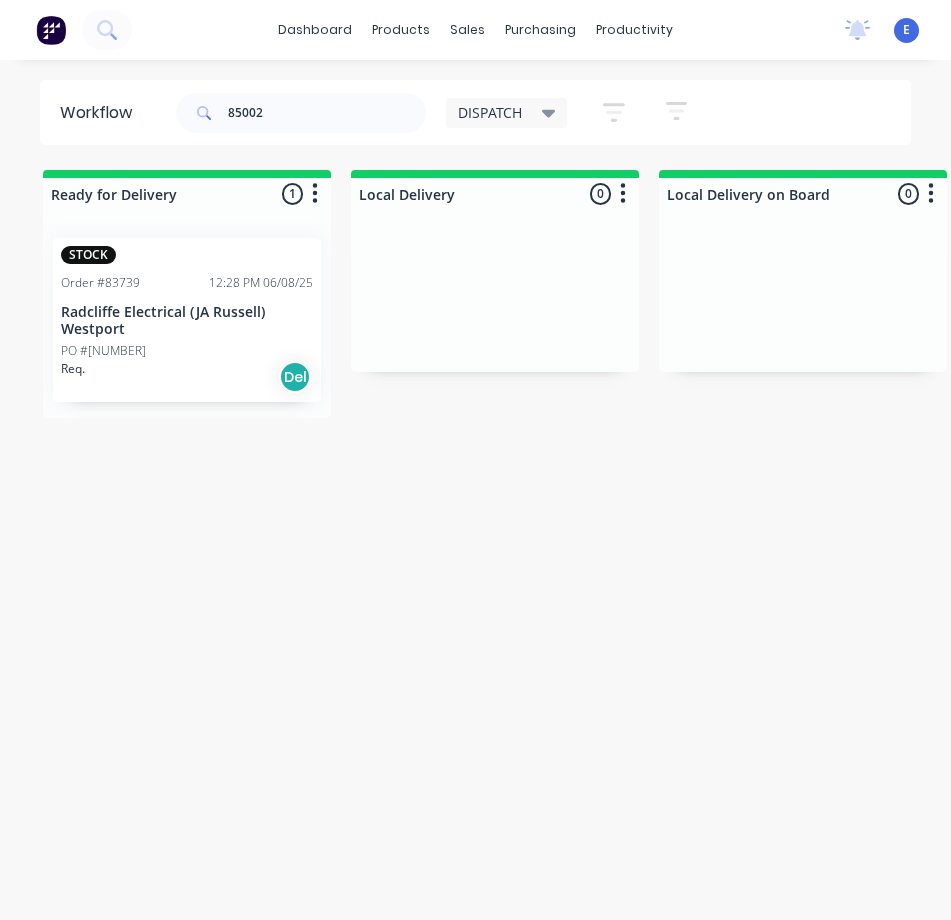 click on "STOCK Order #[ID] [TIME] [DATE] [COMPANY] [CITY] PO #[NUMBER]  Req. Del" at bounding box center [187, 320] 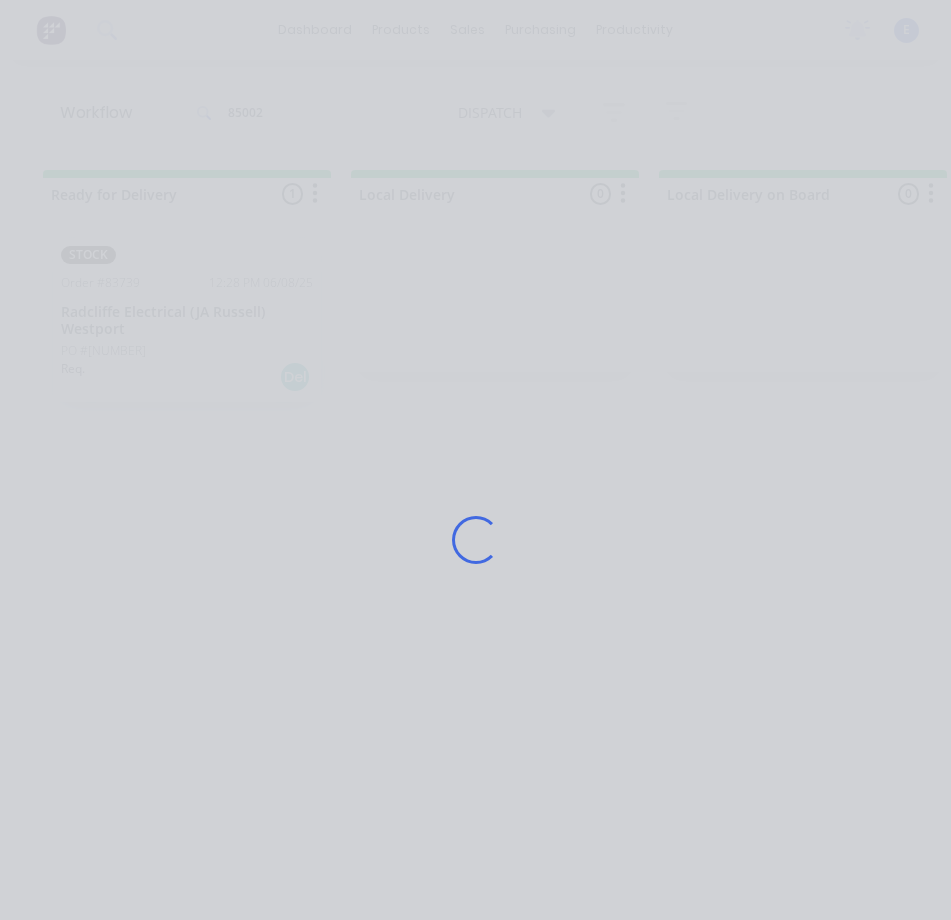 click on "Loading..." at bounding box center (475, 540) 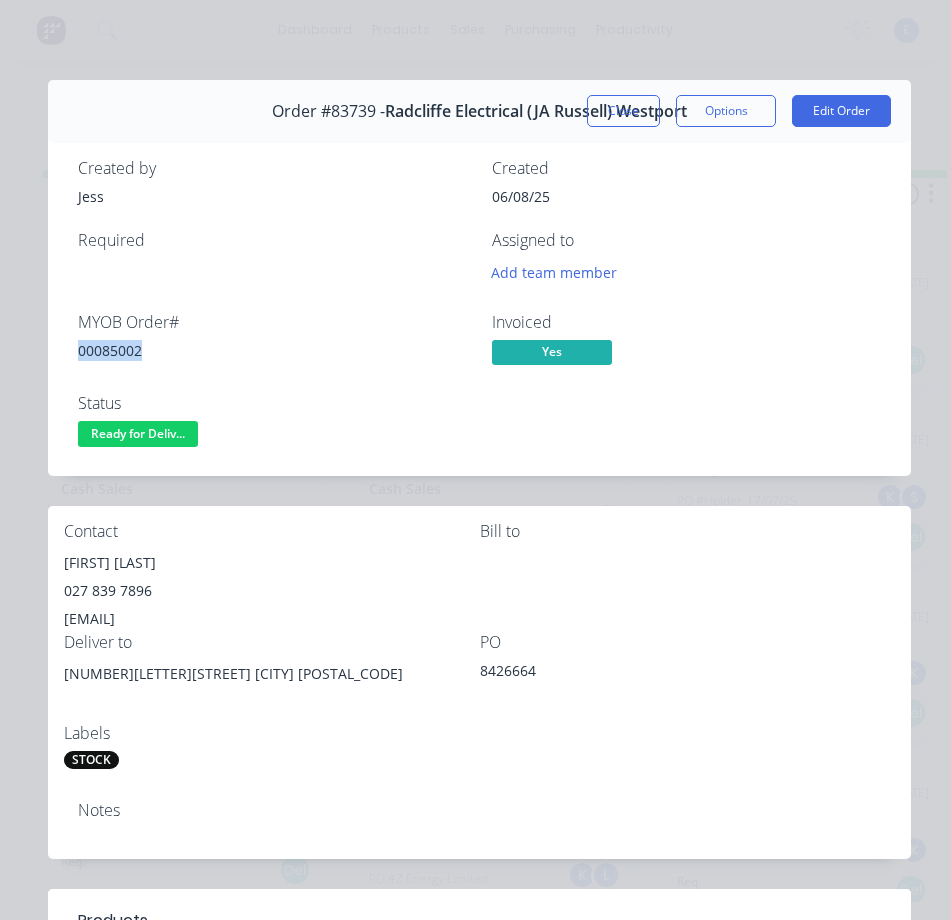 drag, startPoint x: 103, startPoint y: 342, endPoint x: 69, endPoint y: 346, distance: 34.234486 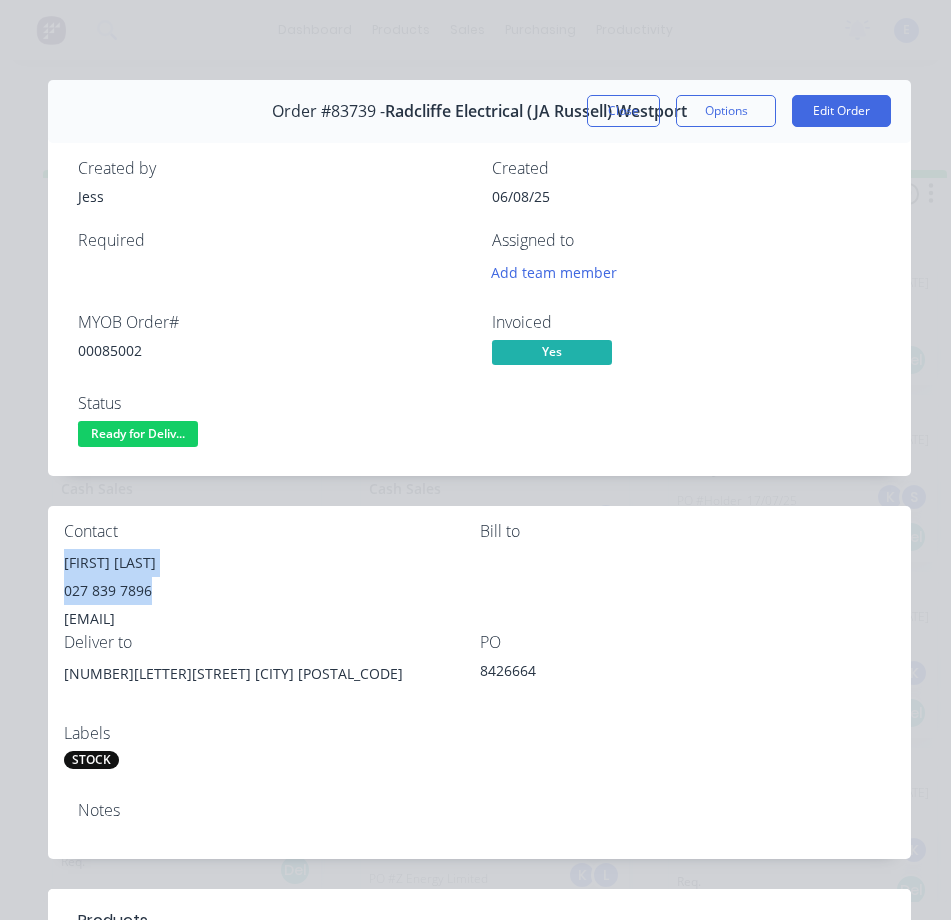 drag, startPoint x: 159, startPoint y: 576, endPoint x: 66, endPoint y: 571, distance: 93.13431 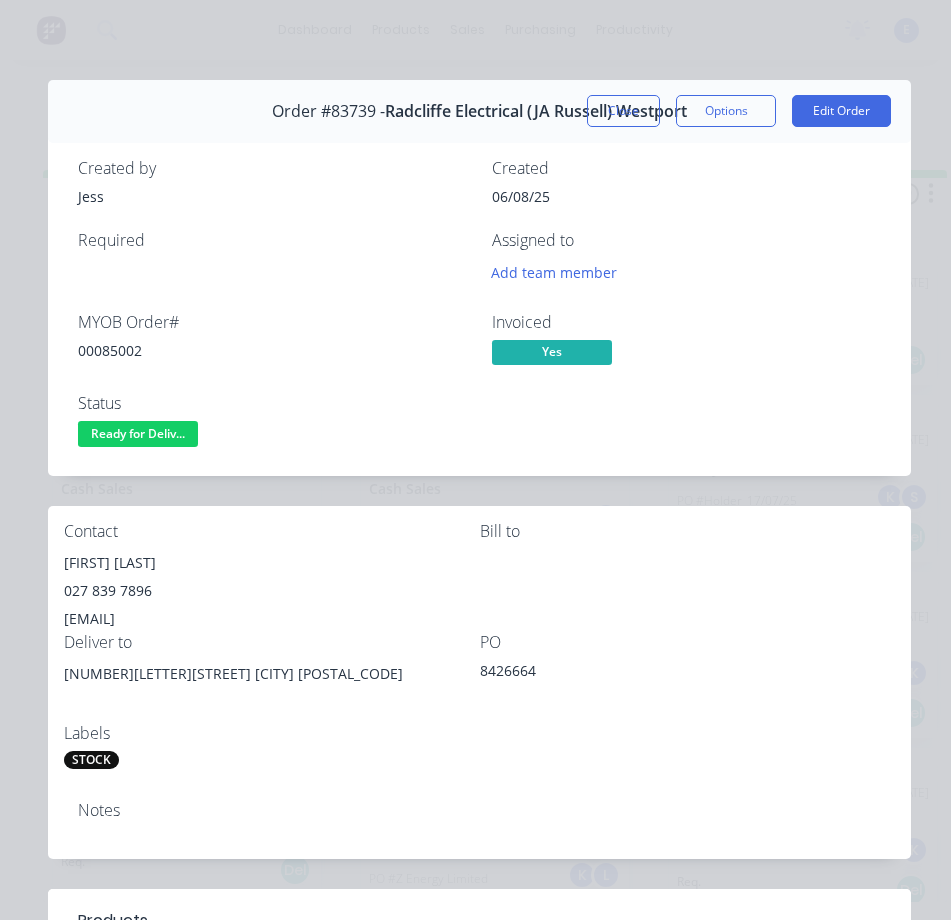 click on "STOCK" at bounding box center [272, 760] 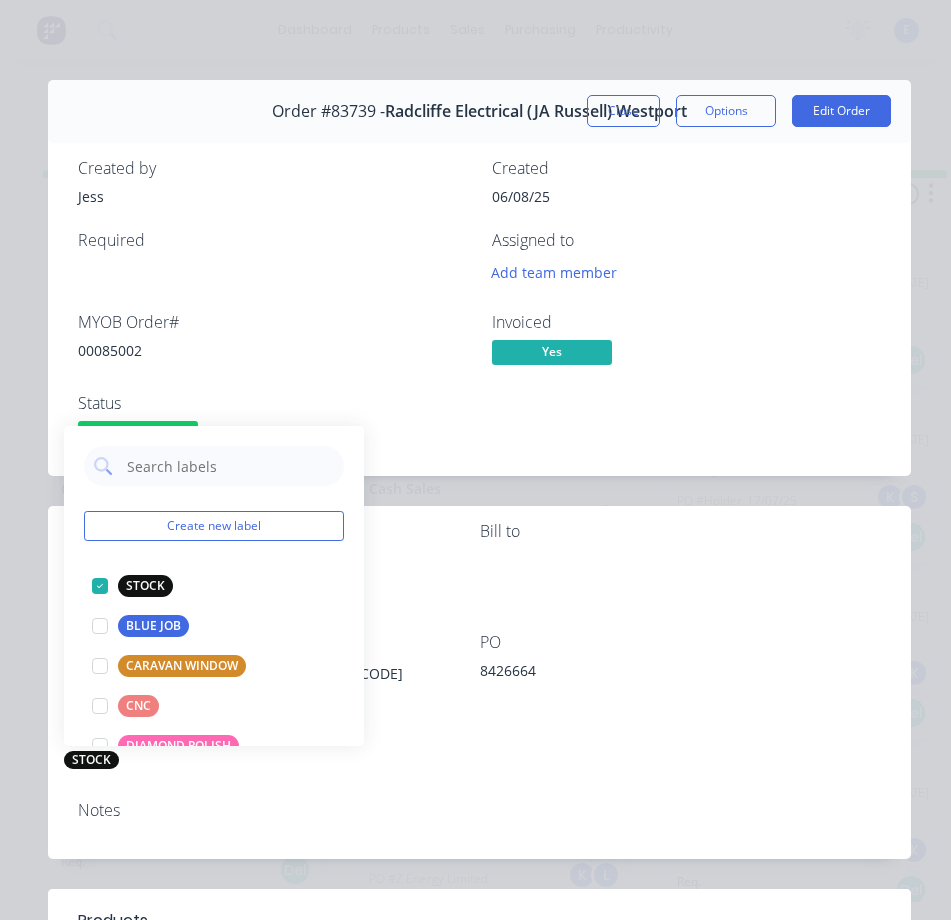 click on "Contact [FIRST] [LAST] [PHONE] [EMAIL] Bill to Deliver to [NUMBER][STREET]
[CITY] [POSTAL_CODE]  PO [NUMBER]  Labels STOCK" at bounding box center [479, 646] 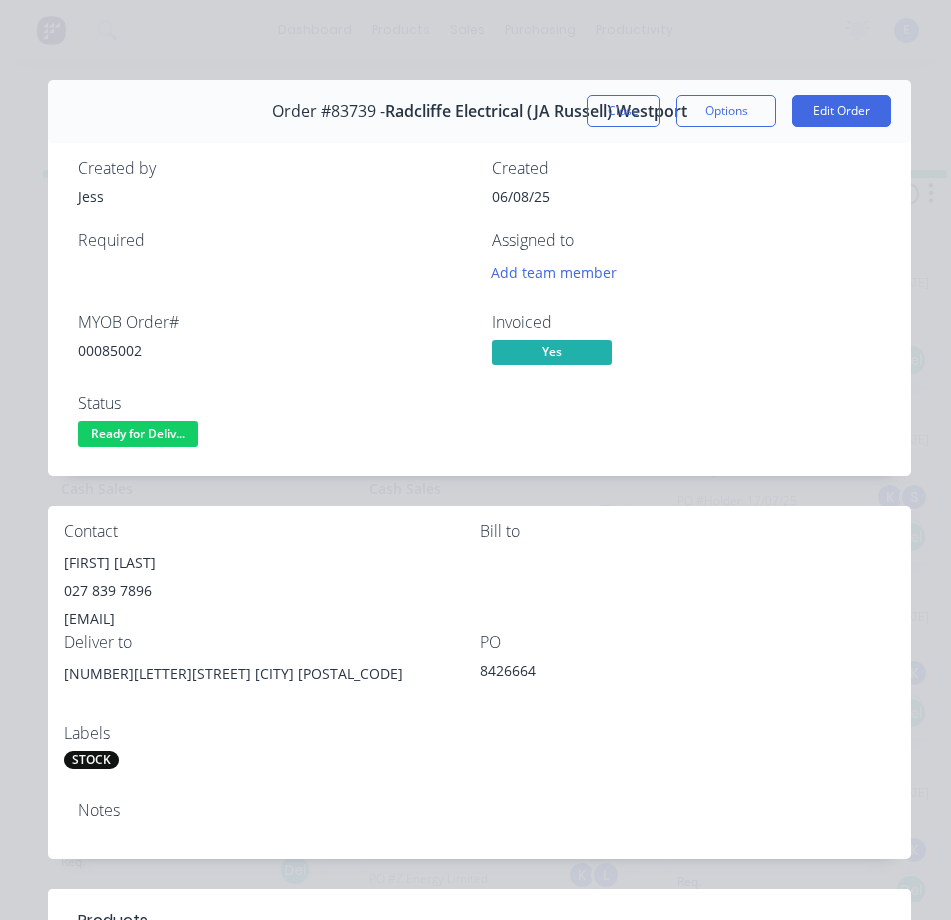 click on "Contact [FIRST] [LAST] [PHONE] [EMAIL] Bill to Deliver to [NUMBER][STREET]
[CITY] [POSTAL_CODE]  PO [NUMBER]  Labels STOCK" at bounding box center [479, 646] 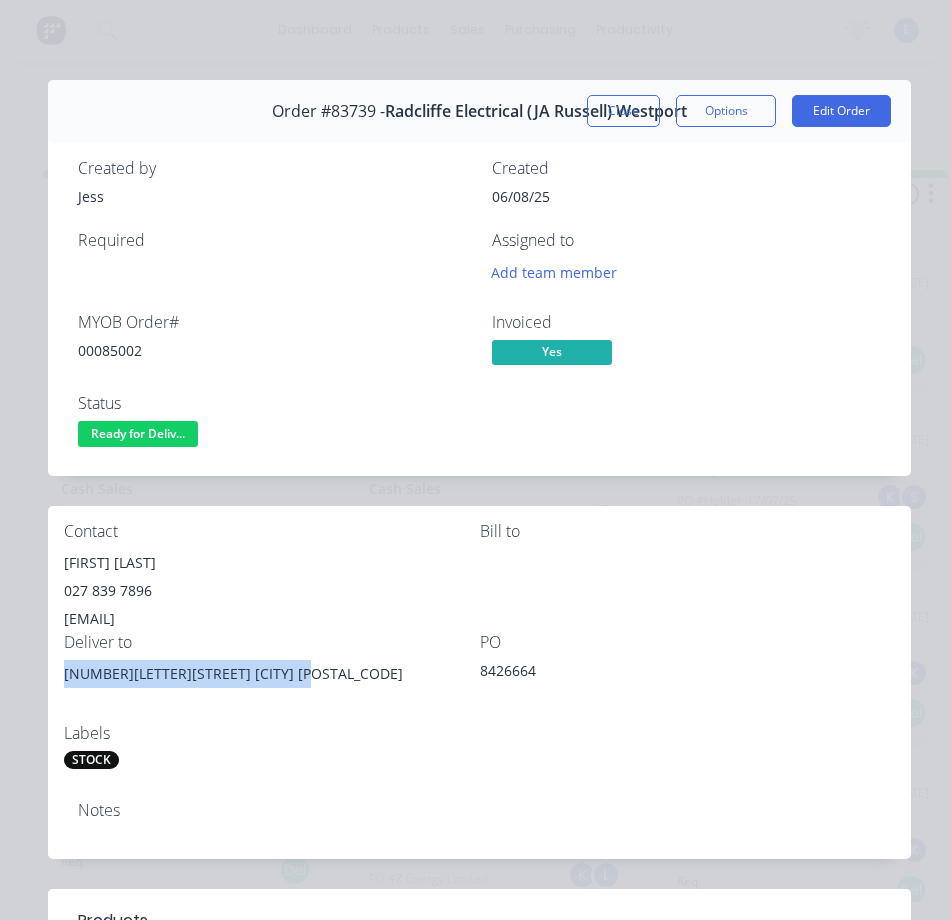 drag, startPoint x: 282, startPoint y: 667, endPoint x: 80, endPoint y: 676, distance: 202.2004 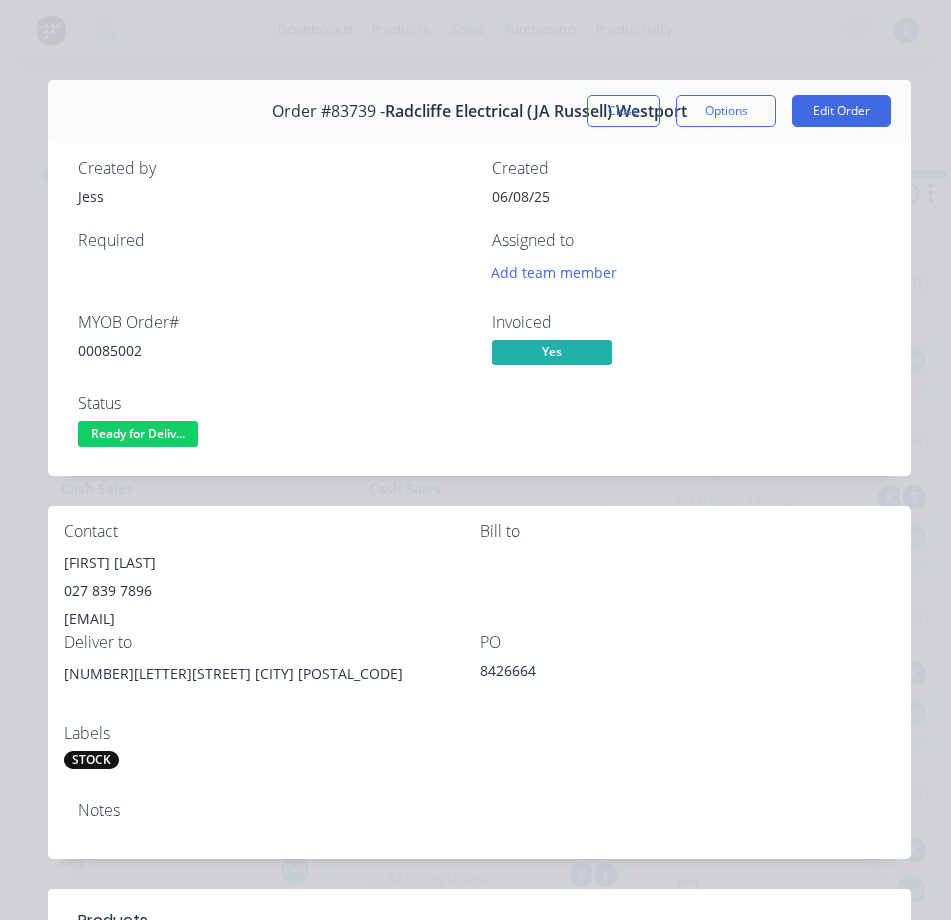 drag, startPoint x: 587, startPoint y: 789, endPoint x: 527, endPoint y: 702, distance: 105.68349 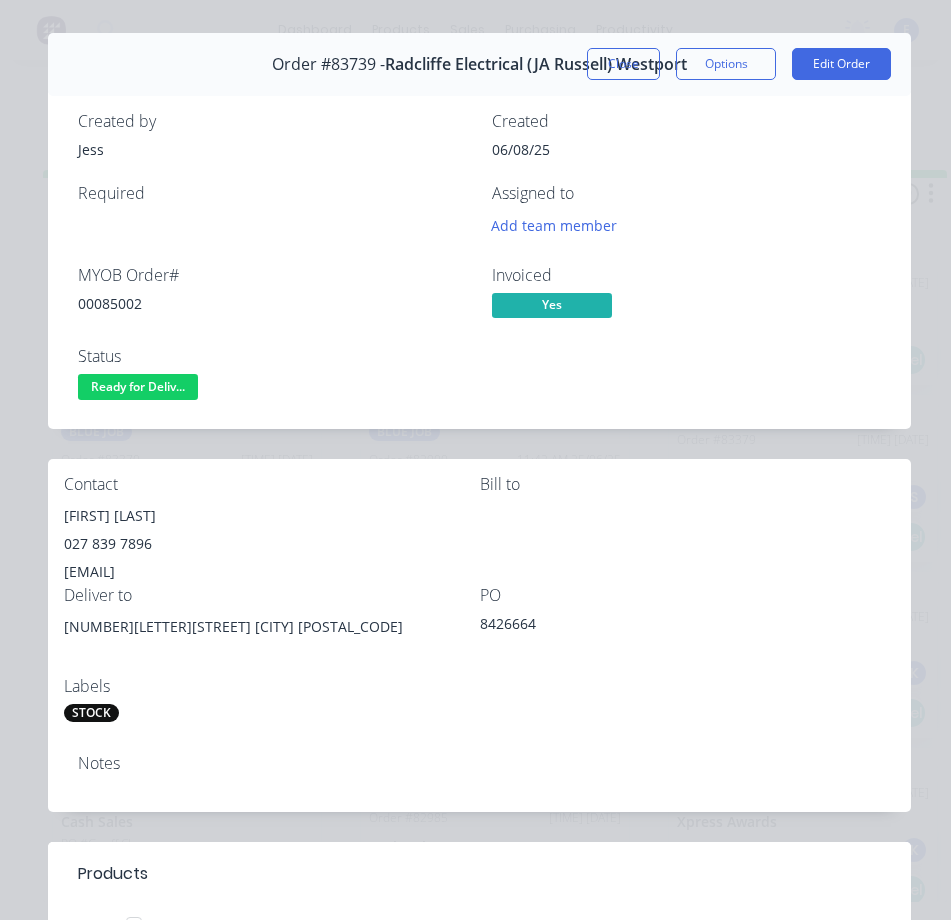 scroll, scrollTop: 0, scrollLeft: 0, axis: both 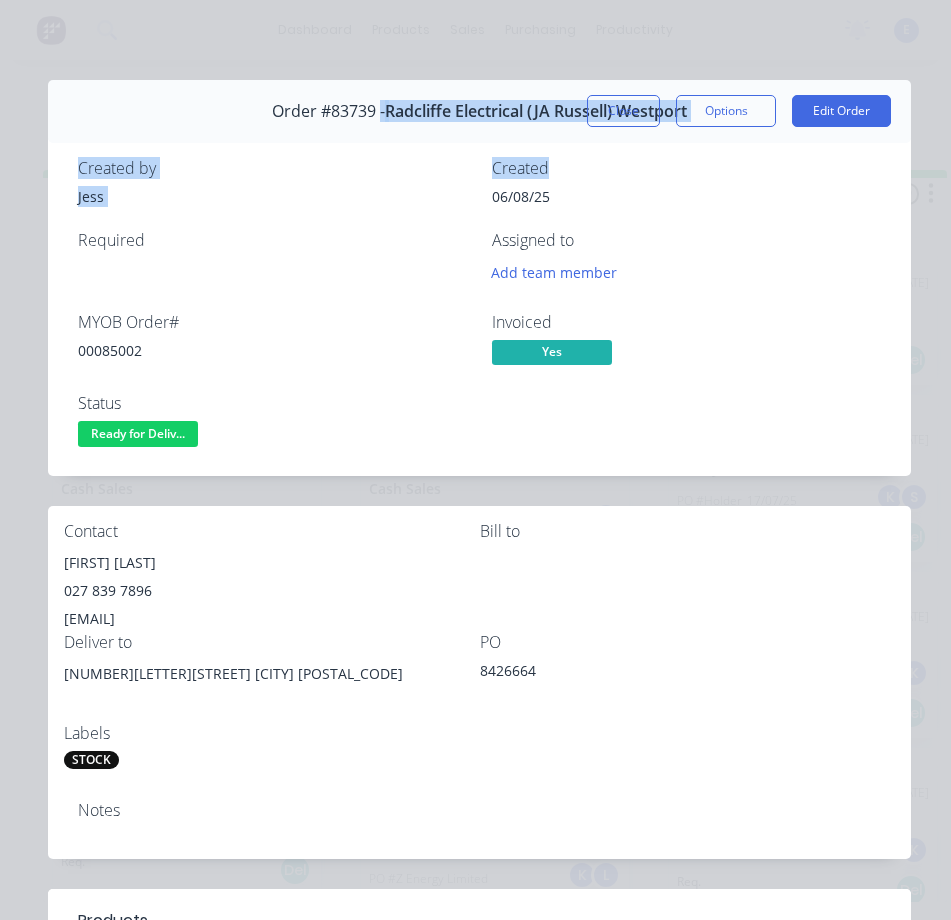 drag, startPoint x: 376, startPoint y: 96, endPoint x: 516, endPoint y: 130, distance: 144.06943 